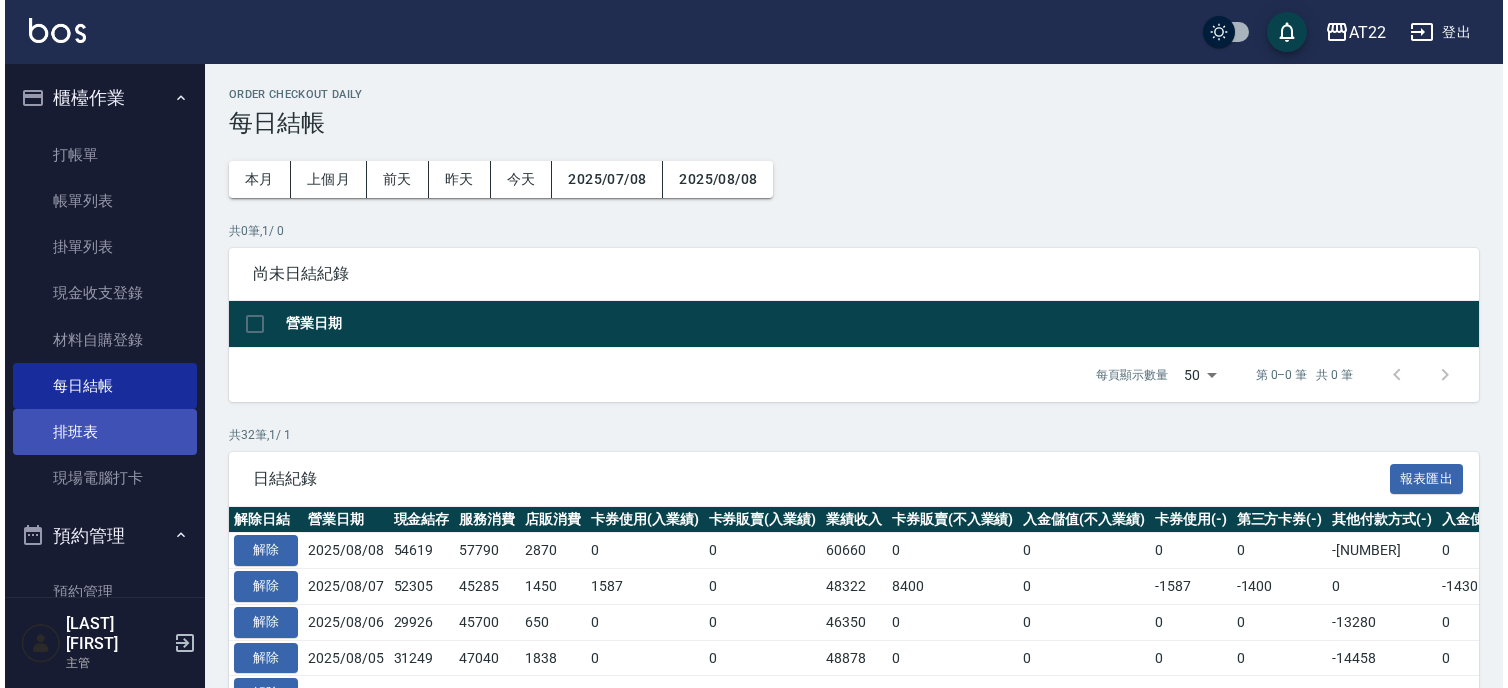 scroll, scrollTop: 0, scrollLeft: 0, axis: both 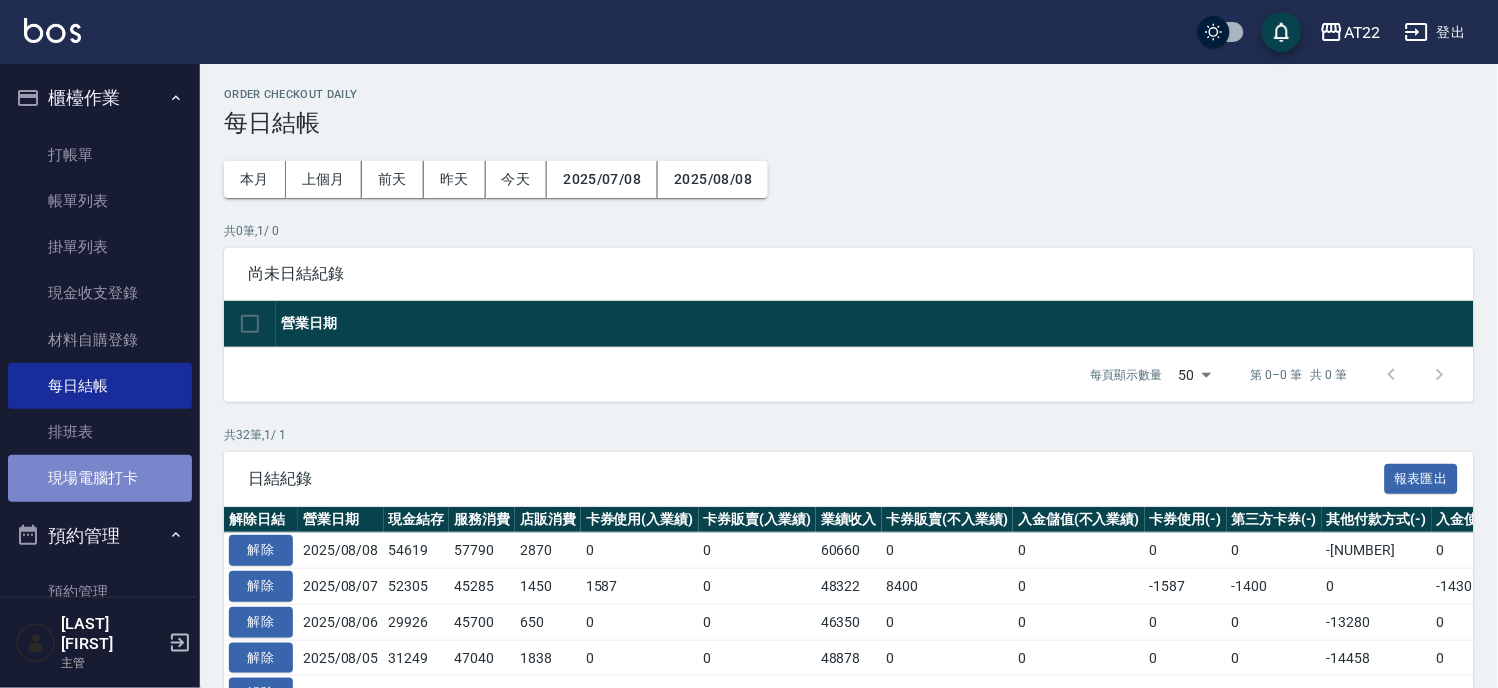 click on "現場電腦打卡" at bounding box center [100, 478] 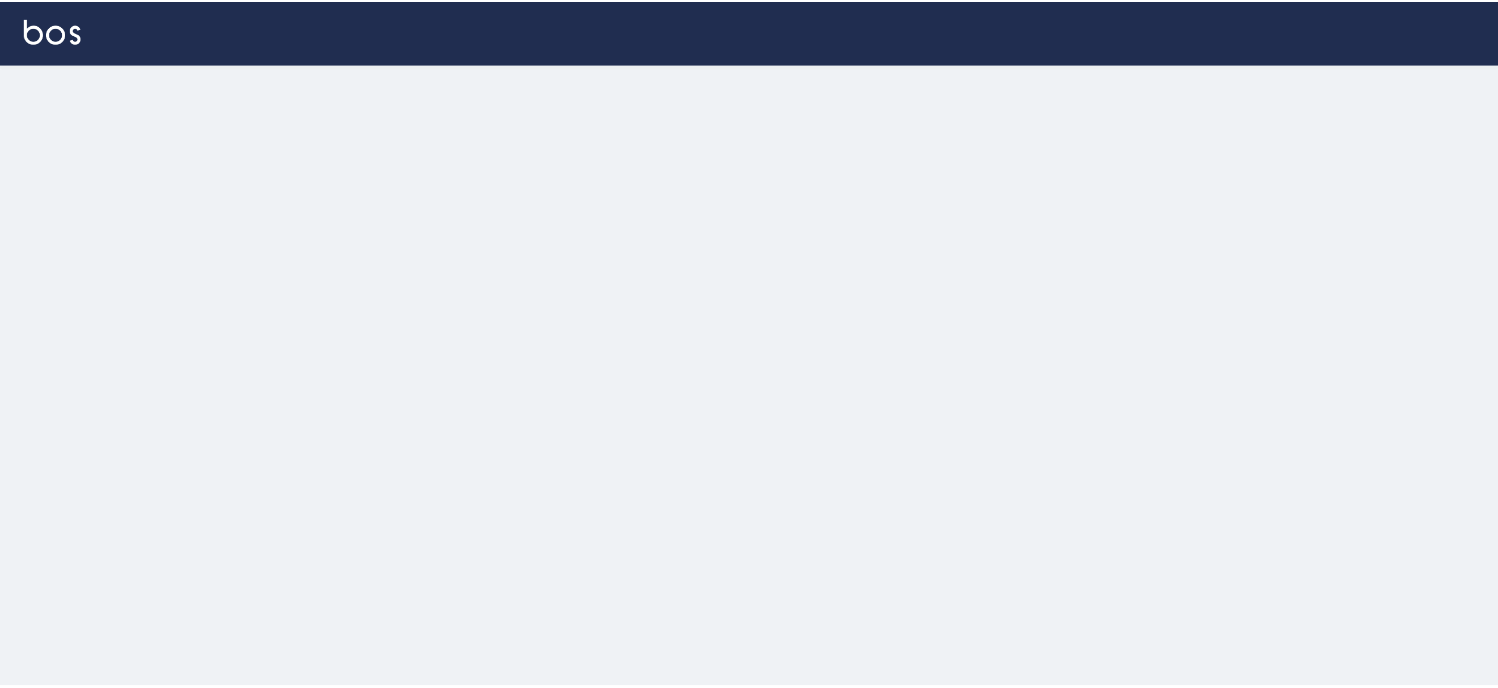 scroll, scrollTop: 0, scrollLeft: 0, axis: both 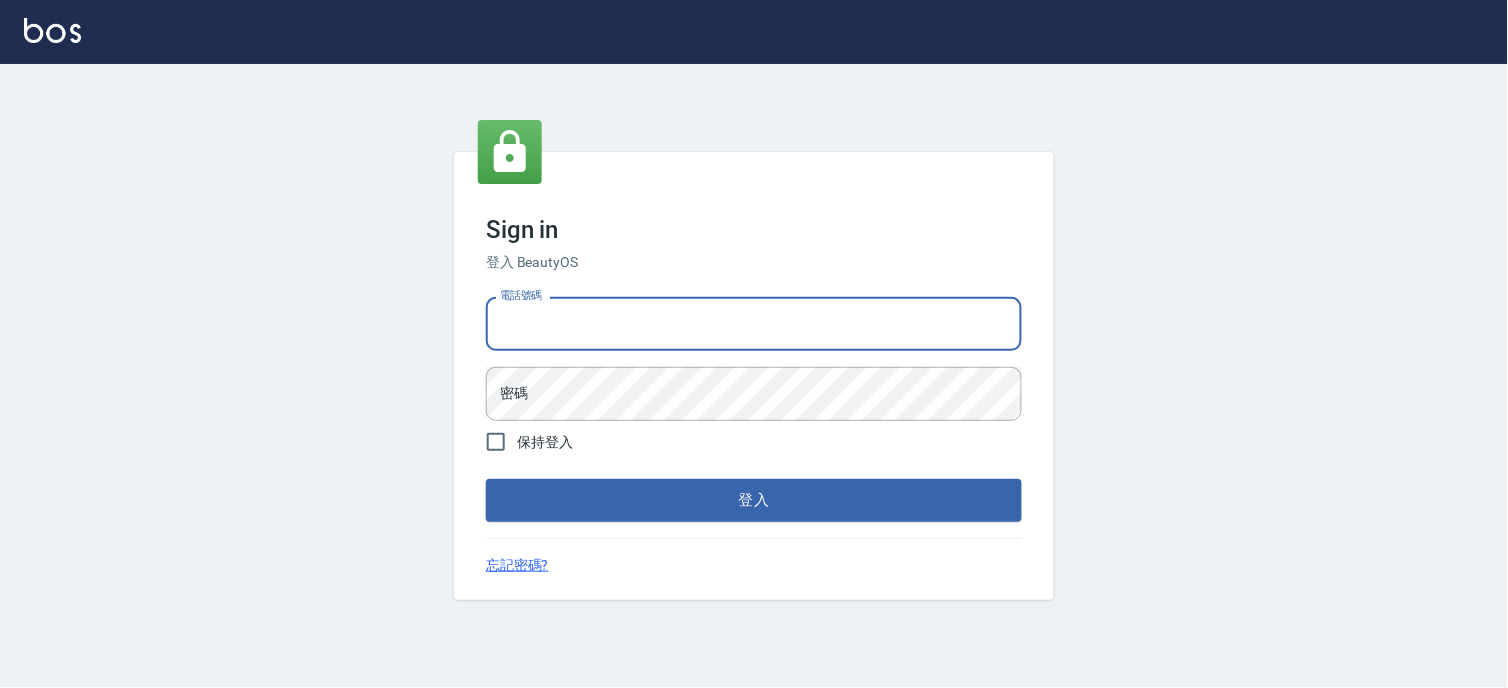 click on "電話號碼" at bounding box center [754, 324] 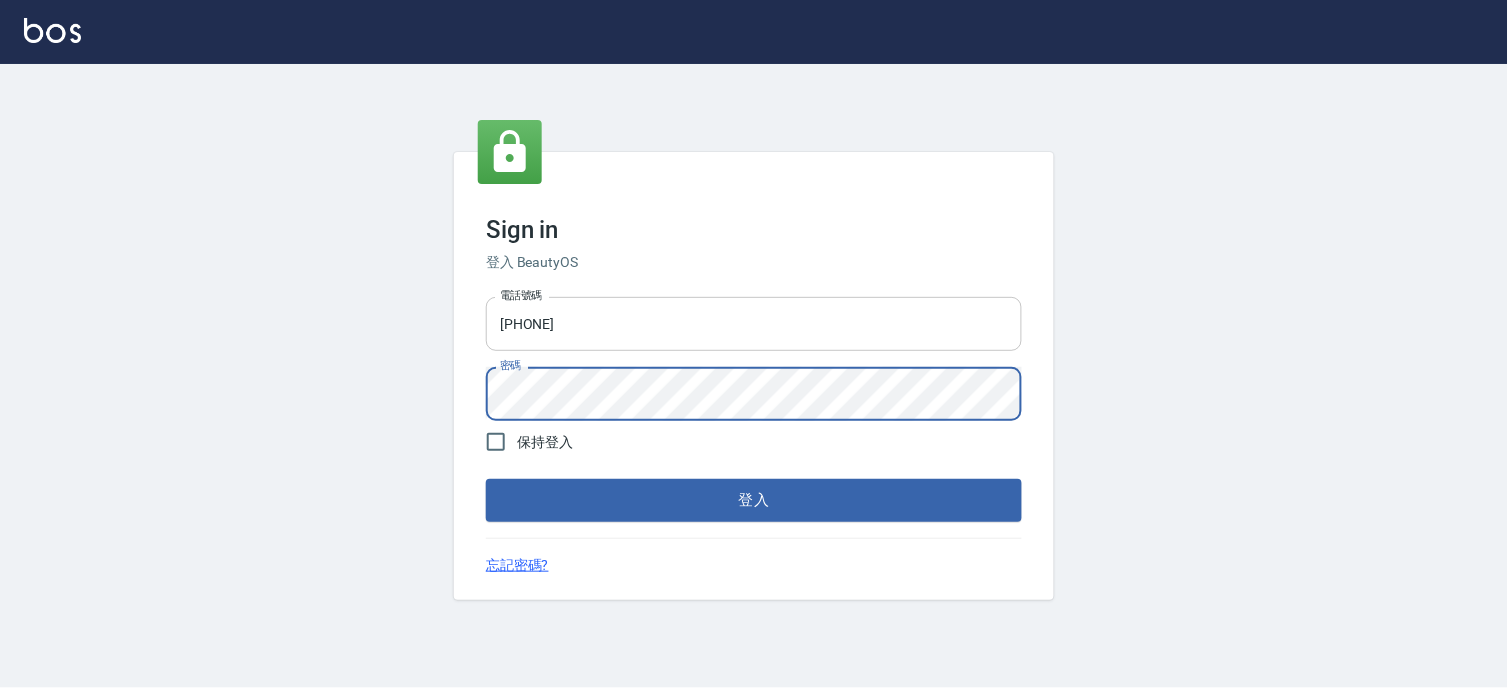 click on "登入" at bounding box center [754, 500] 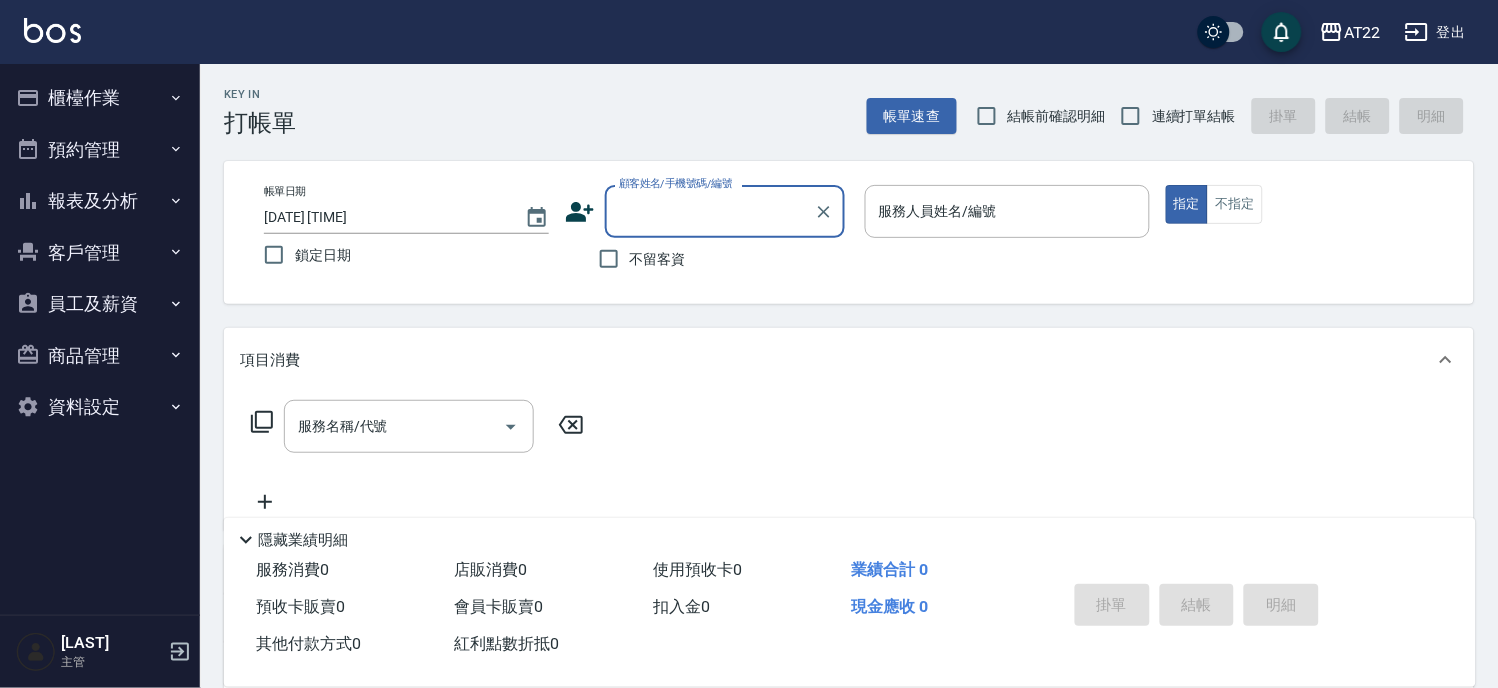 click on "櫃檯作業" at bounding box center (100, 98) 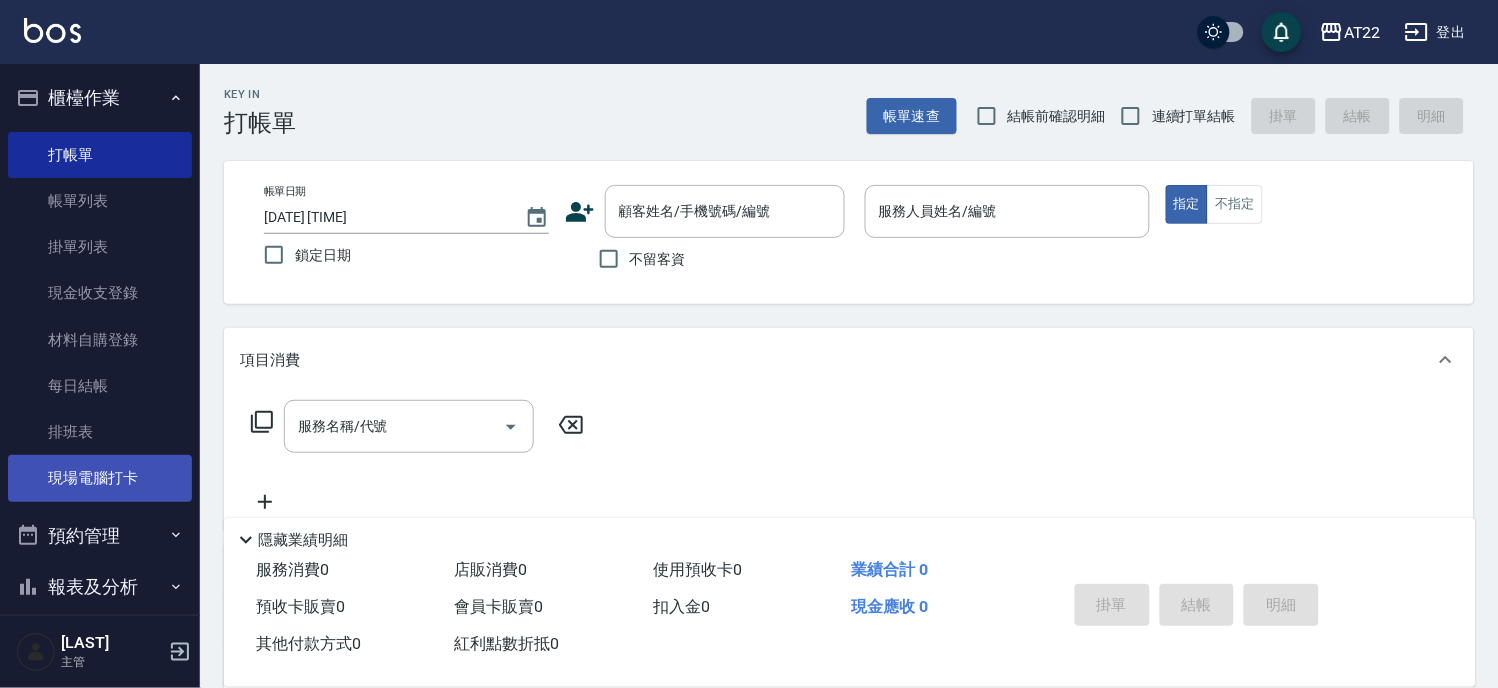 click on "現場電腦打卡" at bounding box center (100, 478) 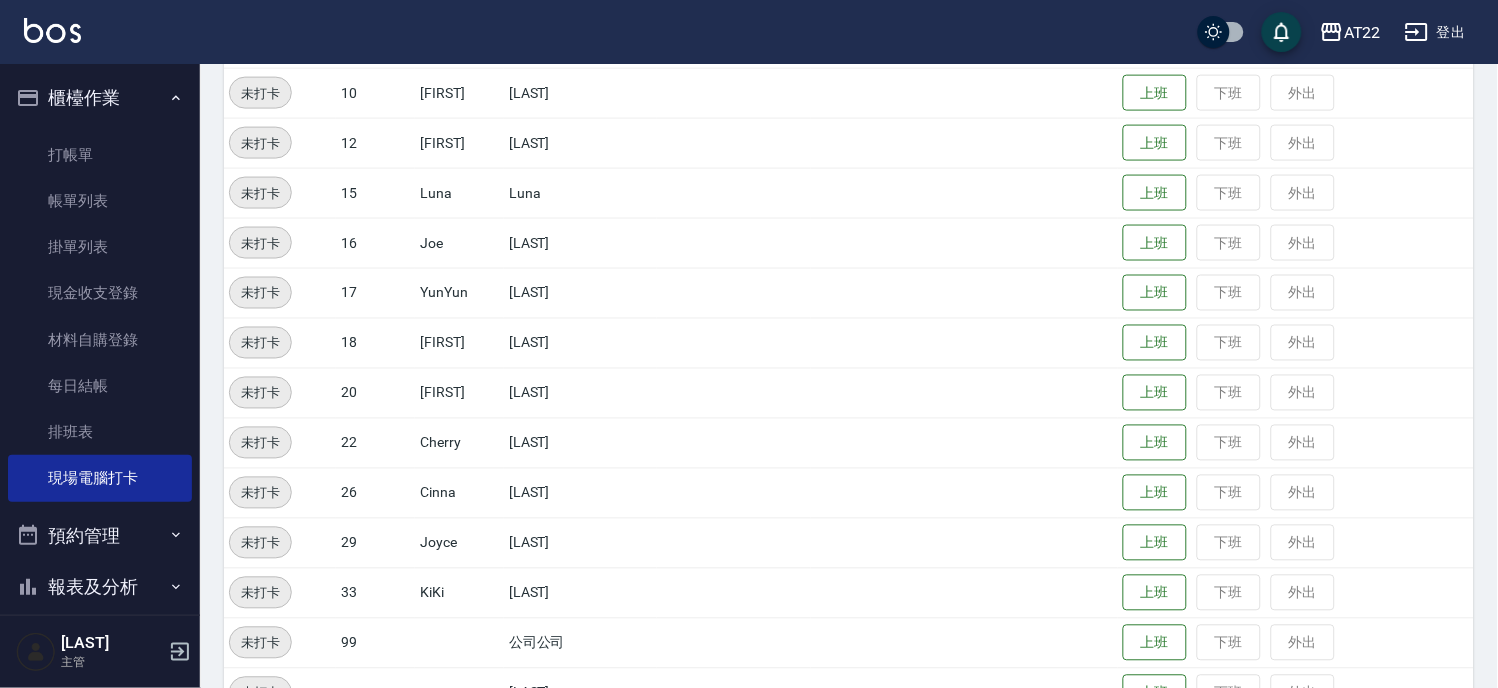 scroll, scrollTop: 666, scrollLeft: 0, axis: vertical 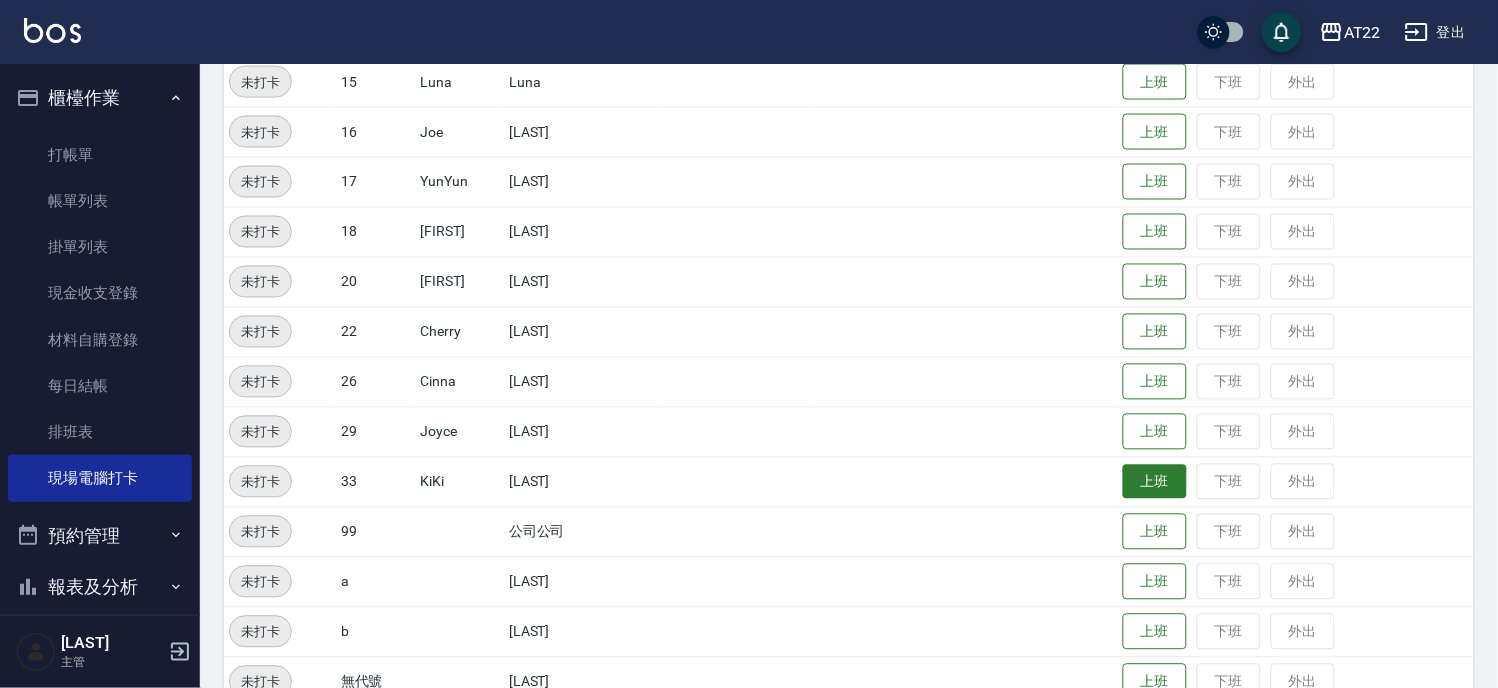 click on "上班" at bounding box center (1155, 482) 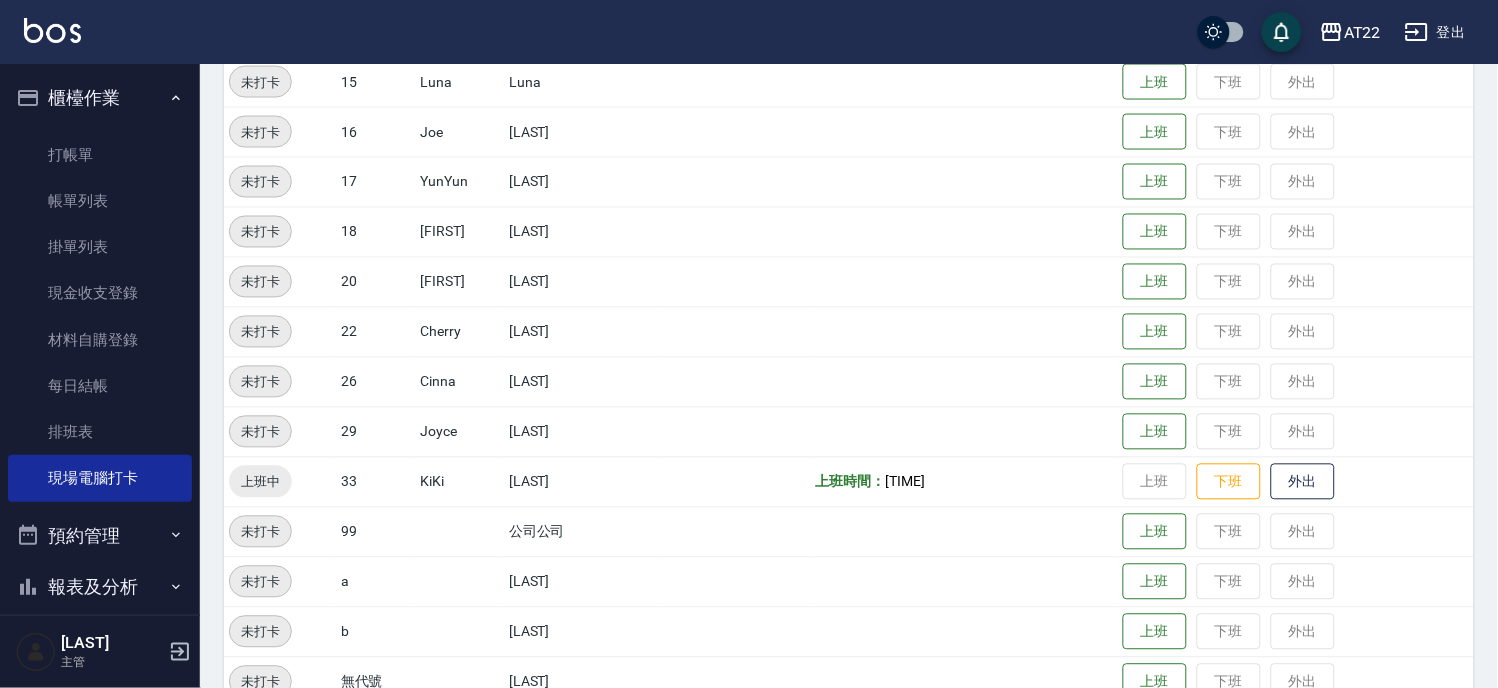 scroll, scrollTop: 0, scrollLeft: 0, axis: both 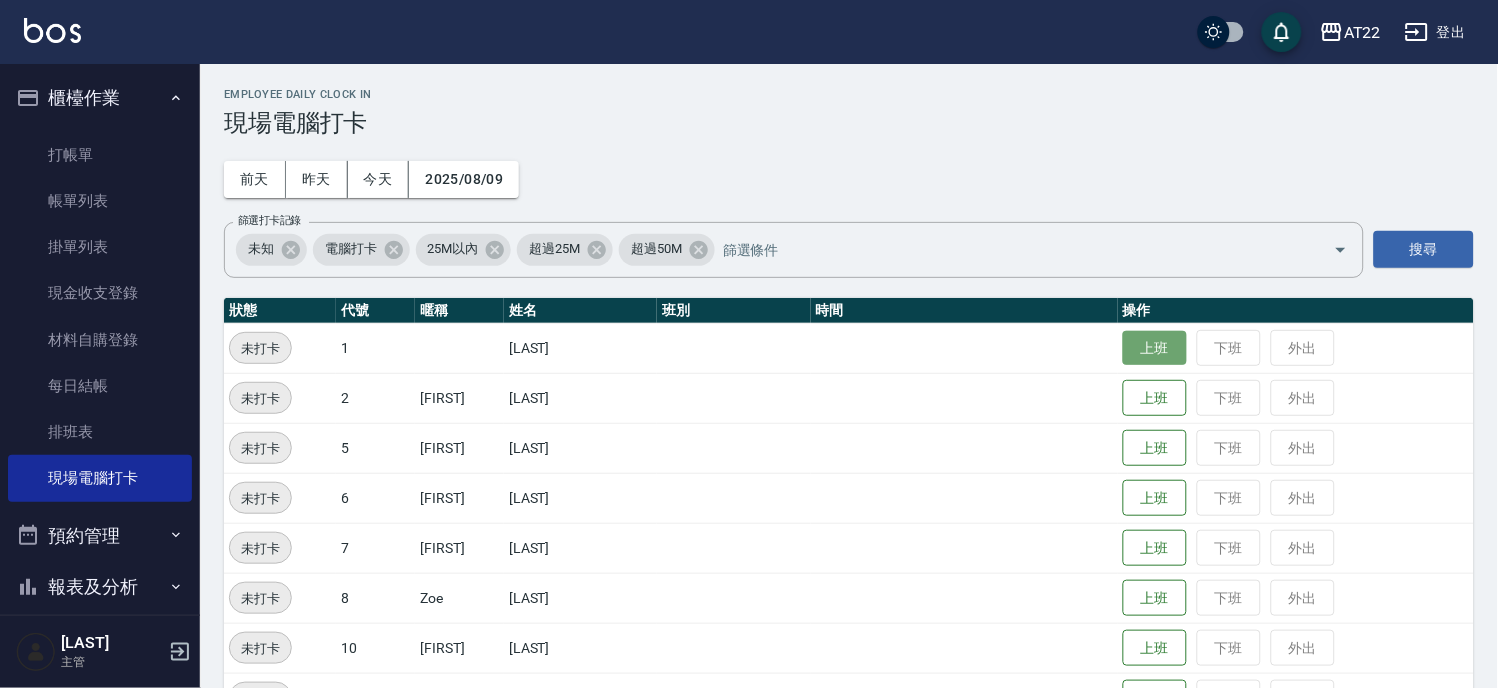 click on "上班" at bounding box center [1155, 348] 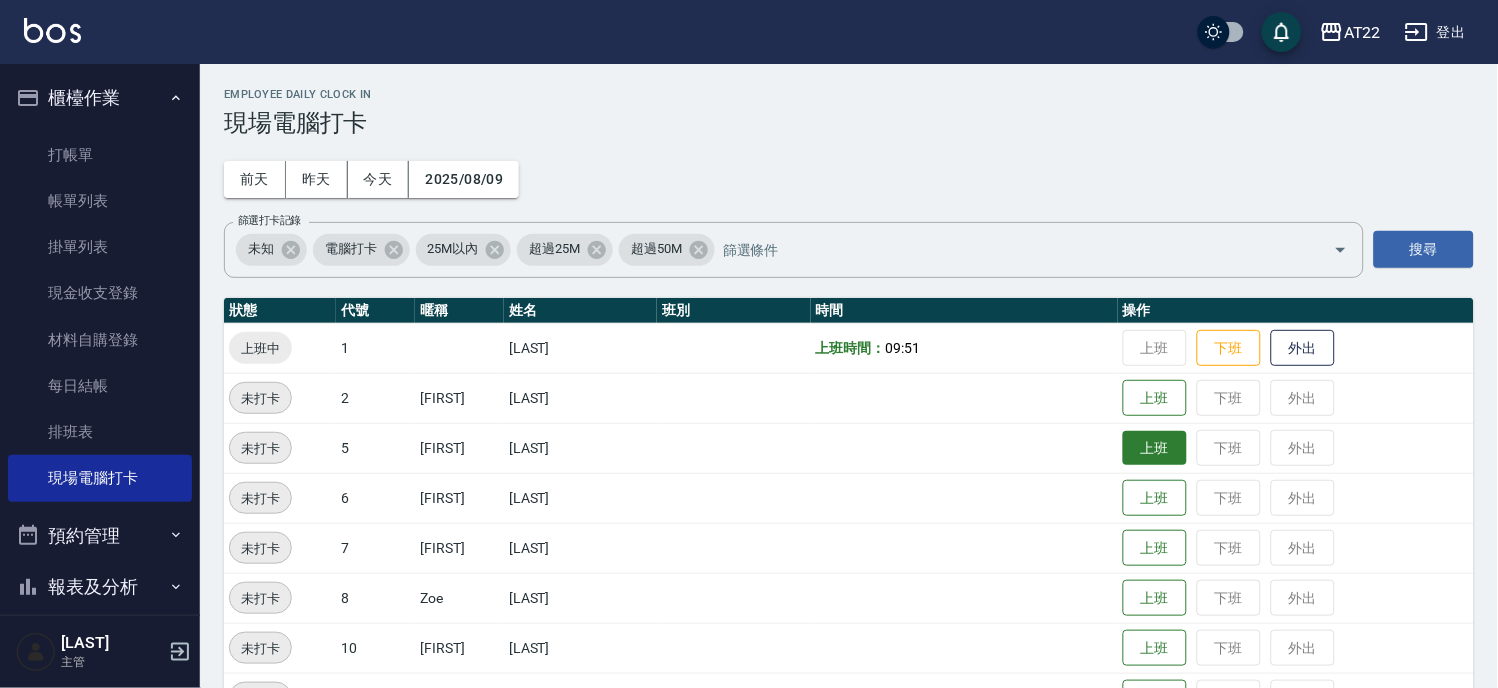 click on "上班" at bounding box center [1155, 448] 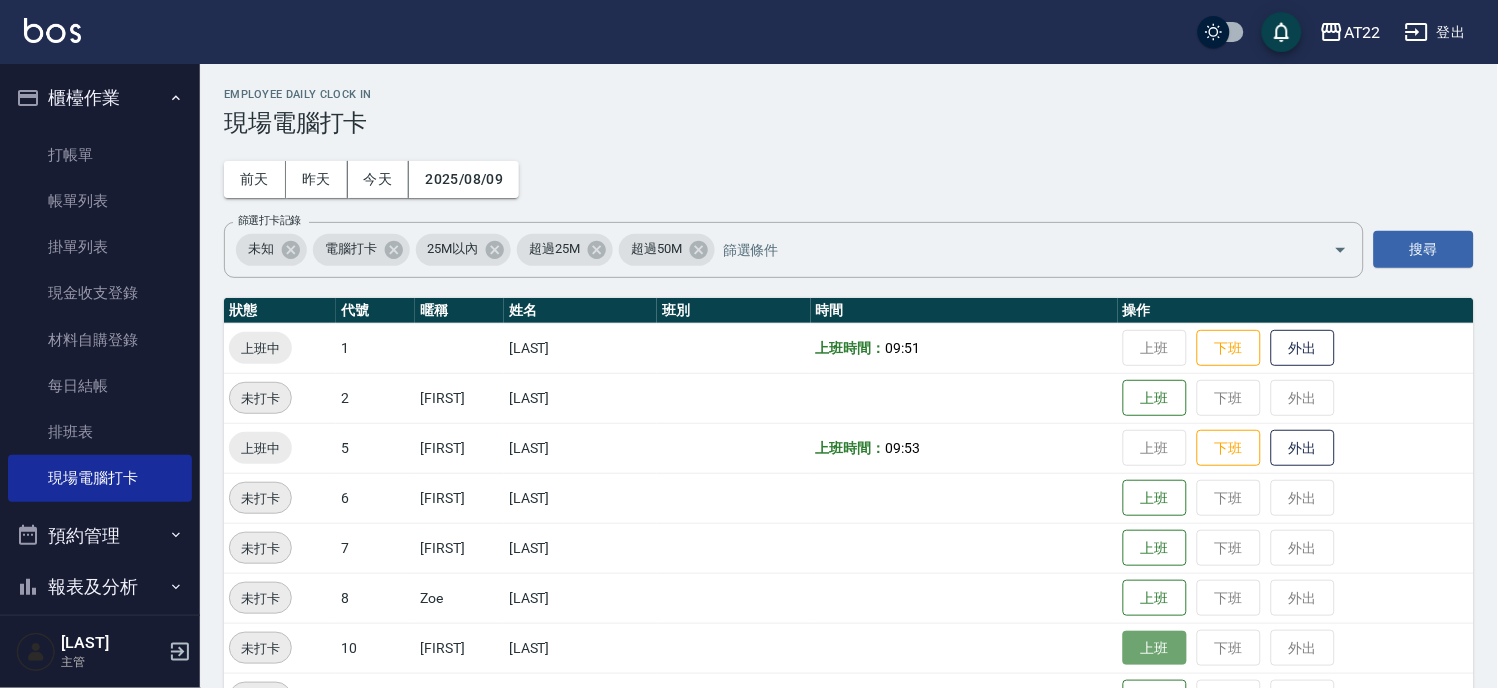 click on "上班" at bounding box center (1155, 648) 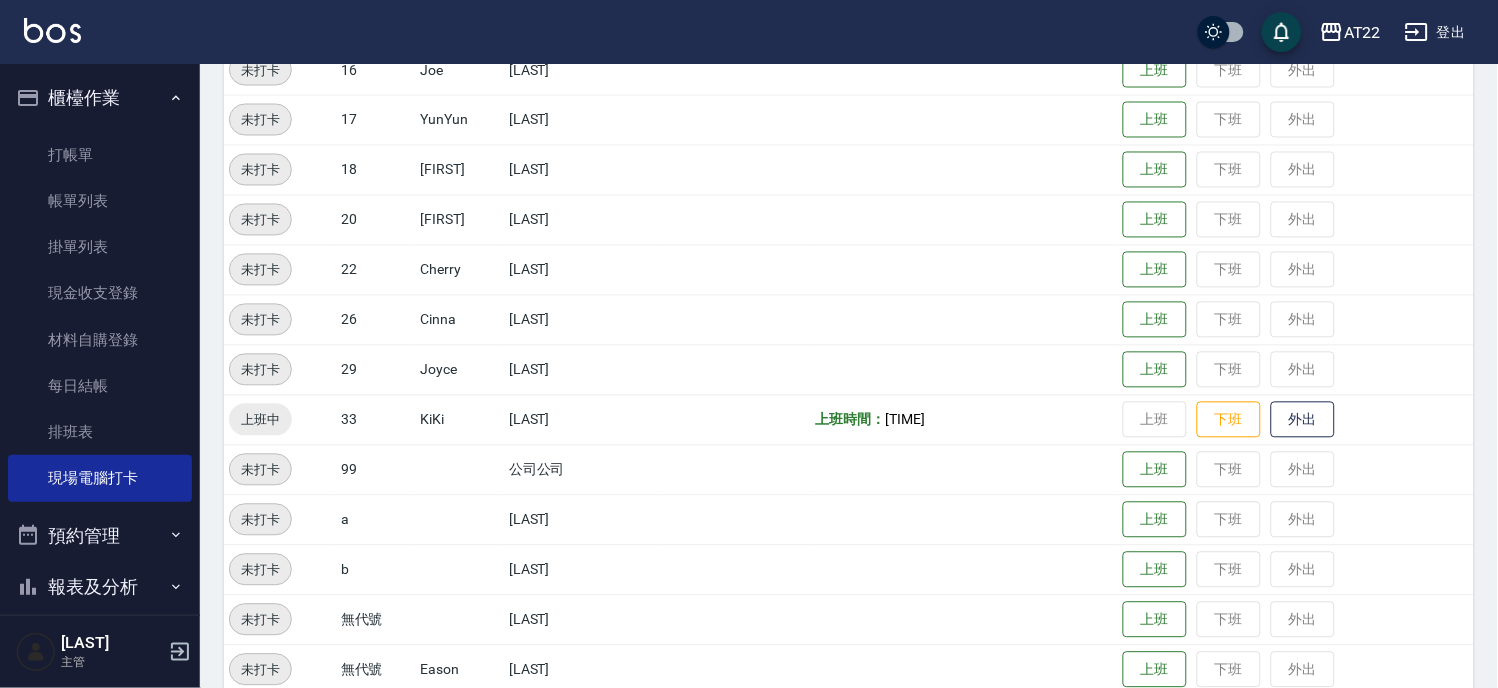 scroll, scrollTop: 758, scrollLeft: 0, axis: vertical 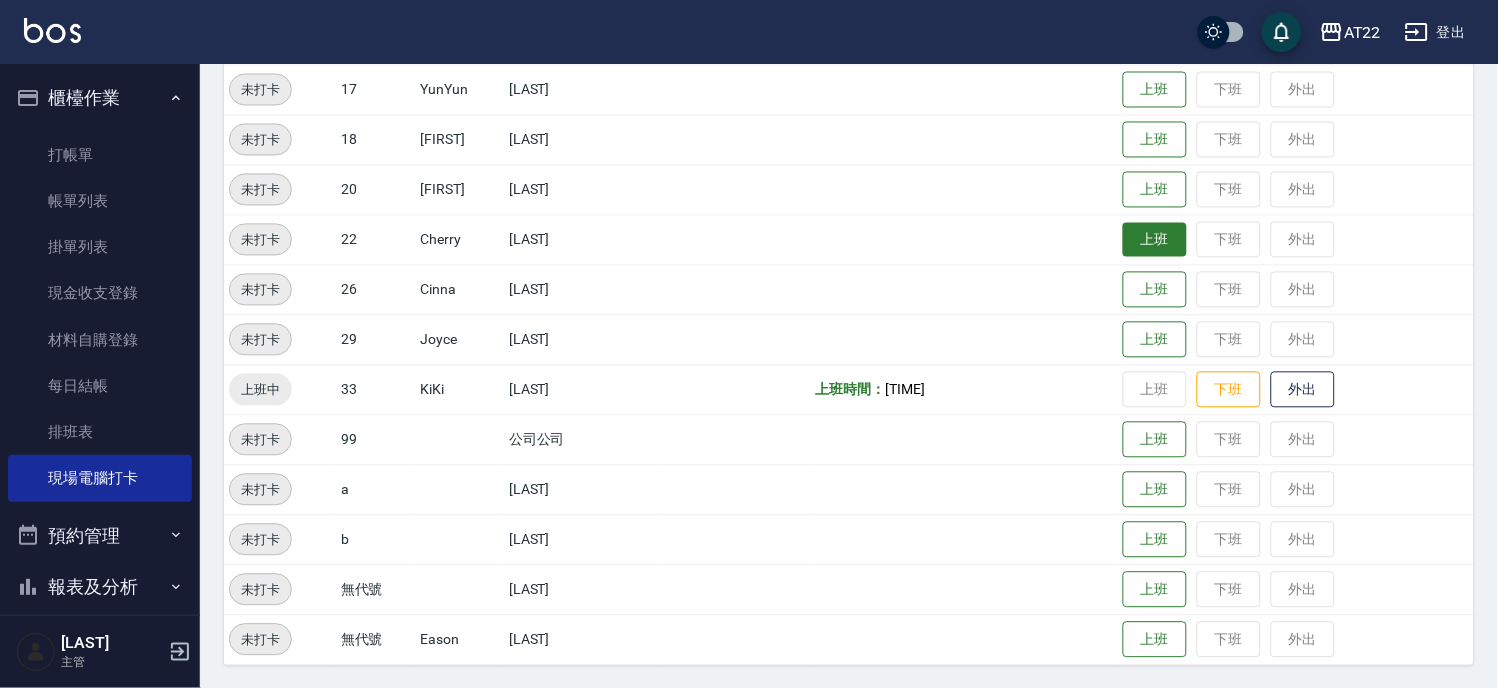 click on "上班" at bounding box center [1155, 240] 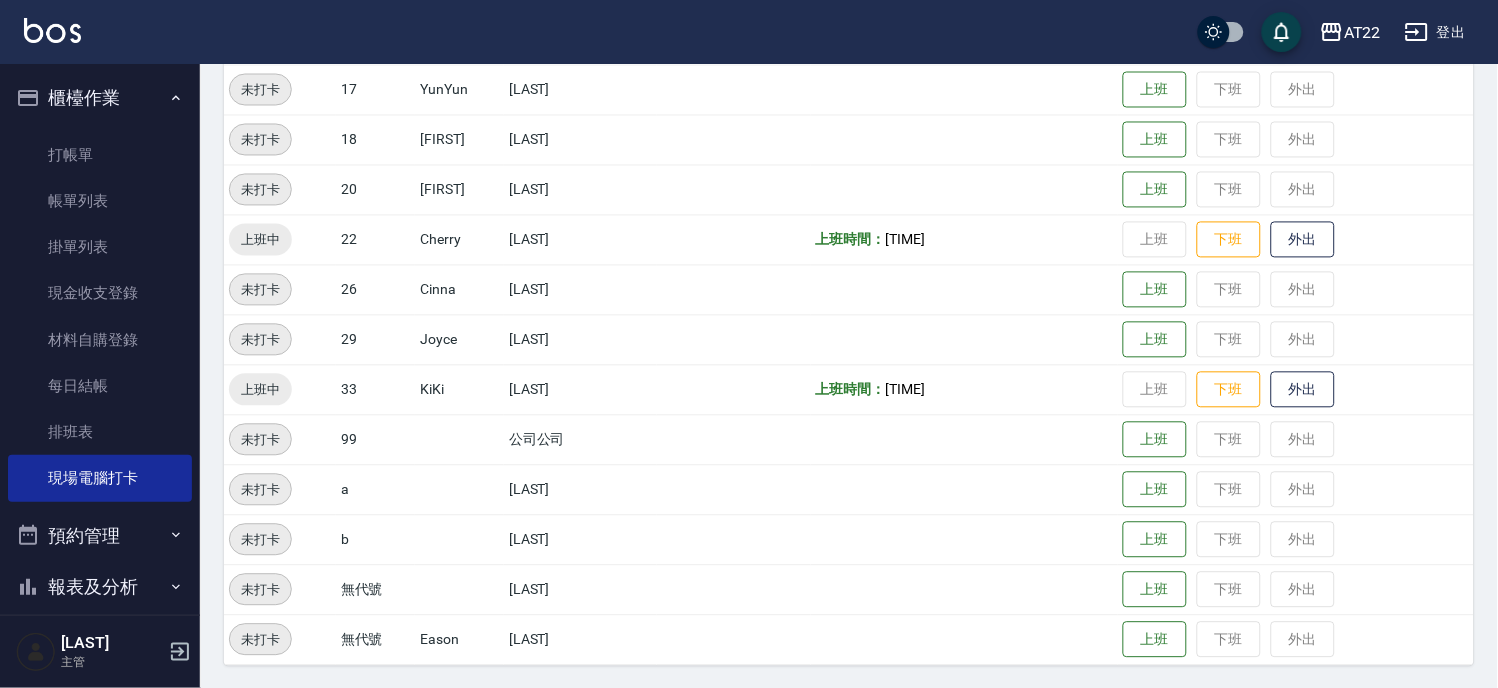 scroll, scrollTop: 314, scrollLeft: 0, axis: vertical 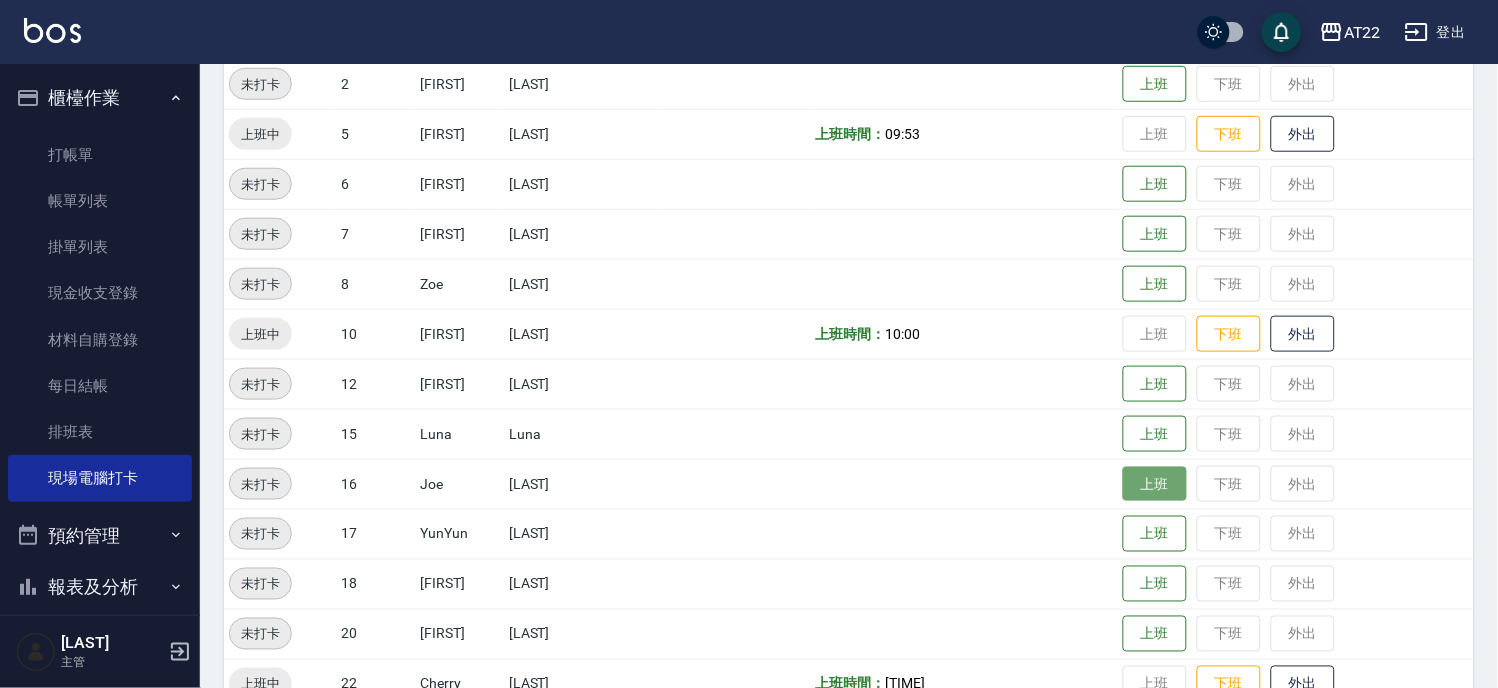 click on "上班" at bounding box center (1155, 484) 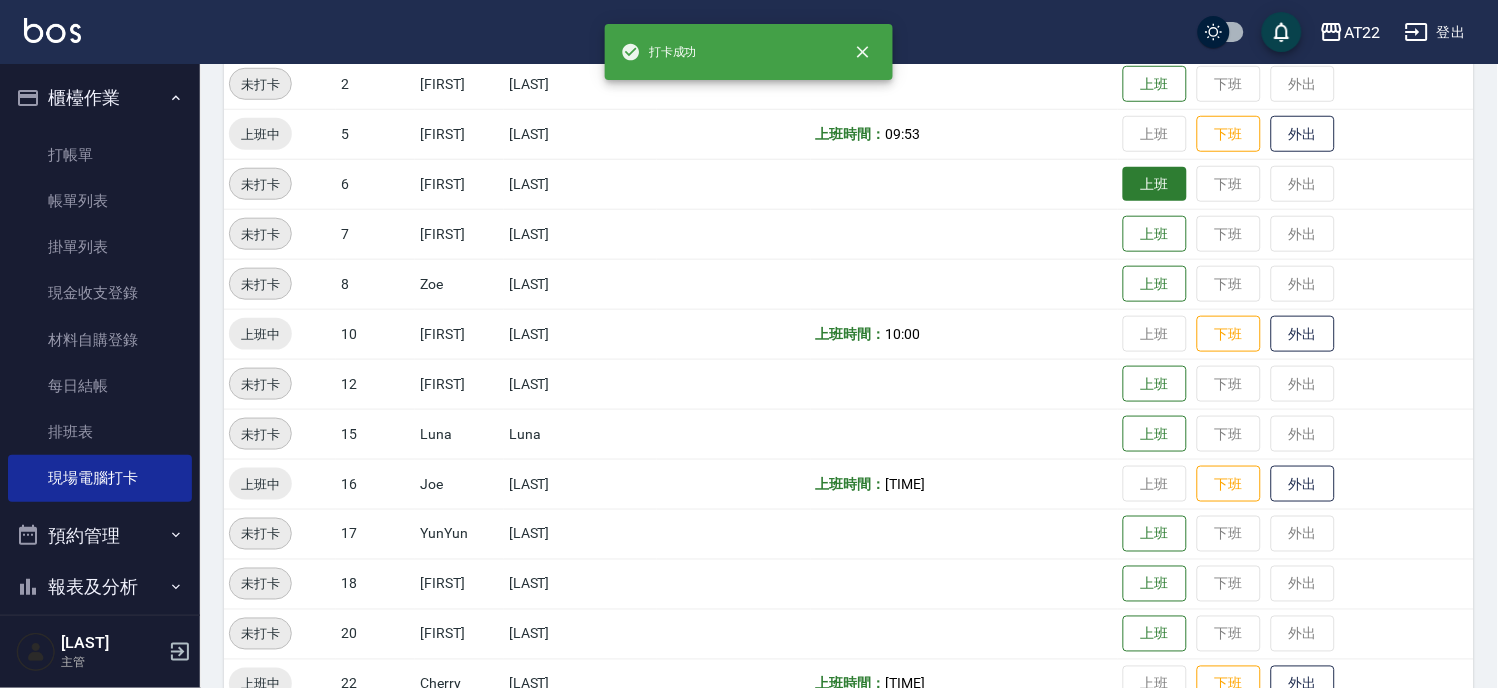 click on "上班" at bounding box center (1155, 184) 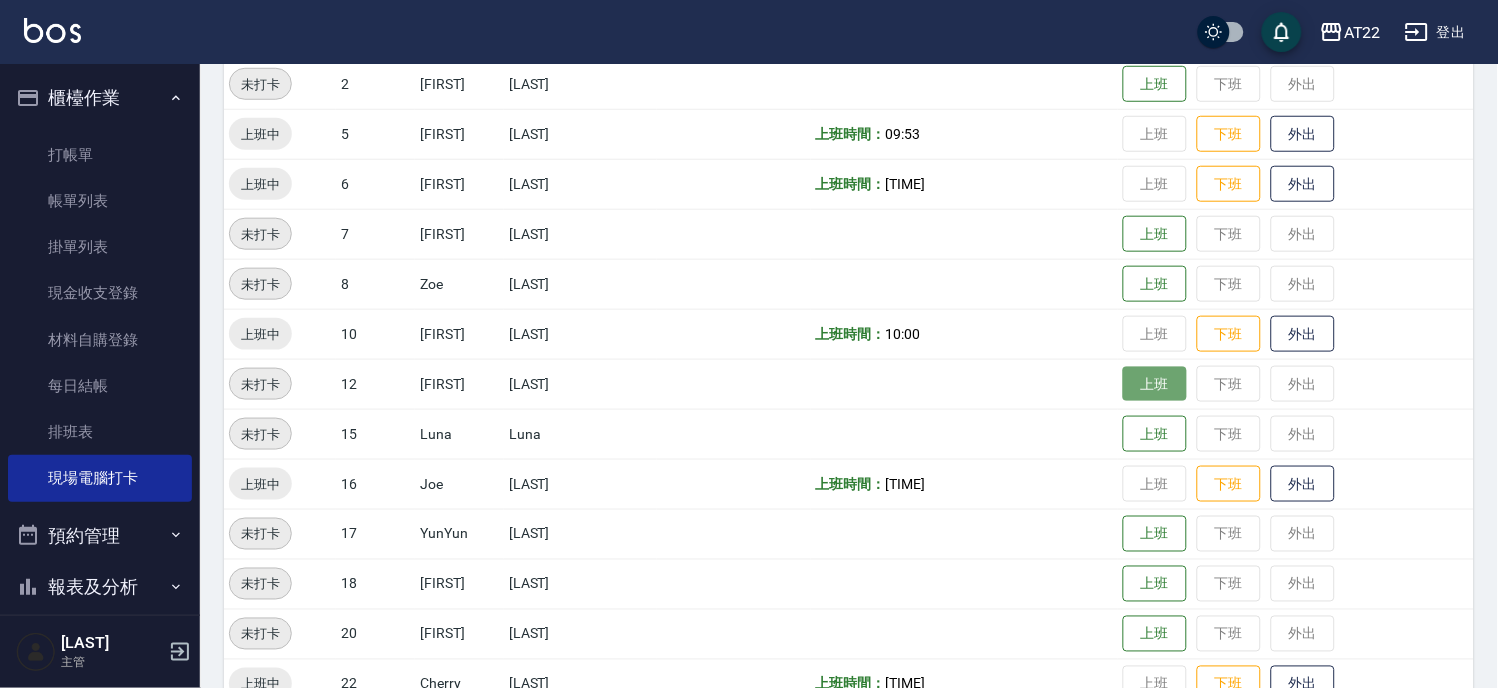 click on "上班" at bounding box center [1155, 384] 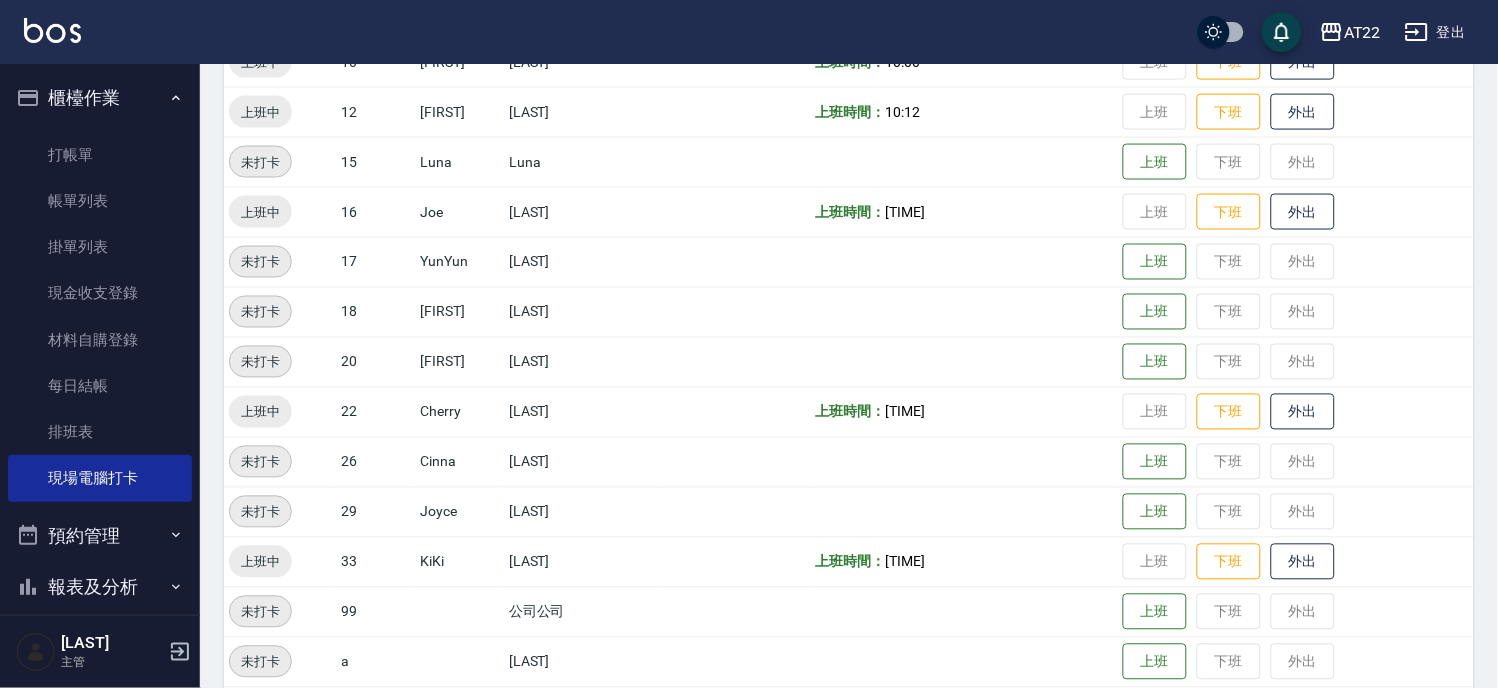 scroll, scrollTop: 425, scrollLeft: 0, axis: vertical 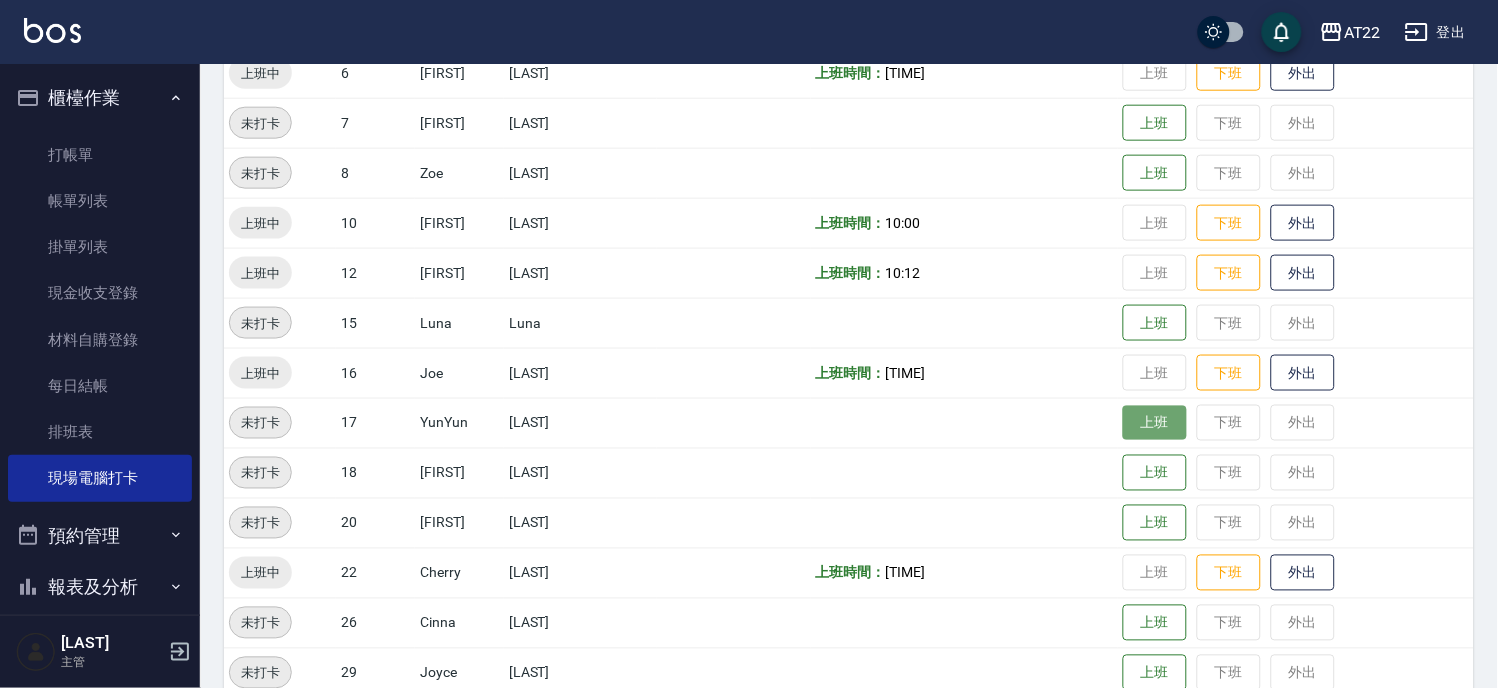 click on "上班" at bounding box center [1155, 423] 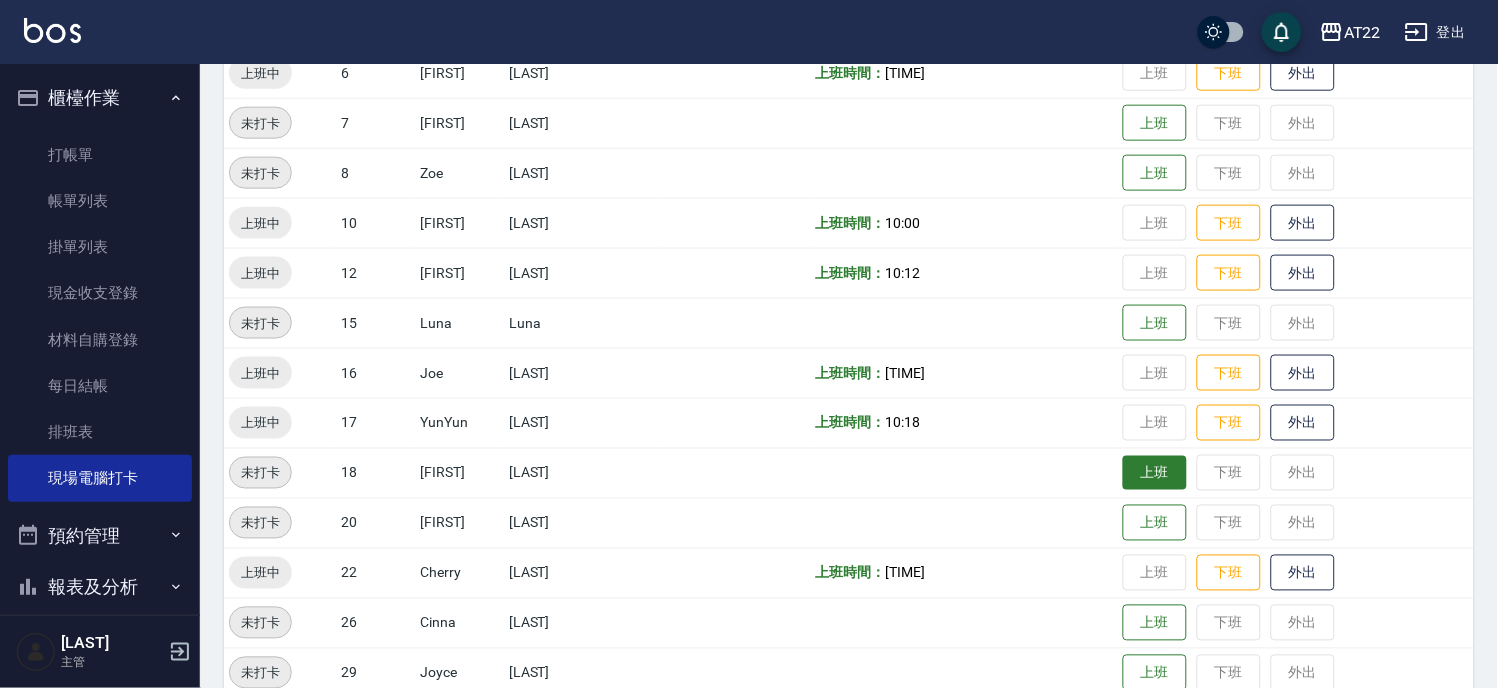 click on "上班" at bounding box center [1155, 473] 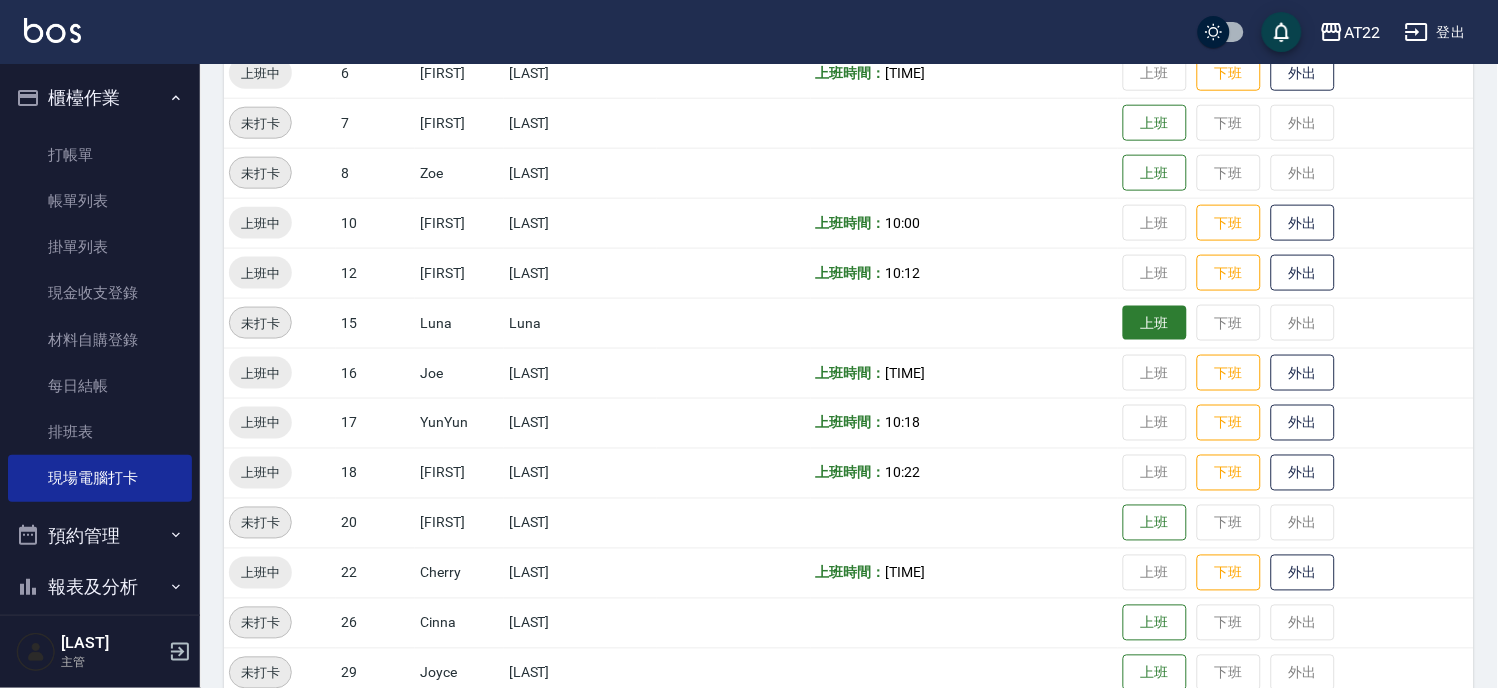 click on "上班" at bounding box center (1155, 323) 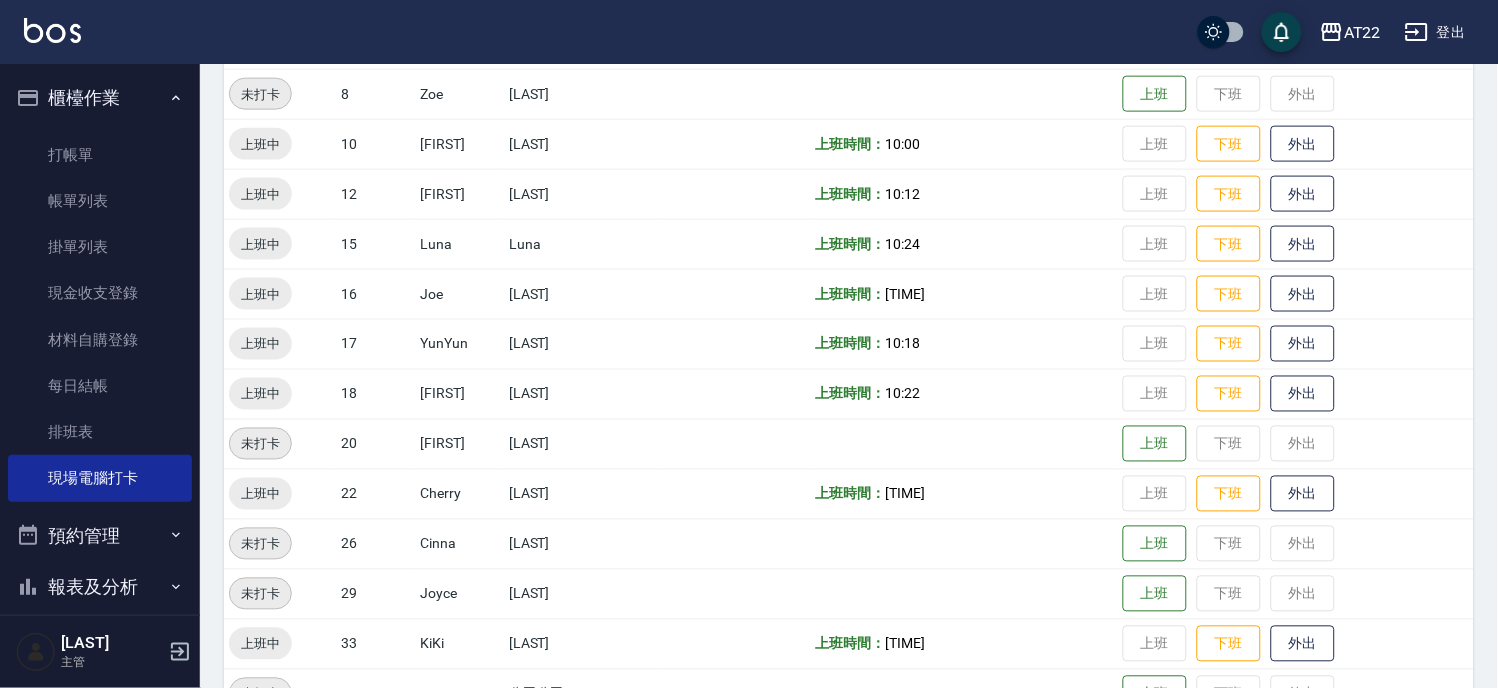 scroll, scrollTop: 506, scrollLeft: 0, axis: vertical 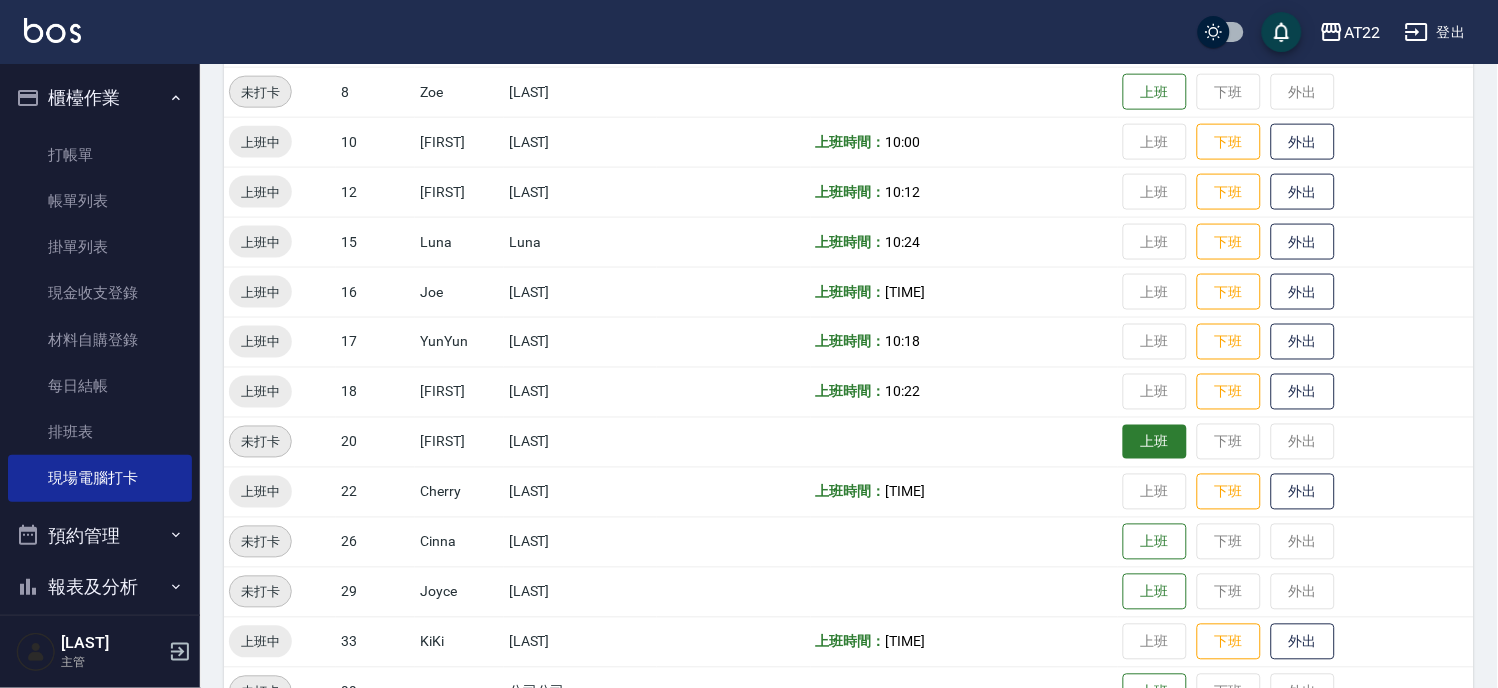 click on "上班" at bounding box center (1155, 442) 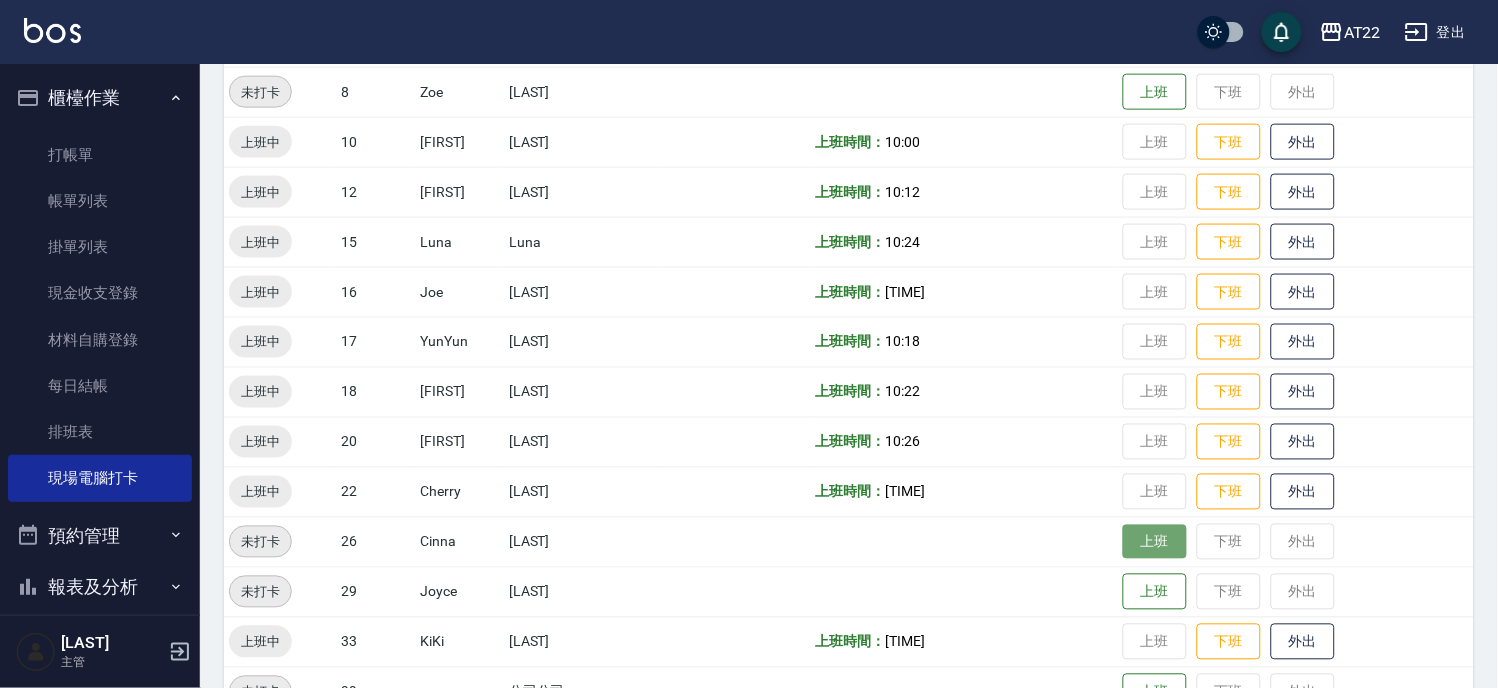 click on "上班" at bounding box center [1155, 542] 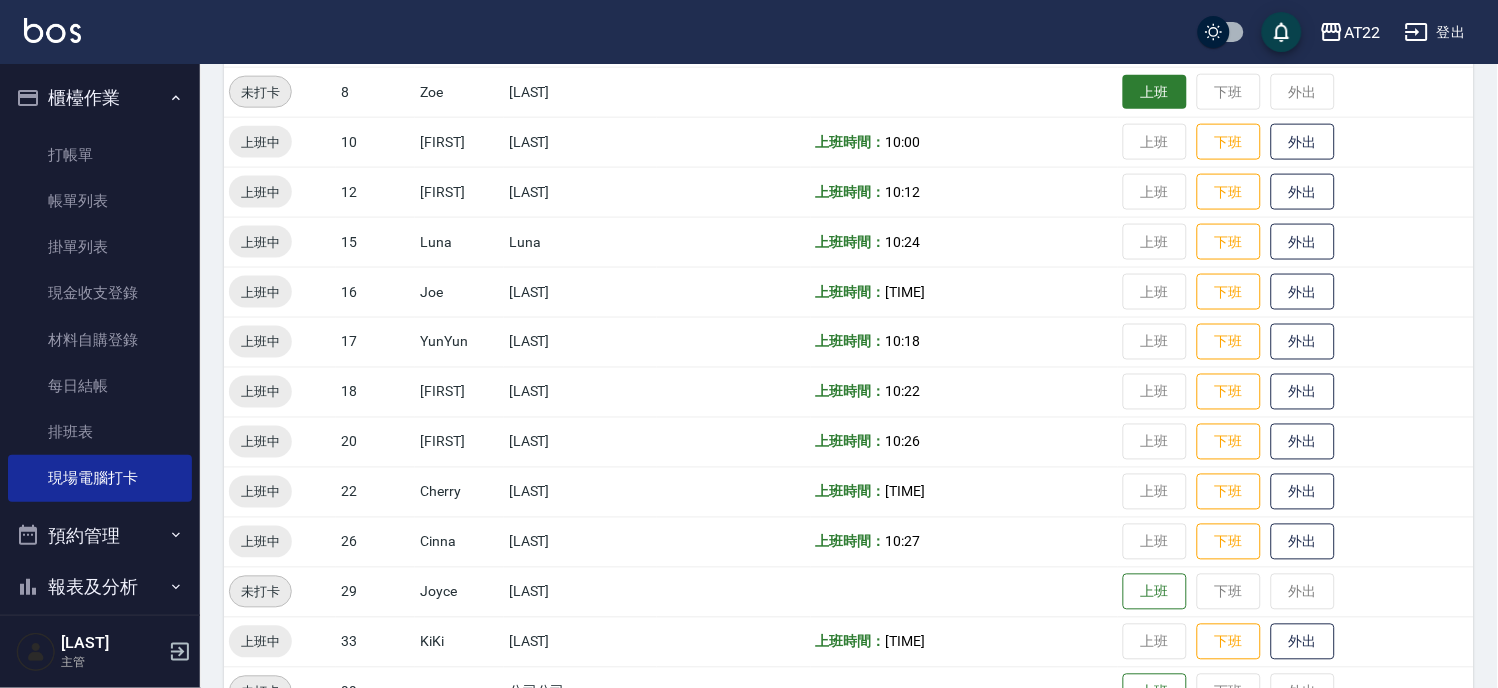 click on "上班" at bounding box center (1155, 92) 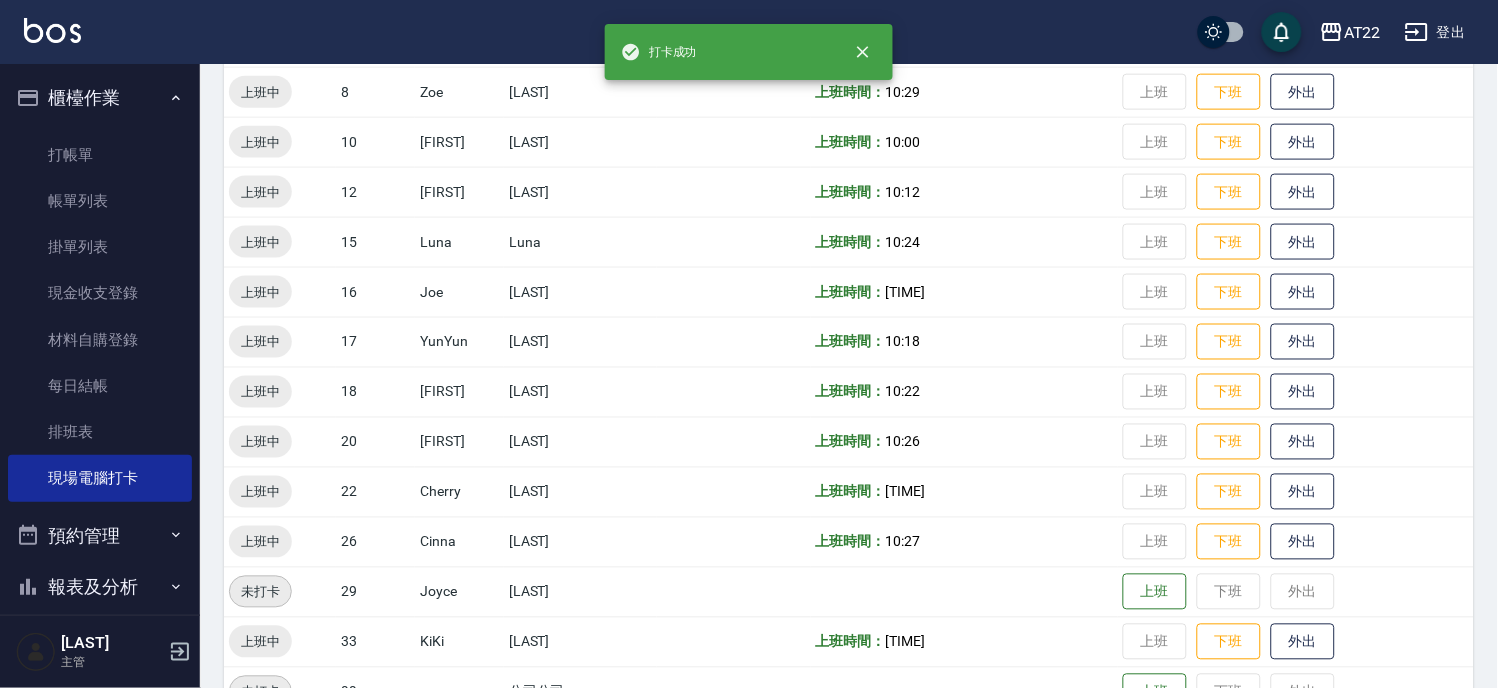 scroll, scrollTop: 173, scrollLeft: 0, axis: vertical 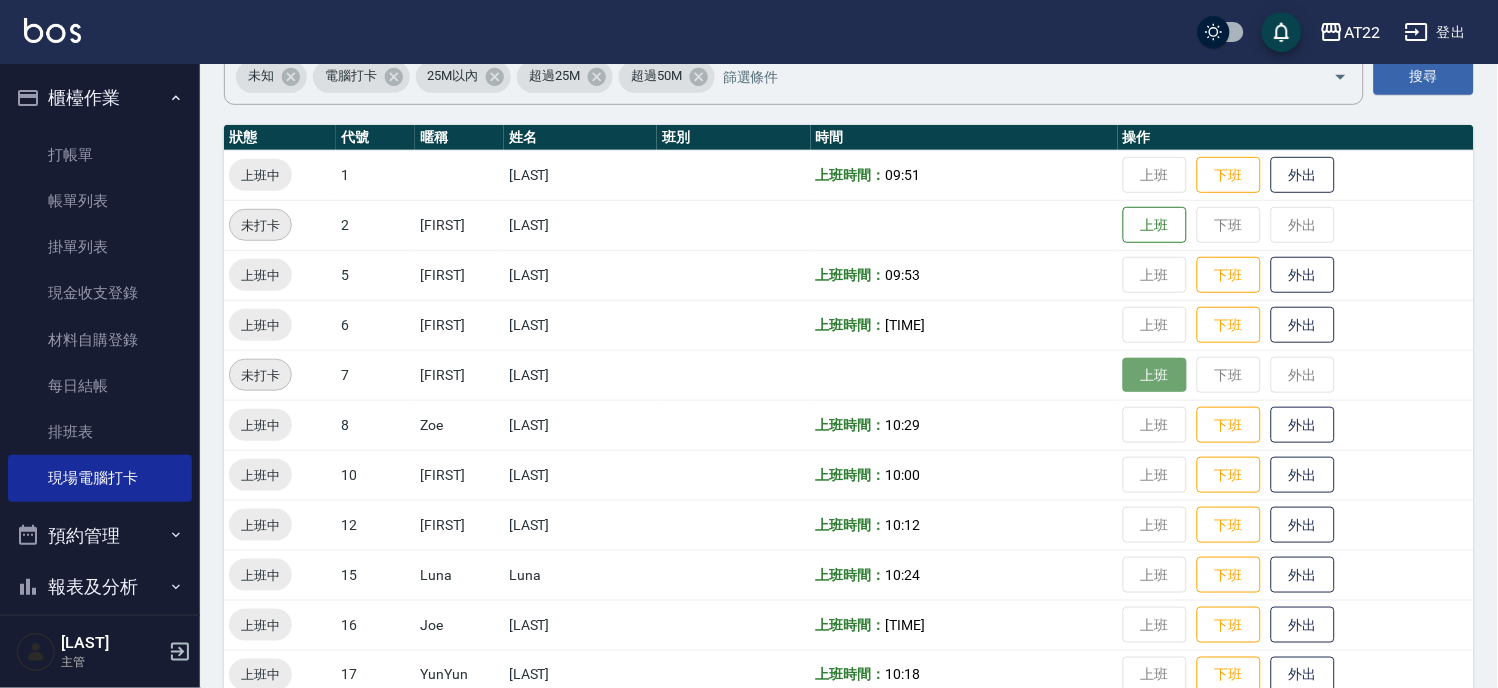 click on "上班" at bounding box center (1155, 375) 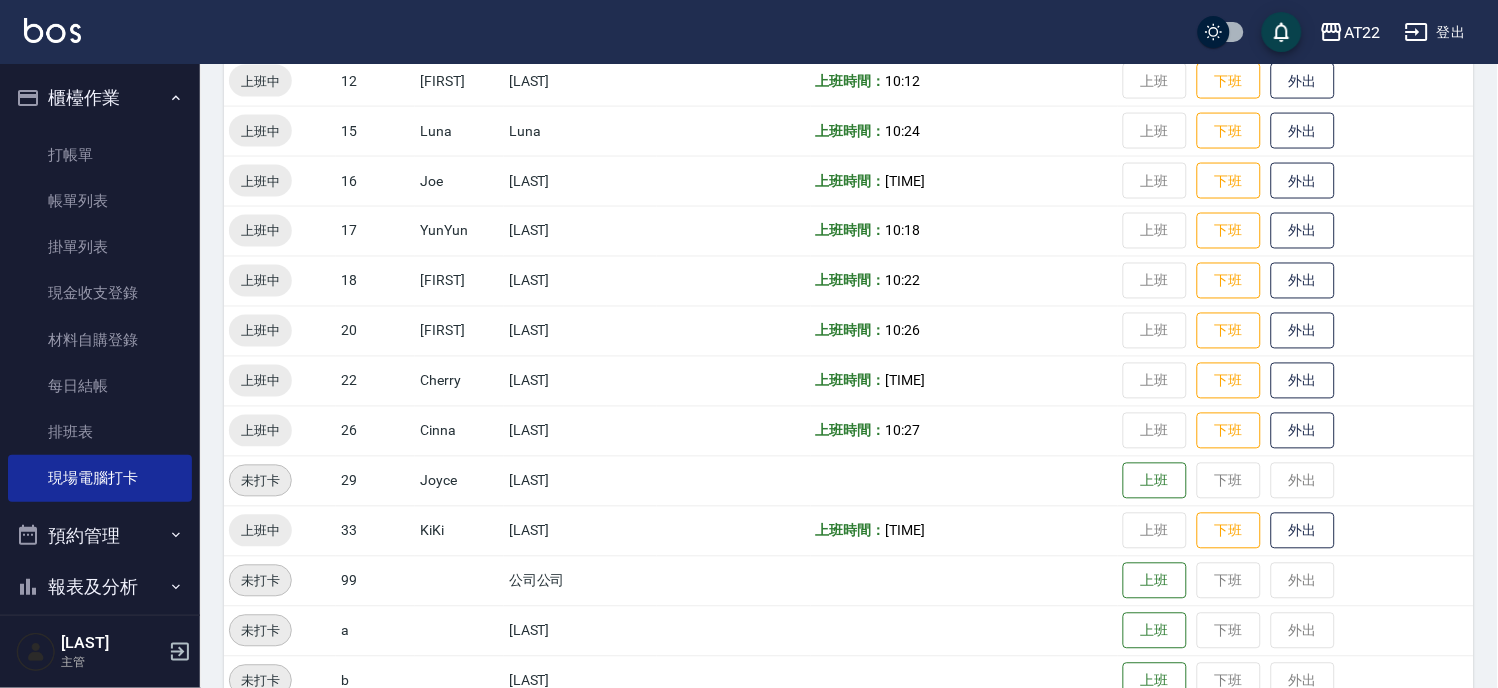 scroll, scrollTop: 173, scrollLeft: 0, axis: vertical 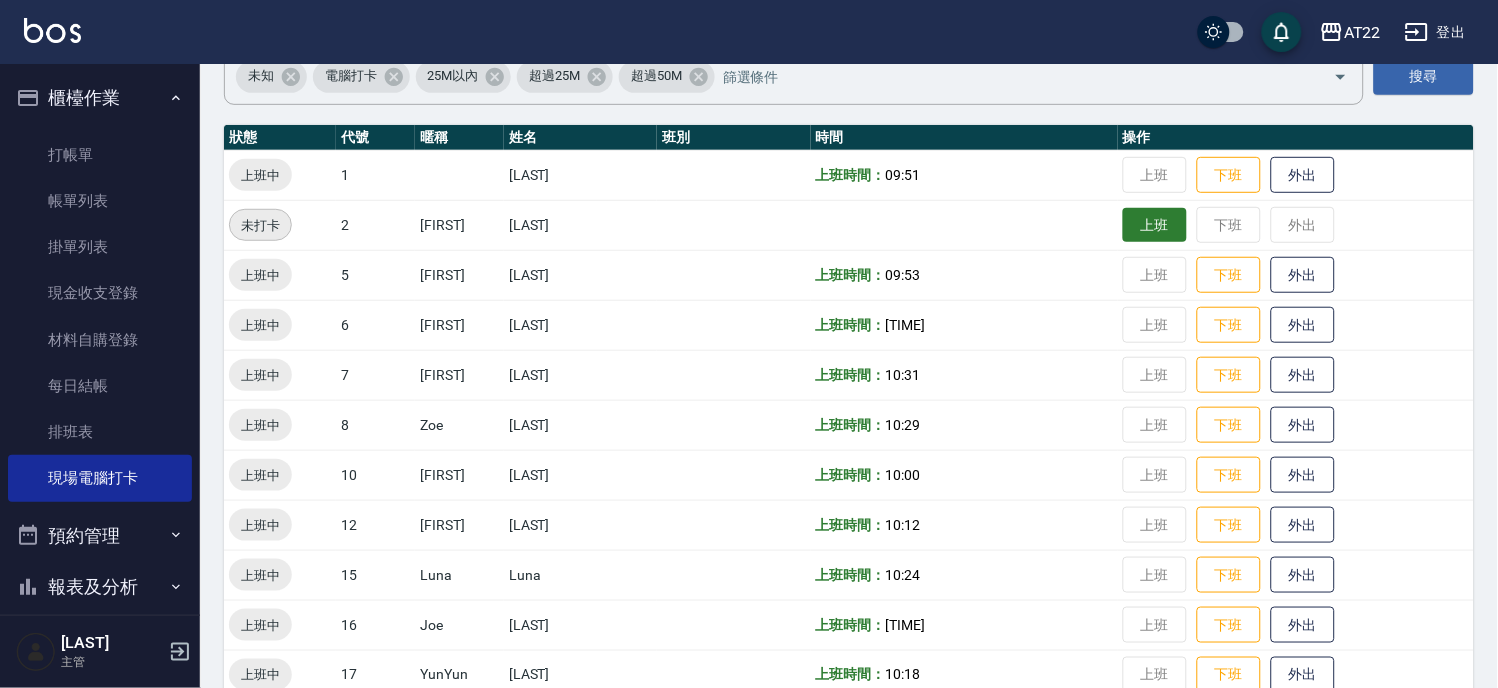 click on "上班" at bounding box center [1155, 225] 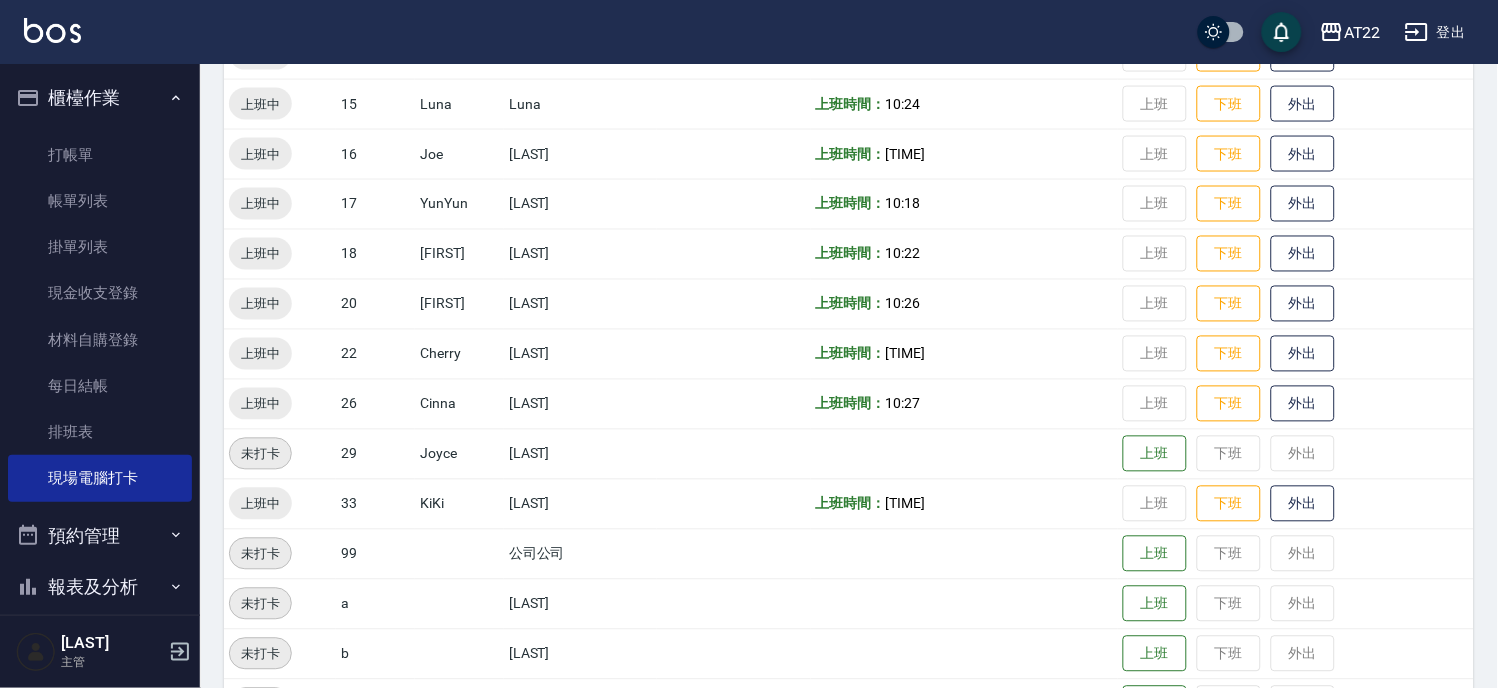scroll, scrollTop: 723, scrollLeft: 0, axis: vertical 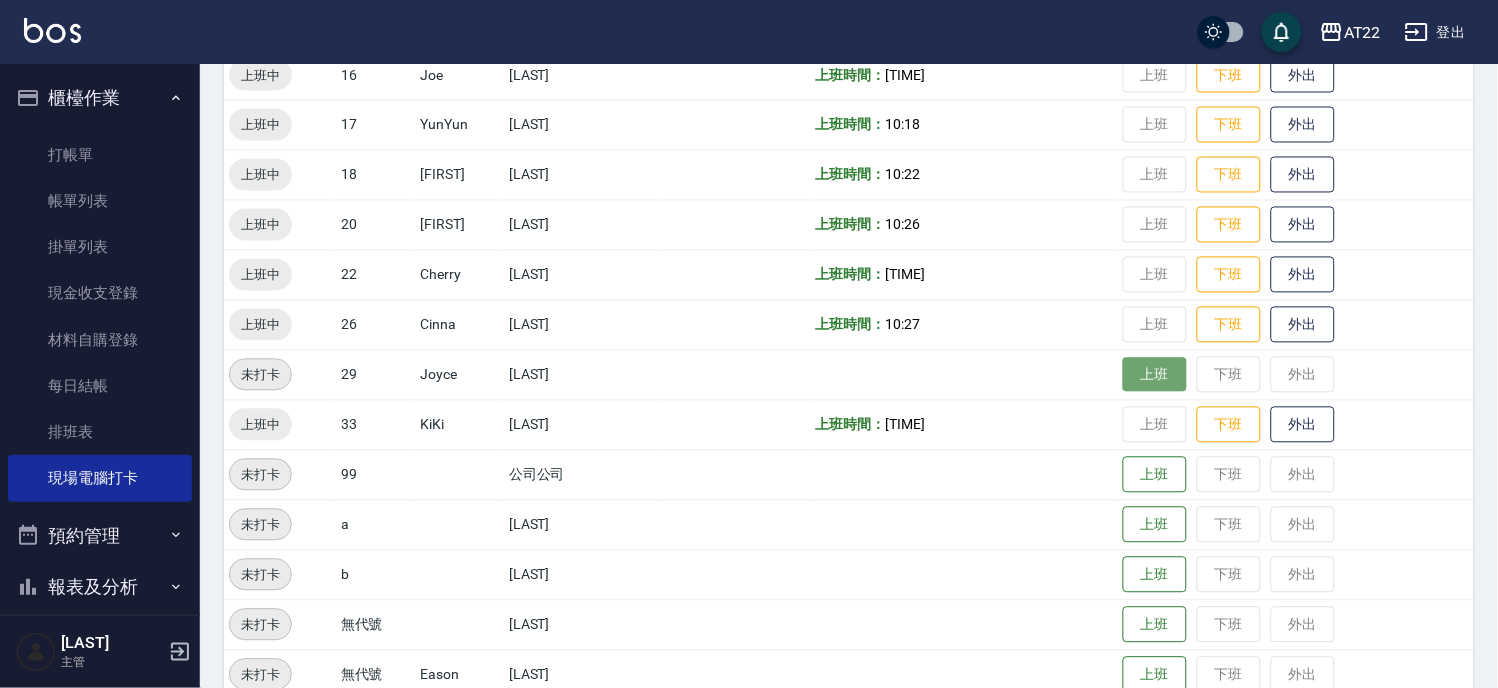 click on "上班" at bounding box center [1155, 375] 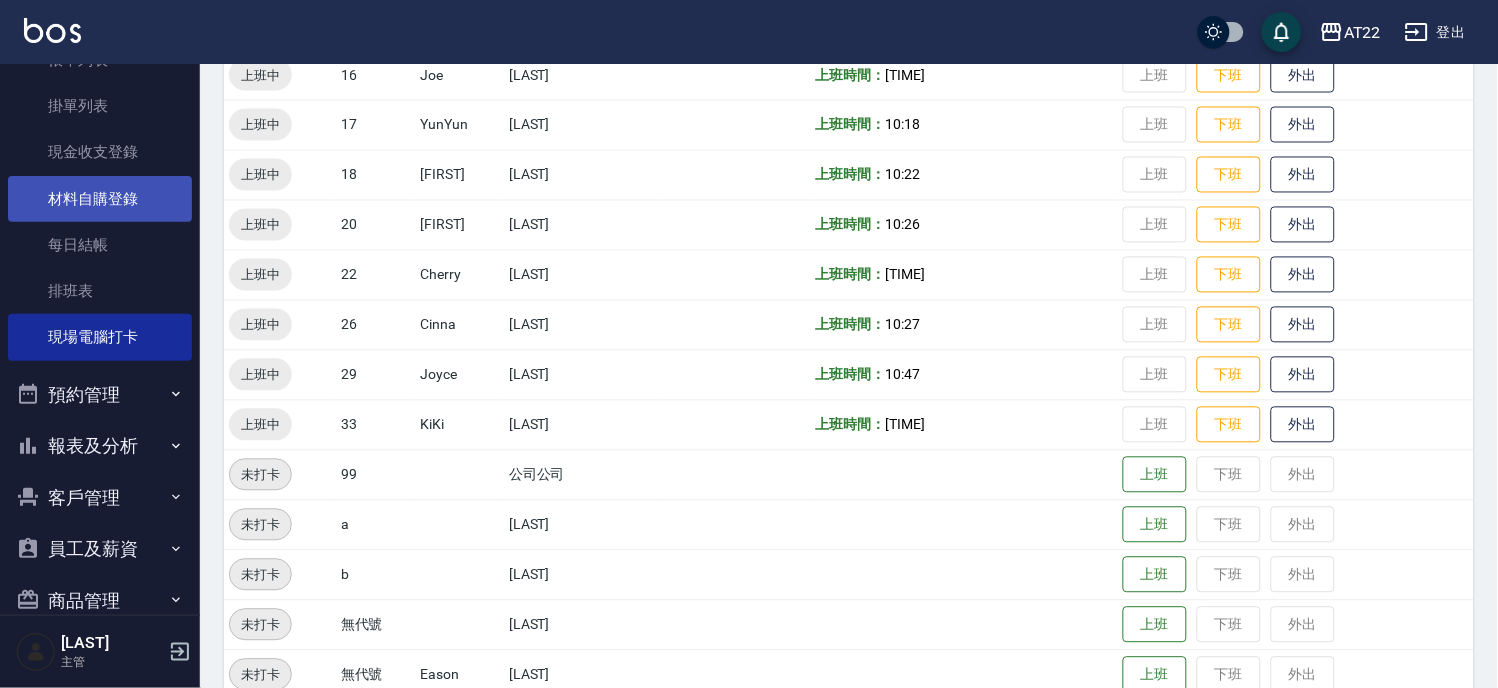 scroll, scrollTop: 226, scrollLeft: 0, axis: vertical 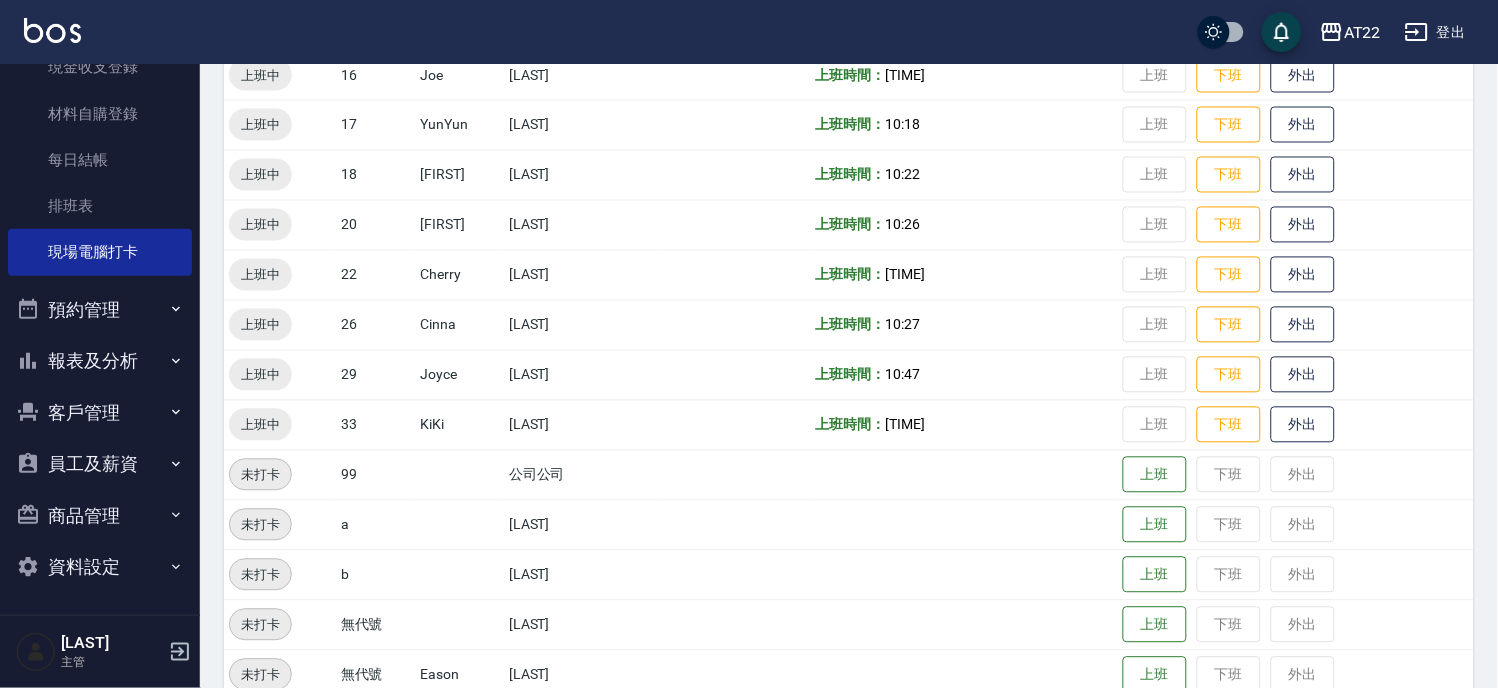 click on "報表及分析" at bounding box center (100, 361) 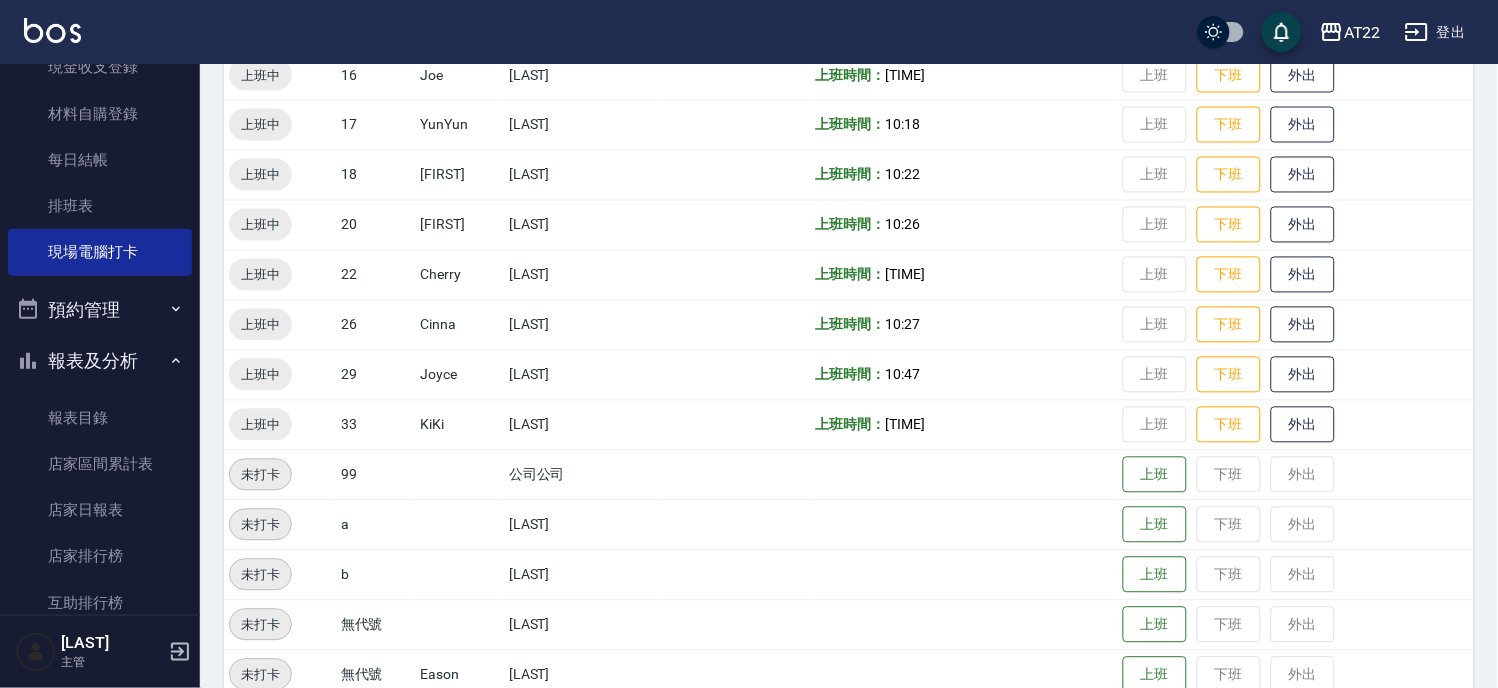 scroll, scrollTop: 782, scrollLeft: 0, axis: vertical 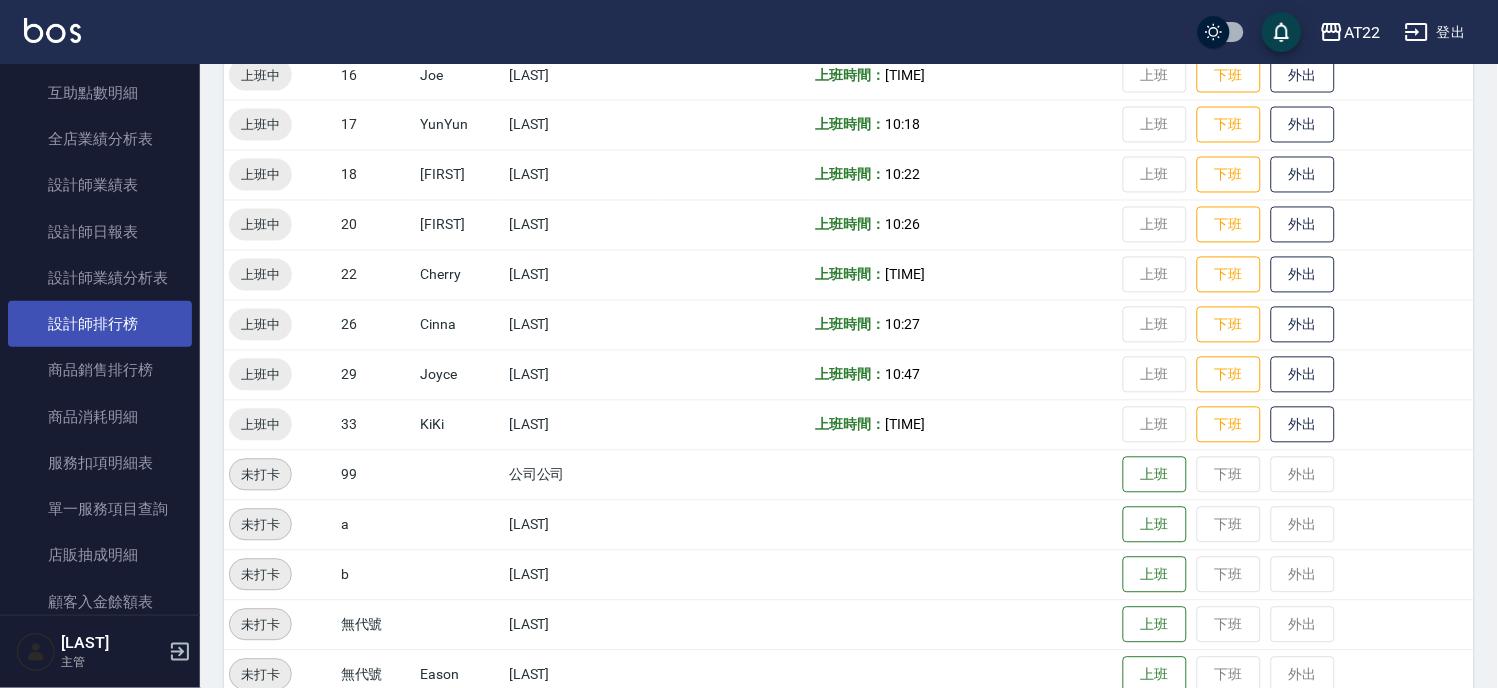 click on "設計師排行榜" at bounding box center (100, 324) 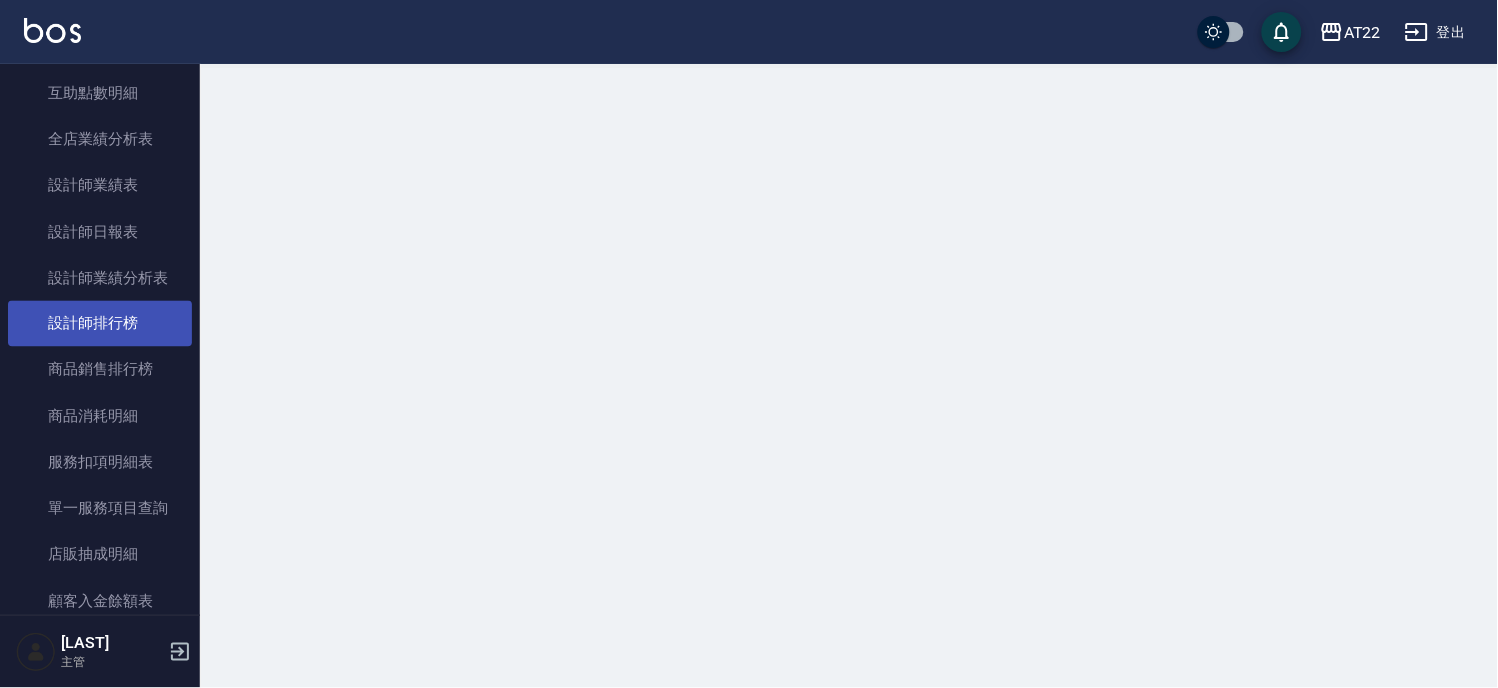 scroll, scrollTop: 0, scrollLeft: 0, axis: both 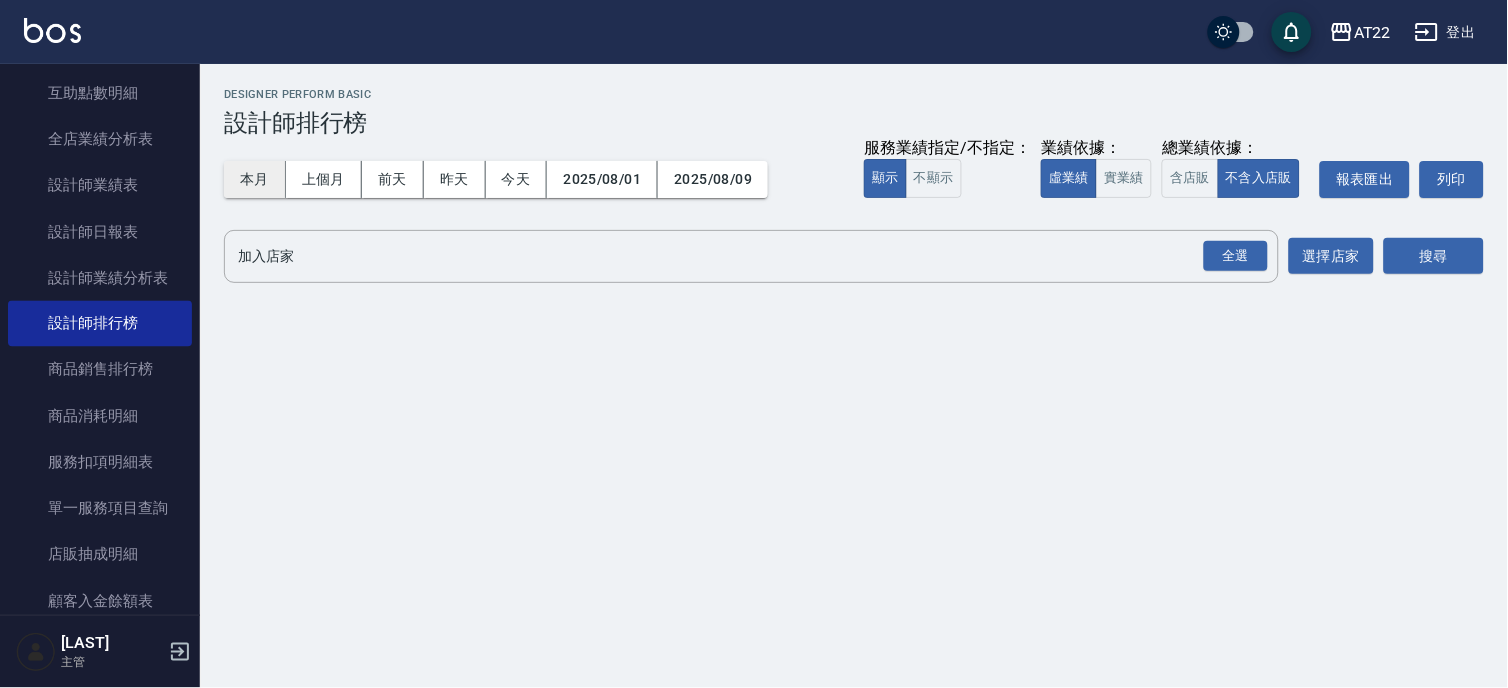 click on "本月" at bounding box center [255, 179] 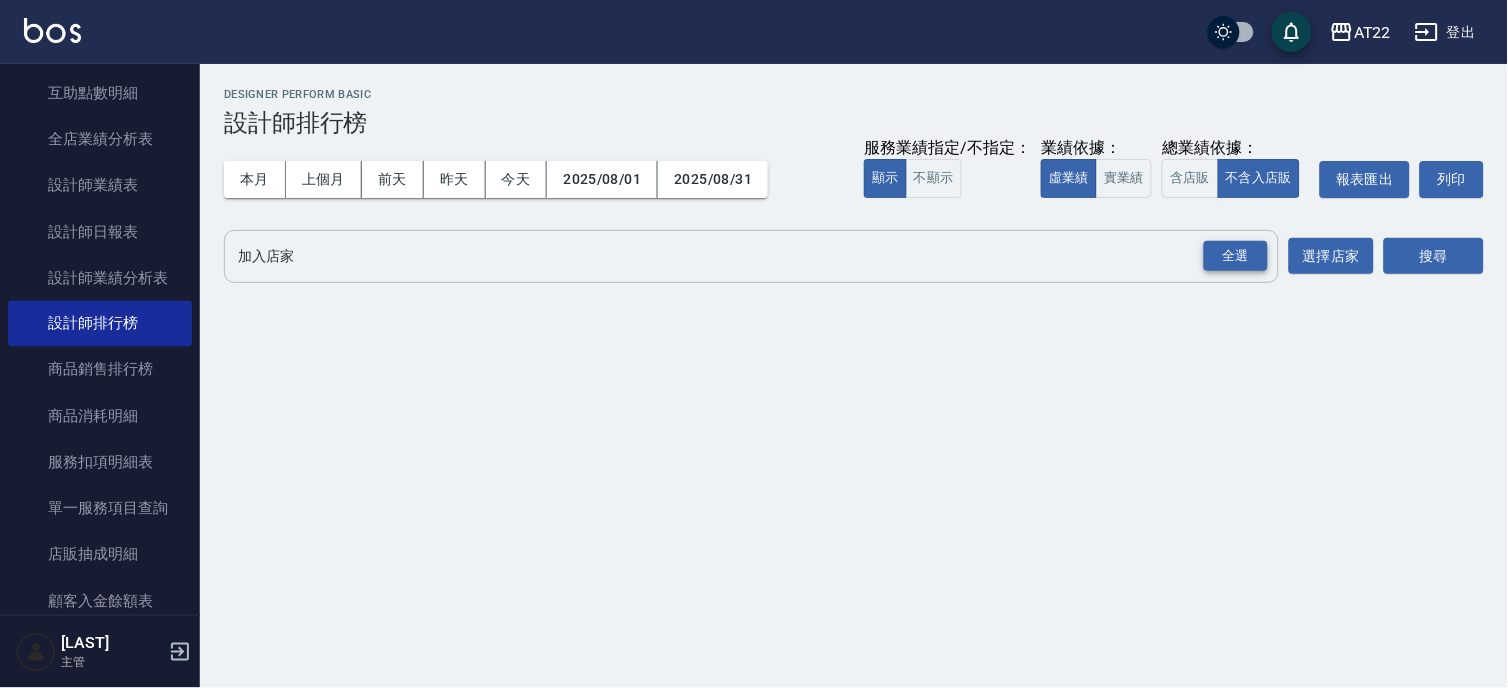 click on "全選" at bounding box center (1236, 256) 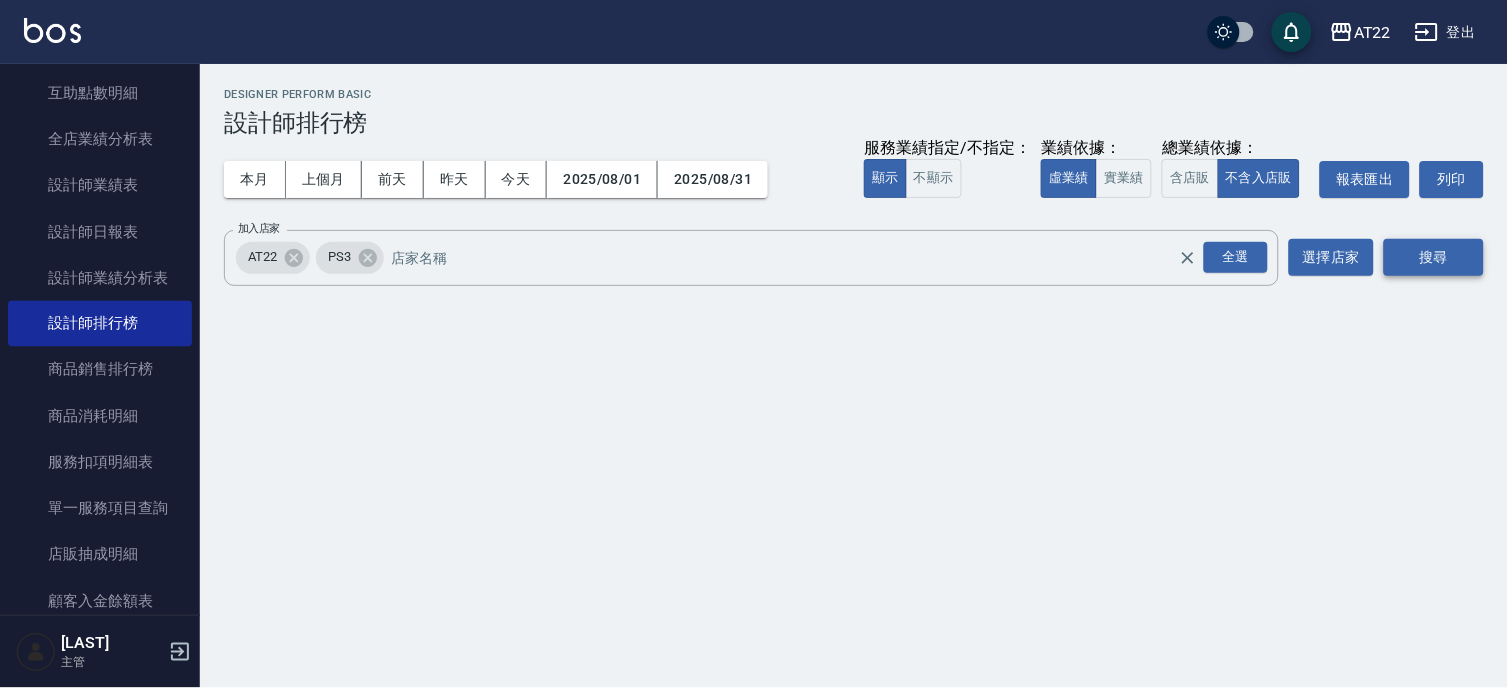 click on "搜尋" at bounding box center [1434, 257] 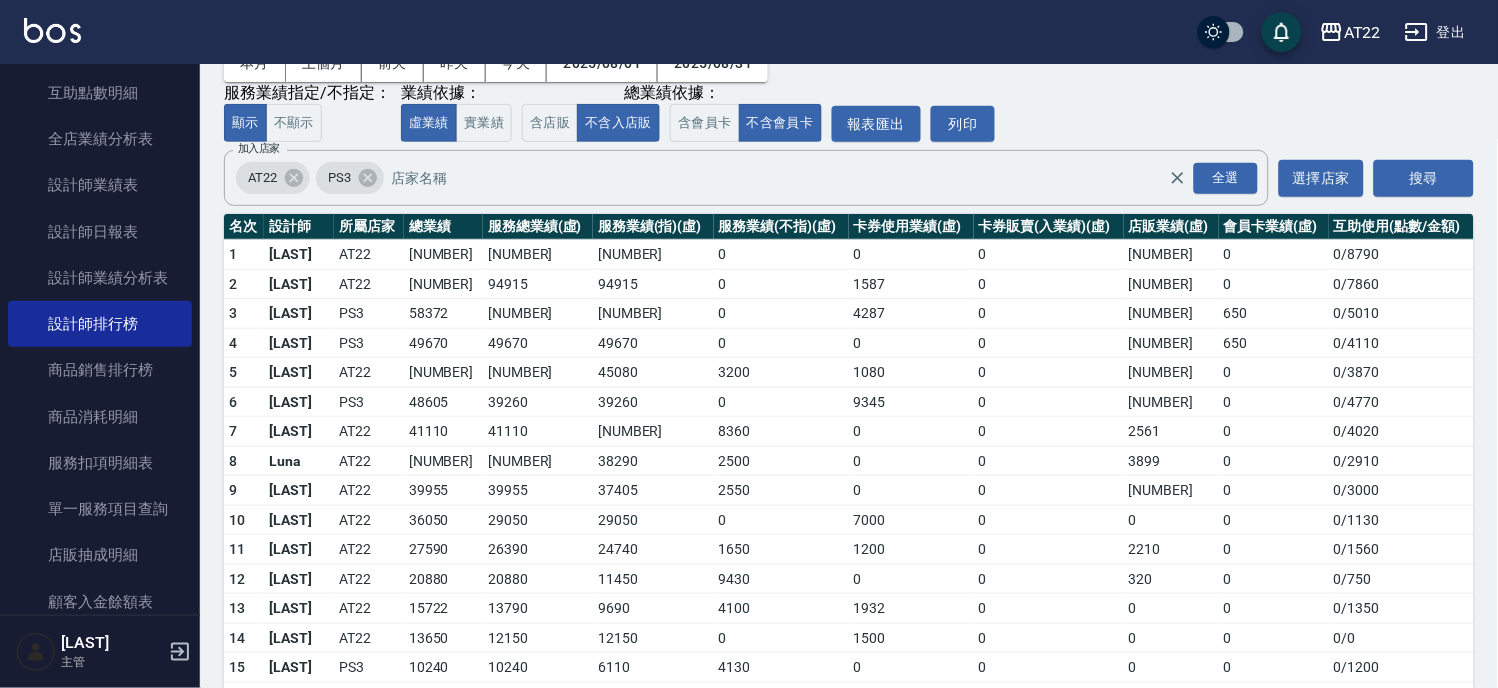 scroll, scrollTop: 223, scrollLeft: 0, axis: vertical 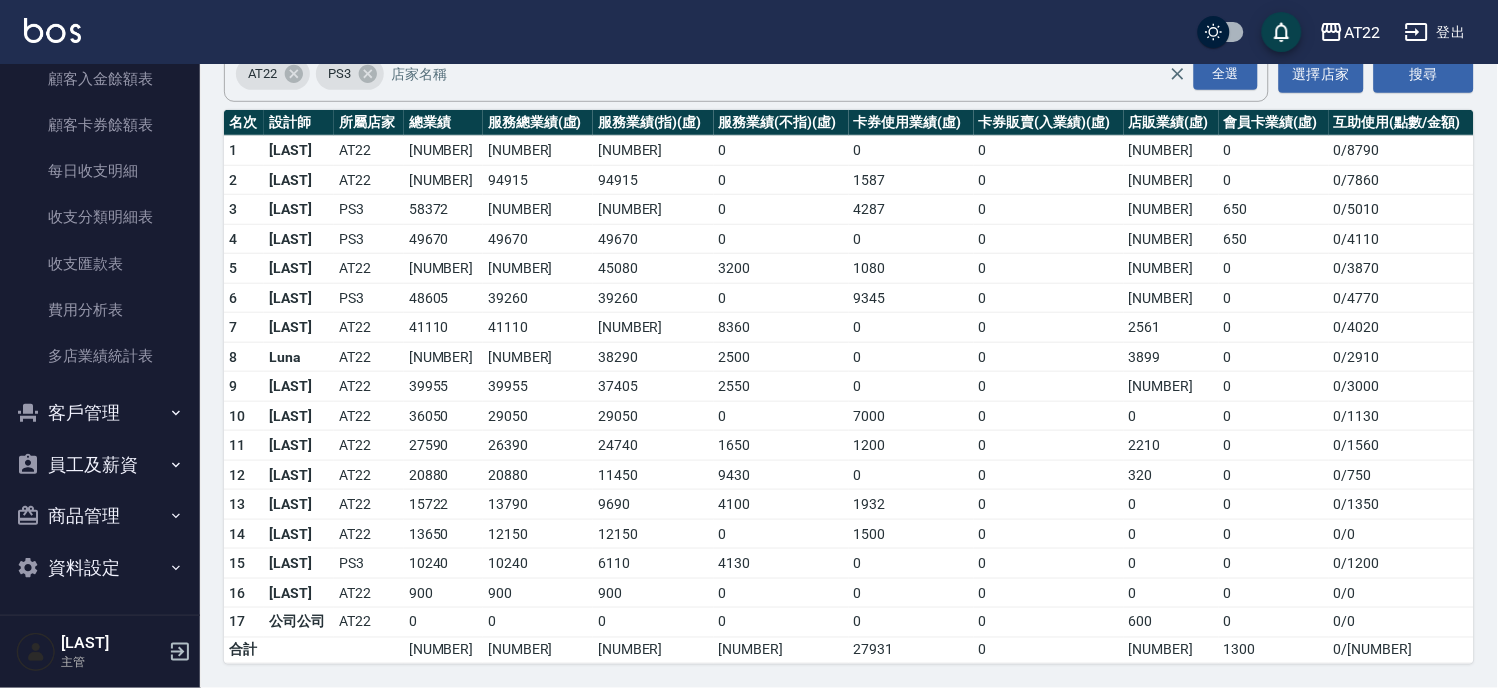 click on "客戶管理" at bounding box center [100, 413] 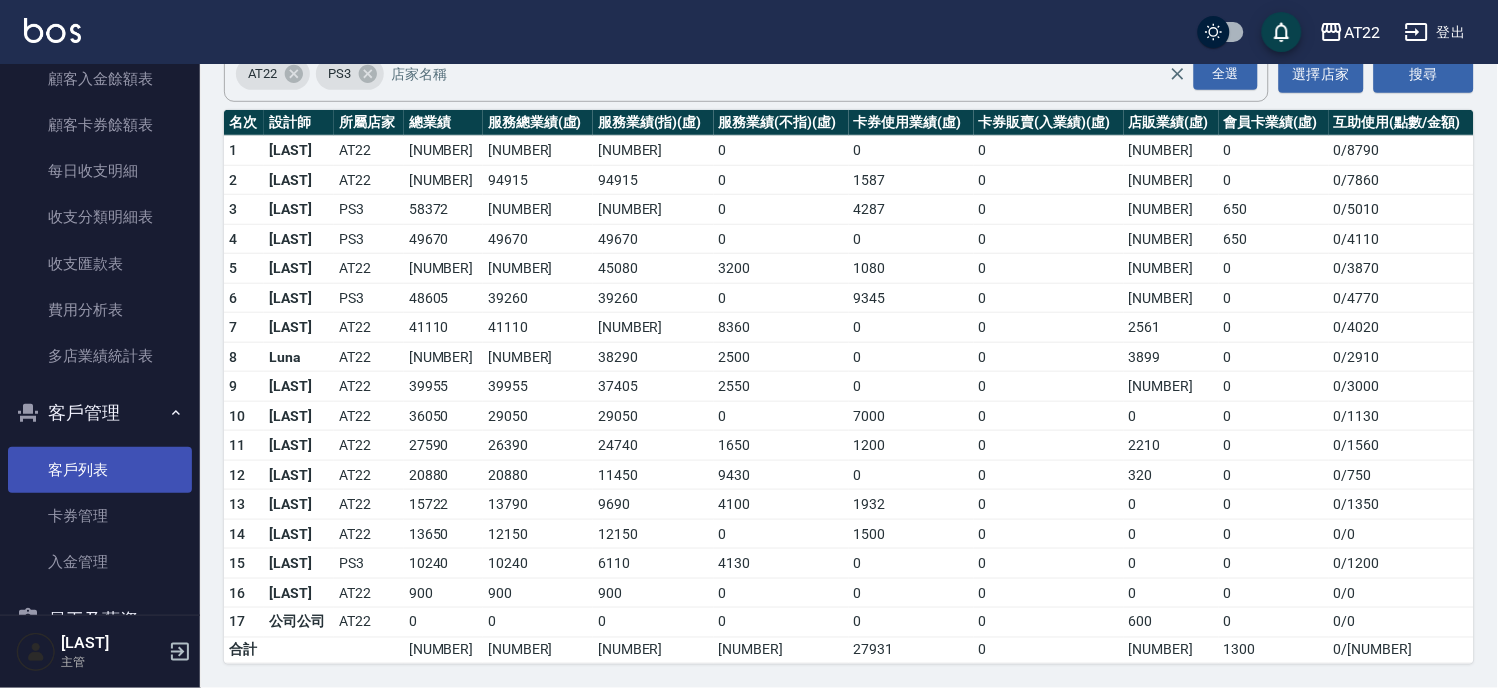 click on "客戶列表" at bounding box center [100, 470] 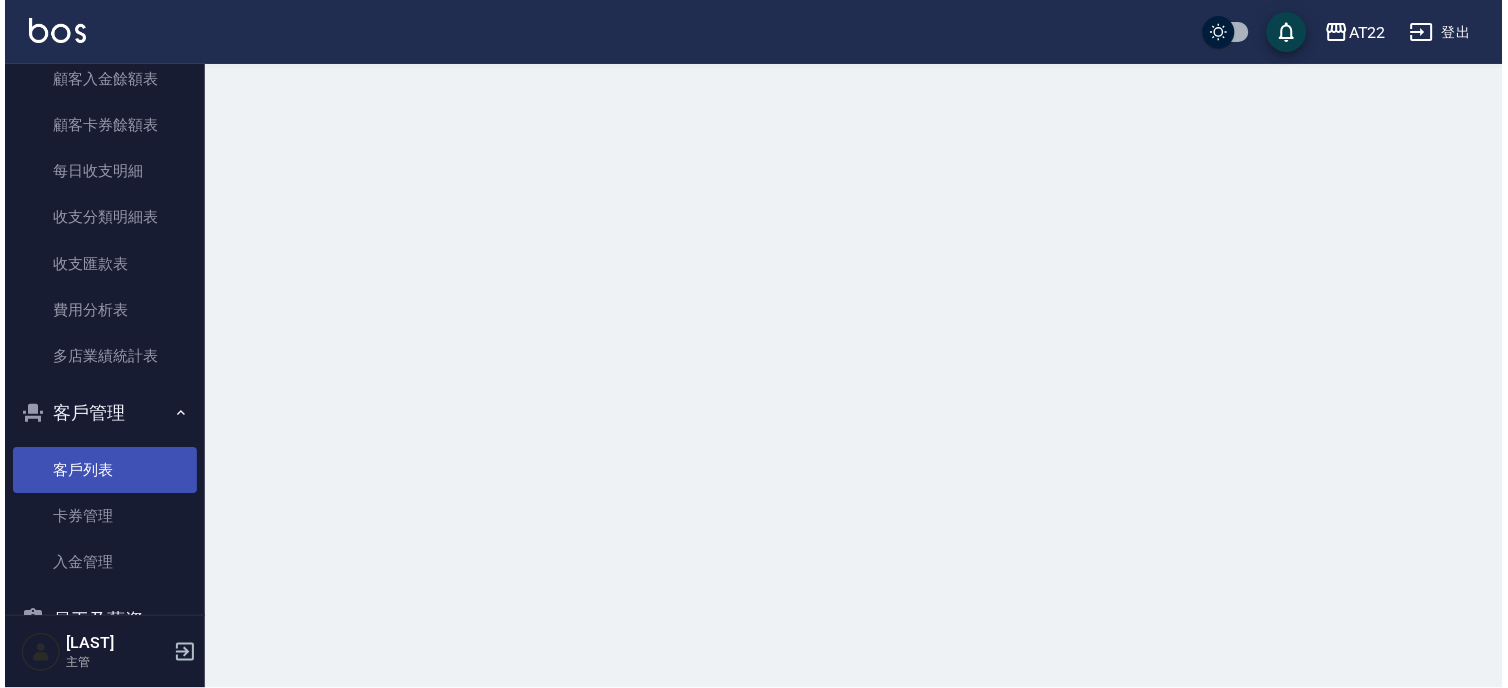 scroll, scrollTop: 0, scrollLeft: 0, axis: both 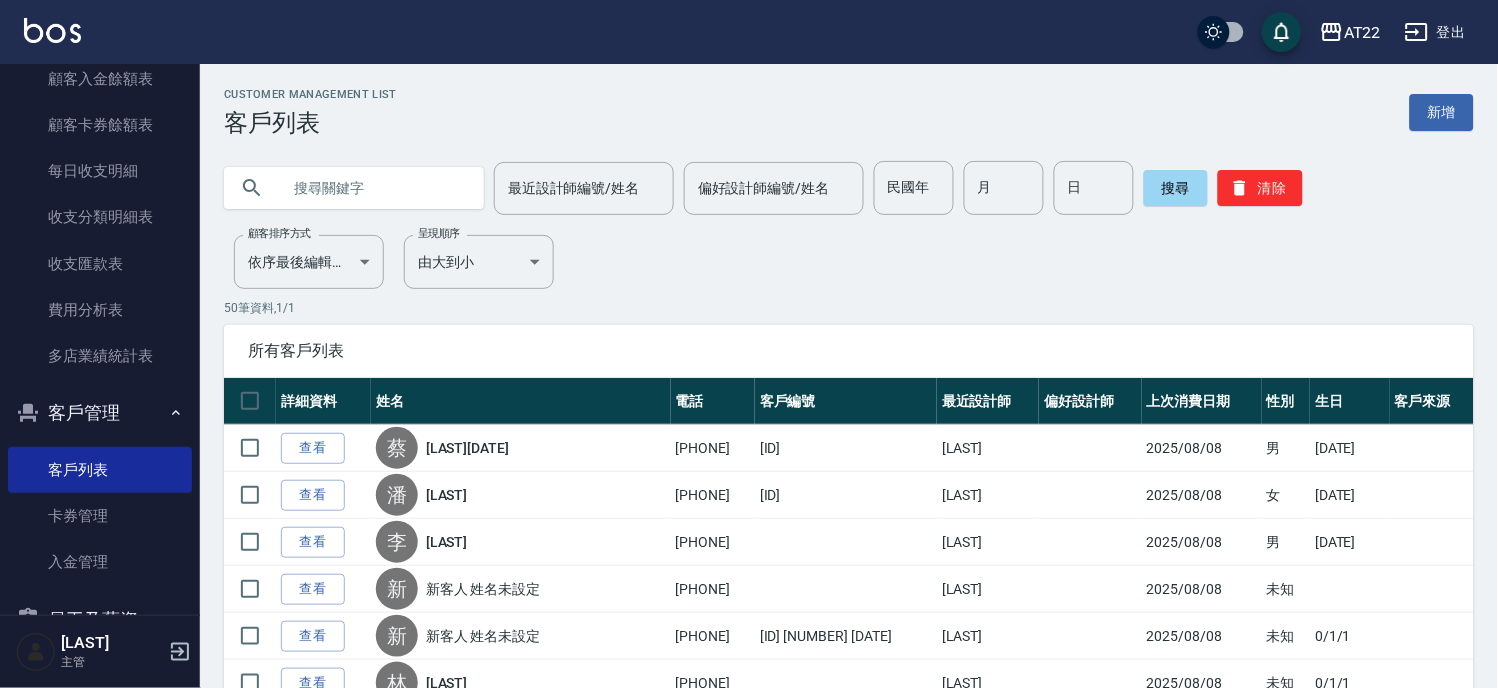 click at bounding box center [374, 188] 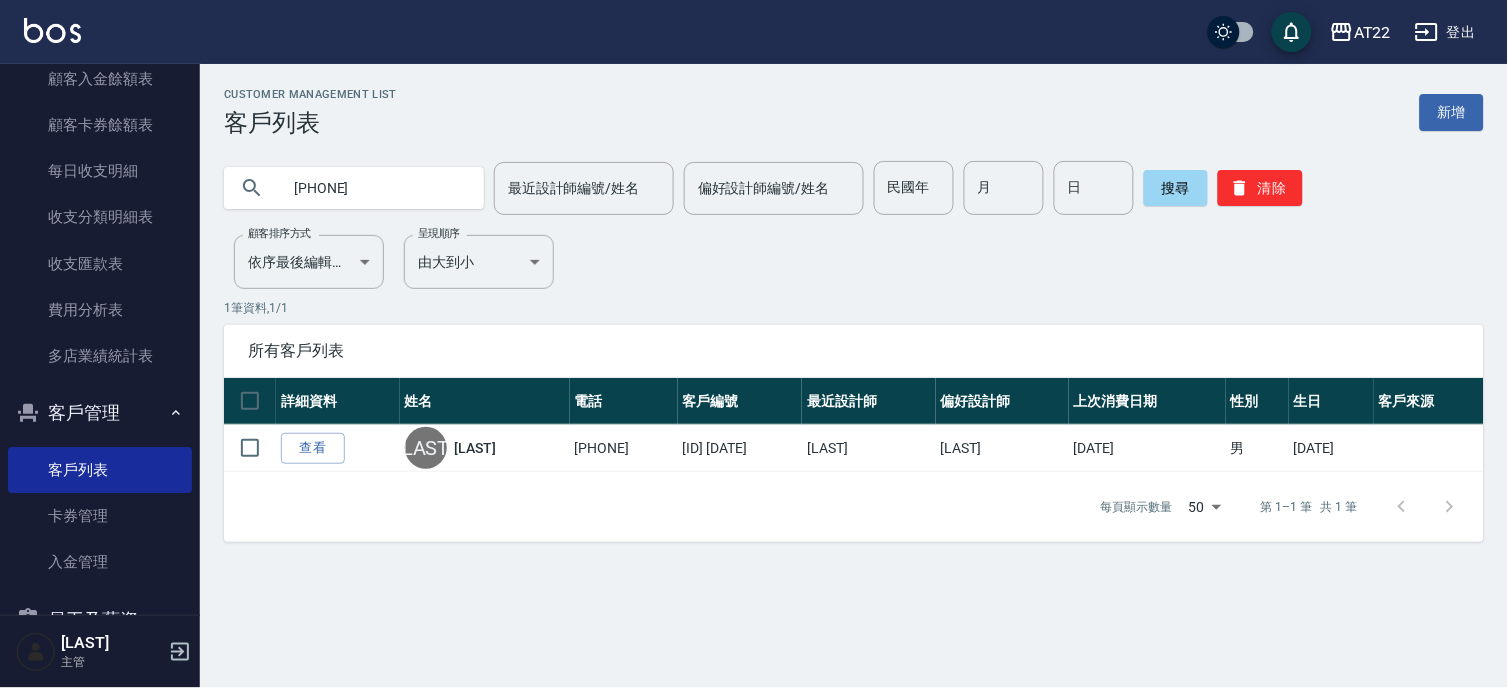 click on "[PHONE]" at bounding box center [374, 188] 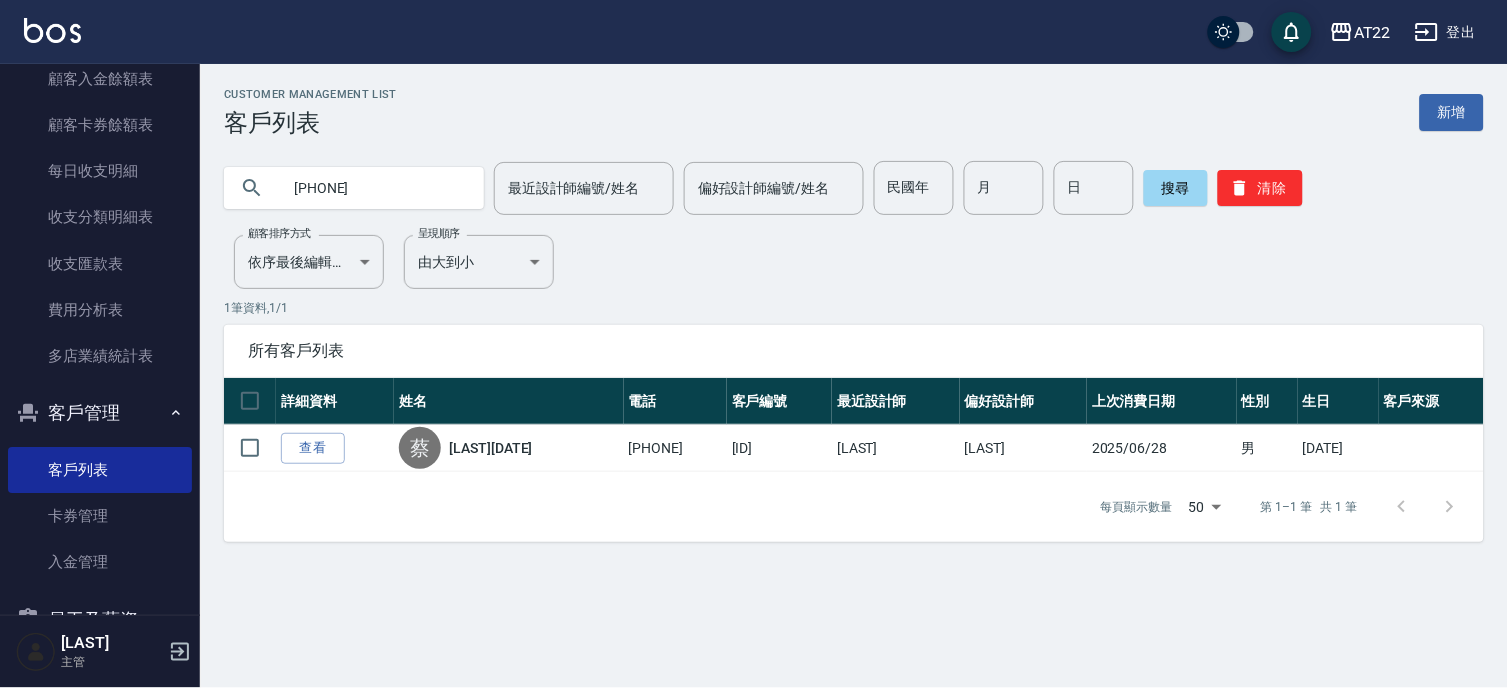 click on "[PHONE]" at bounding box center (374, 188) 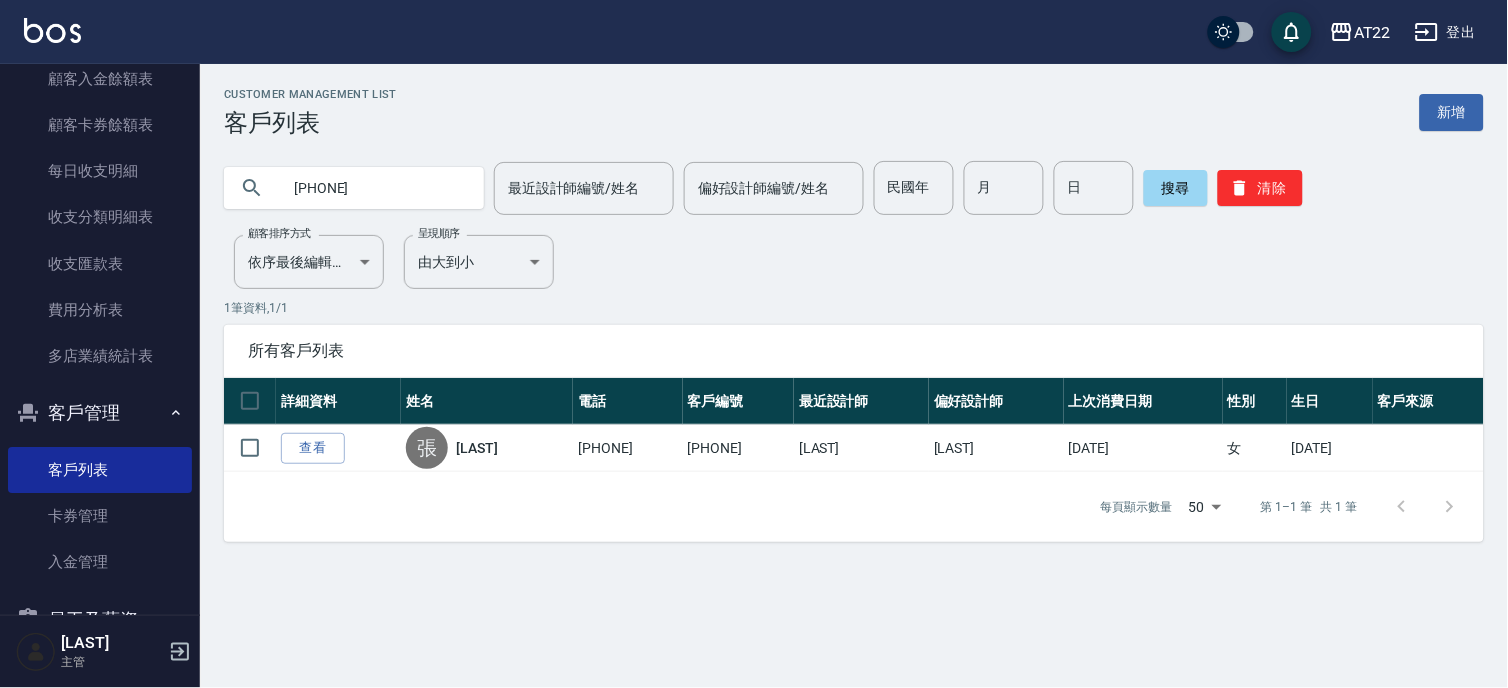drag, startPoint x: 340, startPoint y: 444, endPoint x: 322, endPoint y: 412, distance: 36.71512 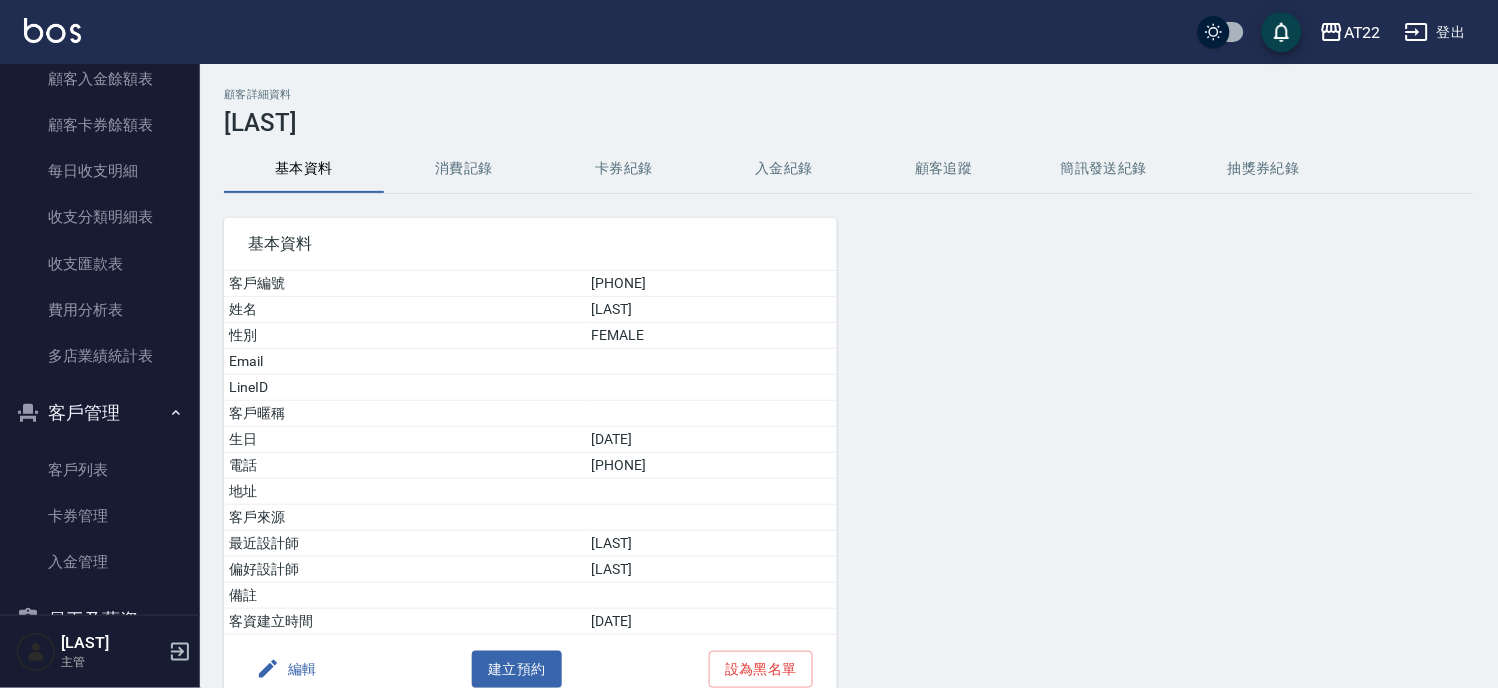 click on "消費記錄" at bounding box center [464, 169] 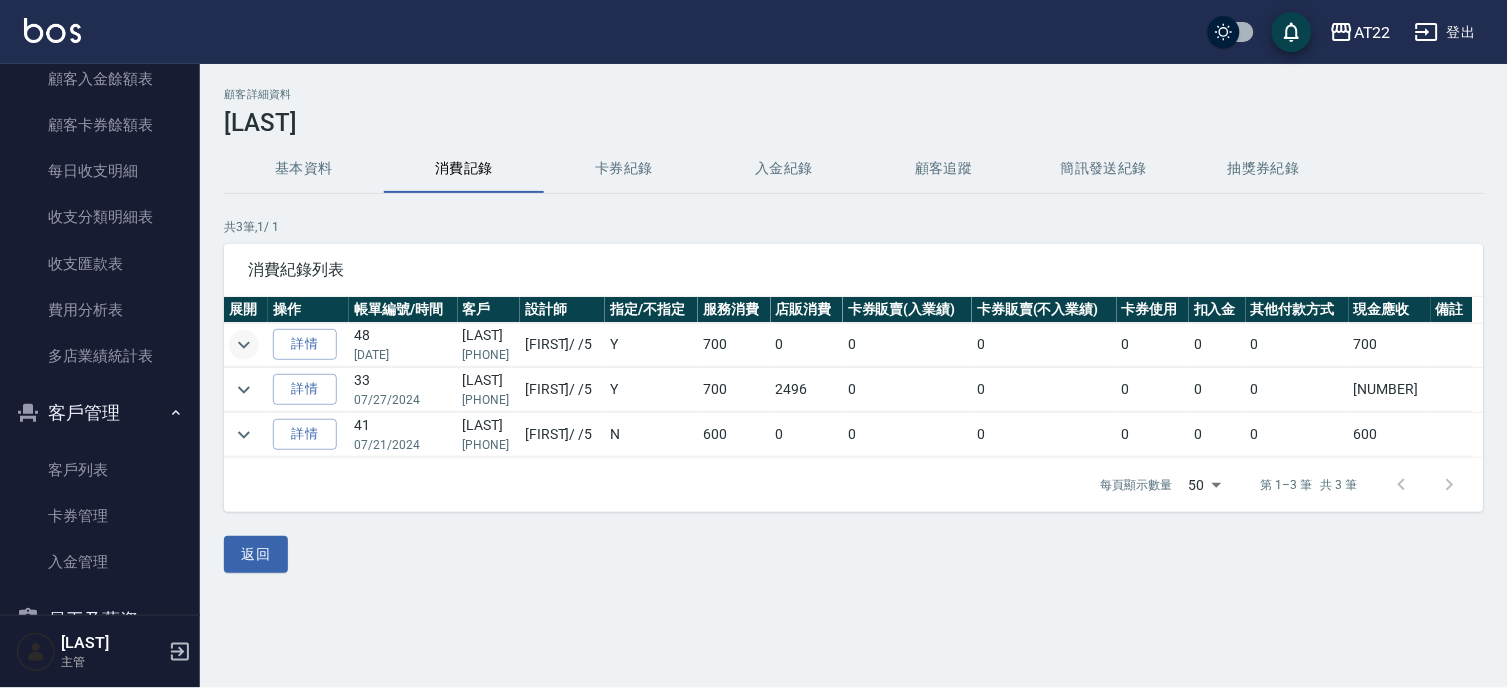 click 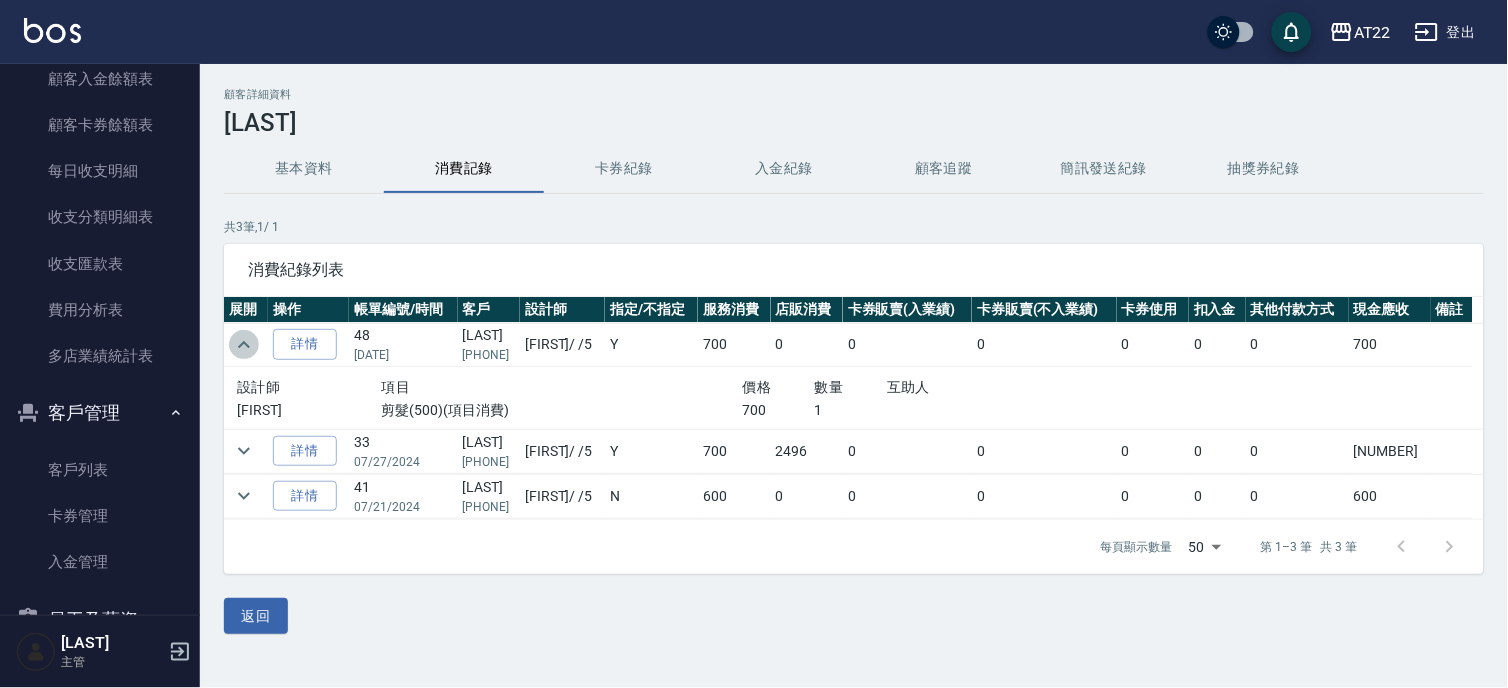 click 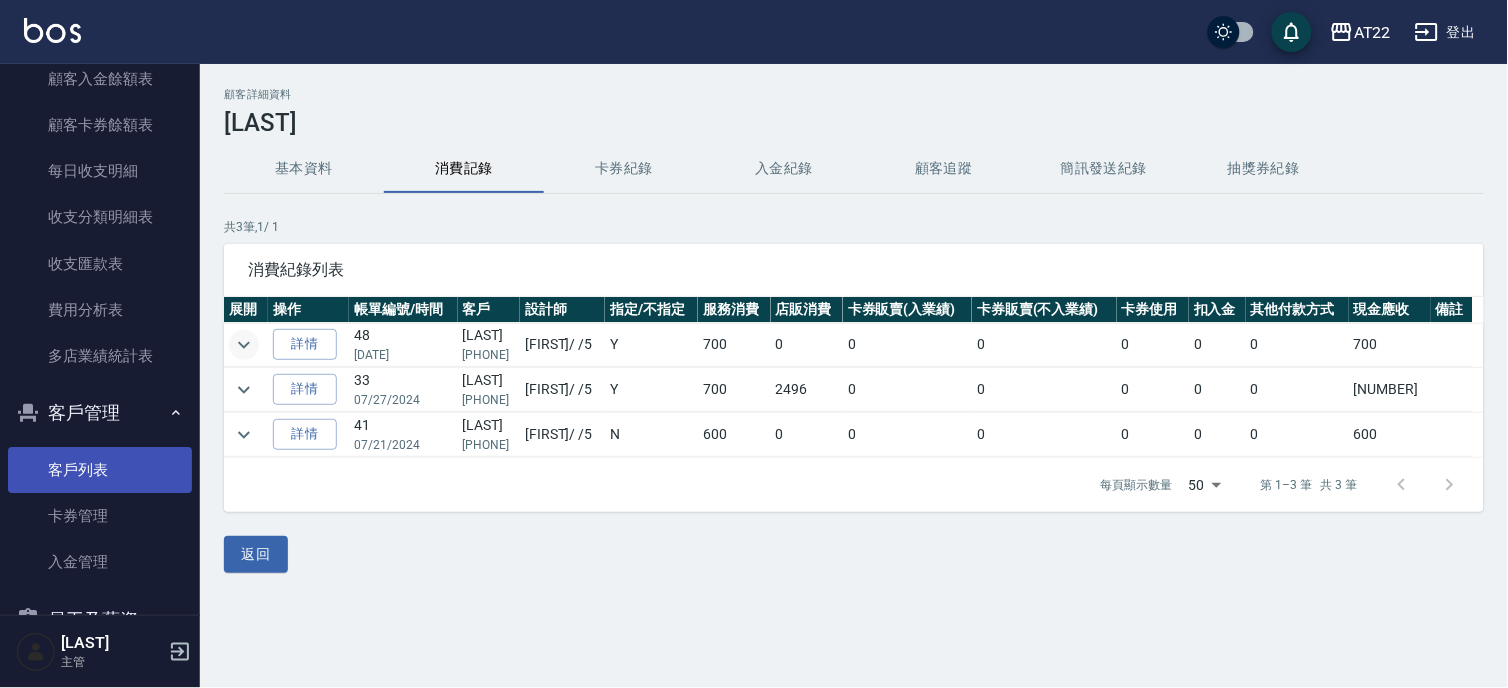 click on "客戶列表" at bounding box center [100, 470] 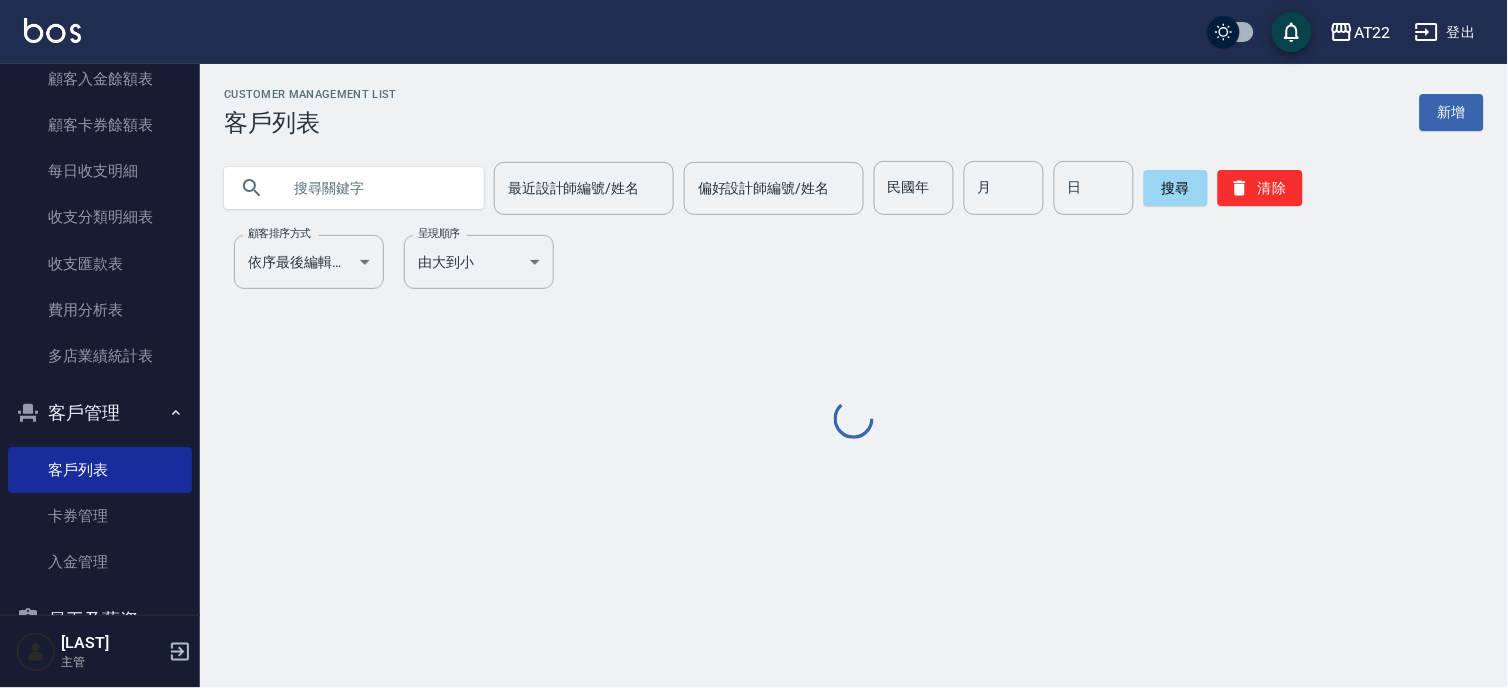 click at bounding box center (374, 188) 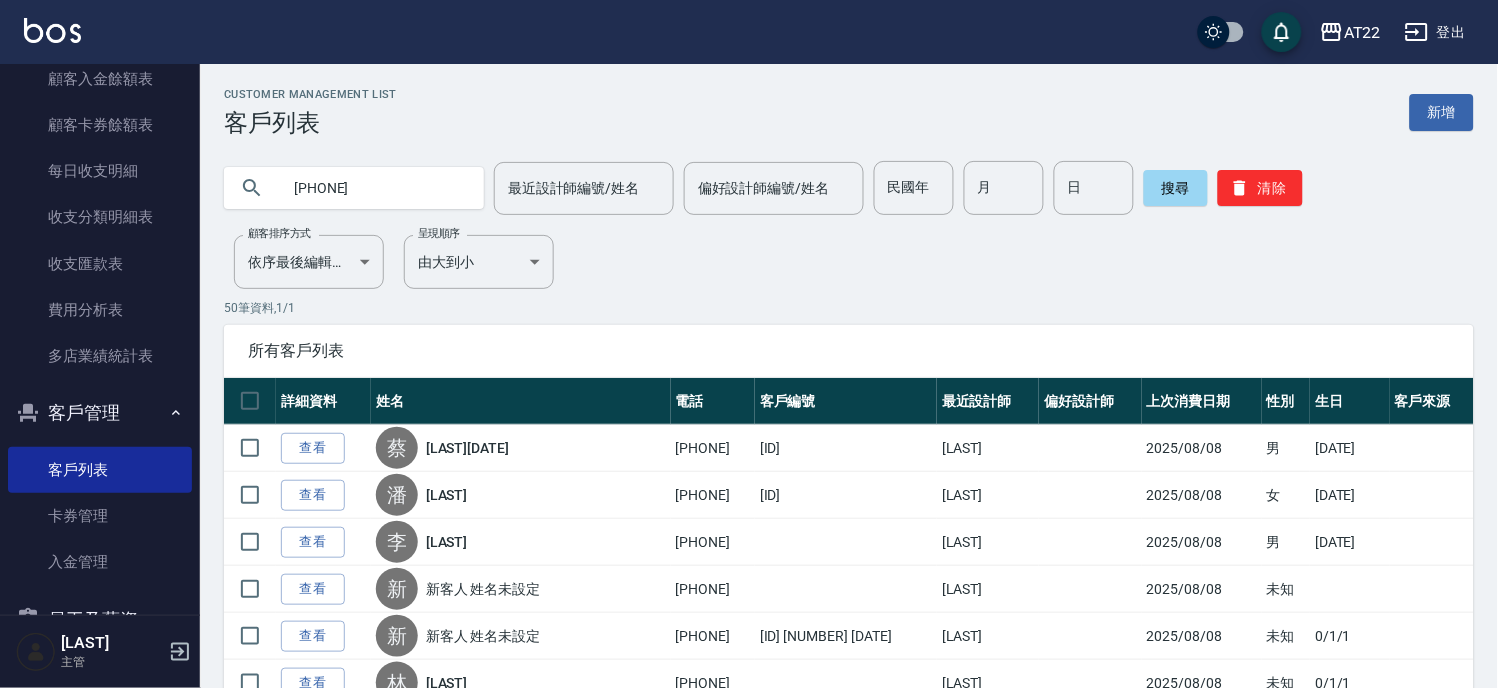type on "[PHONE]" 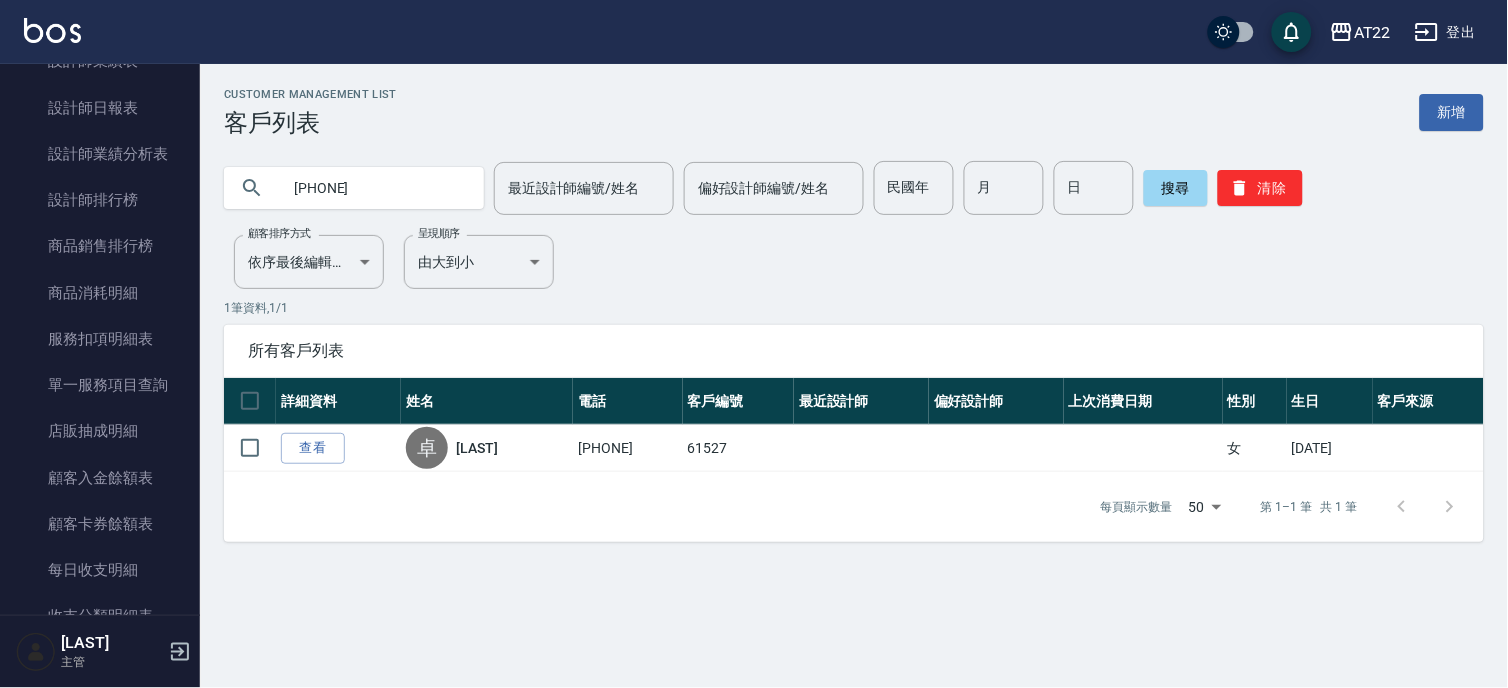 scroll, scrollTop: 905, scrollLeft: 0, axis: vertical 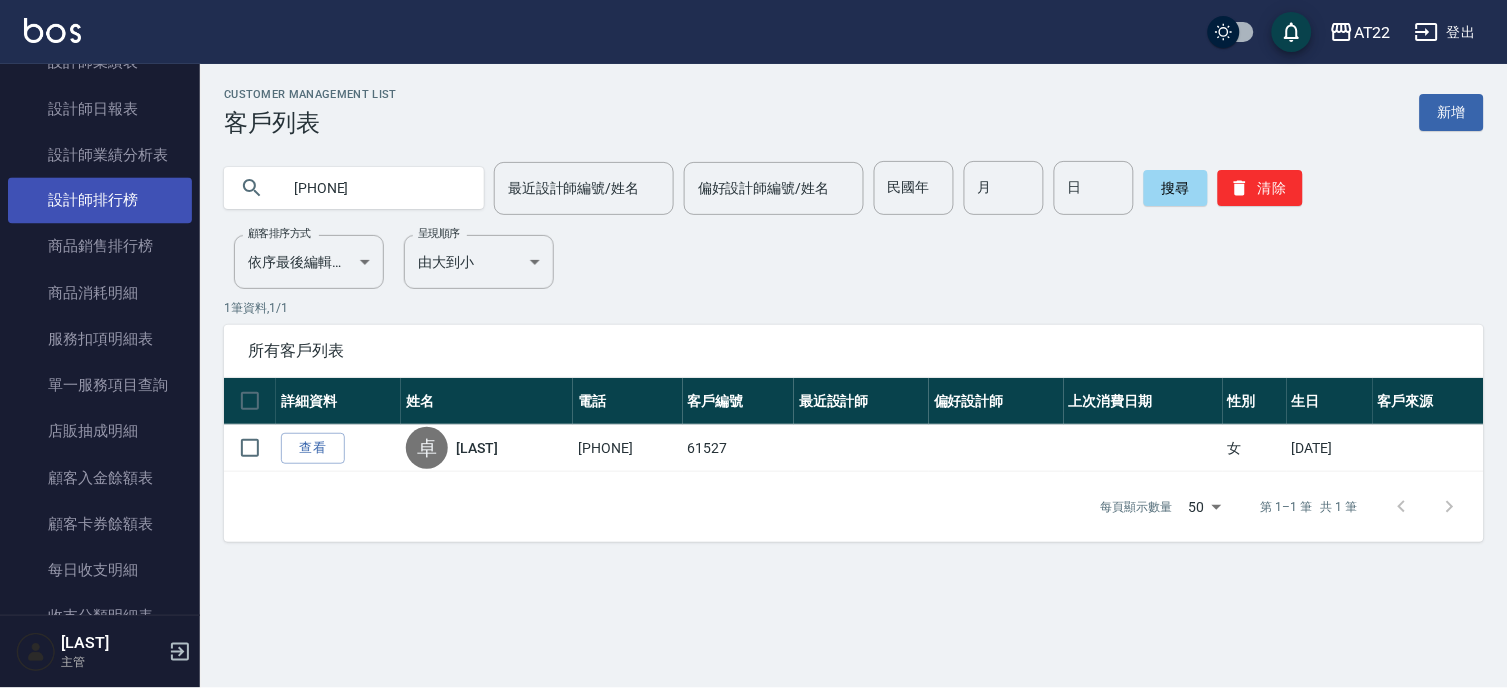 click on "設計師排行榜" at bounding box center (100, 201) 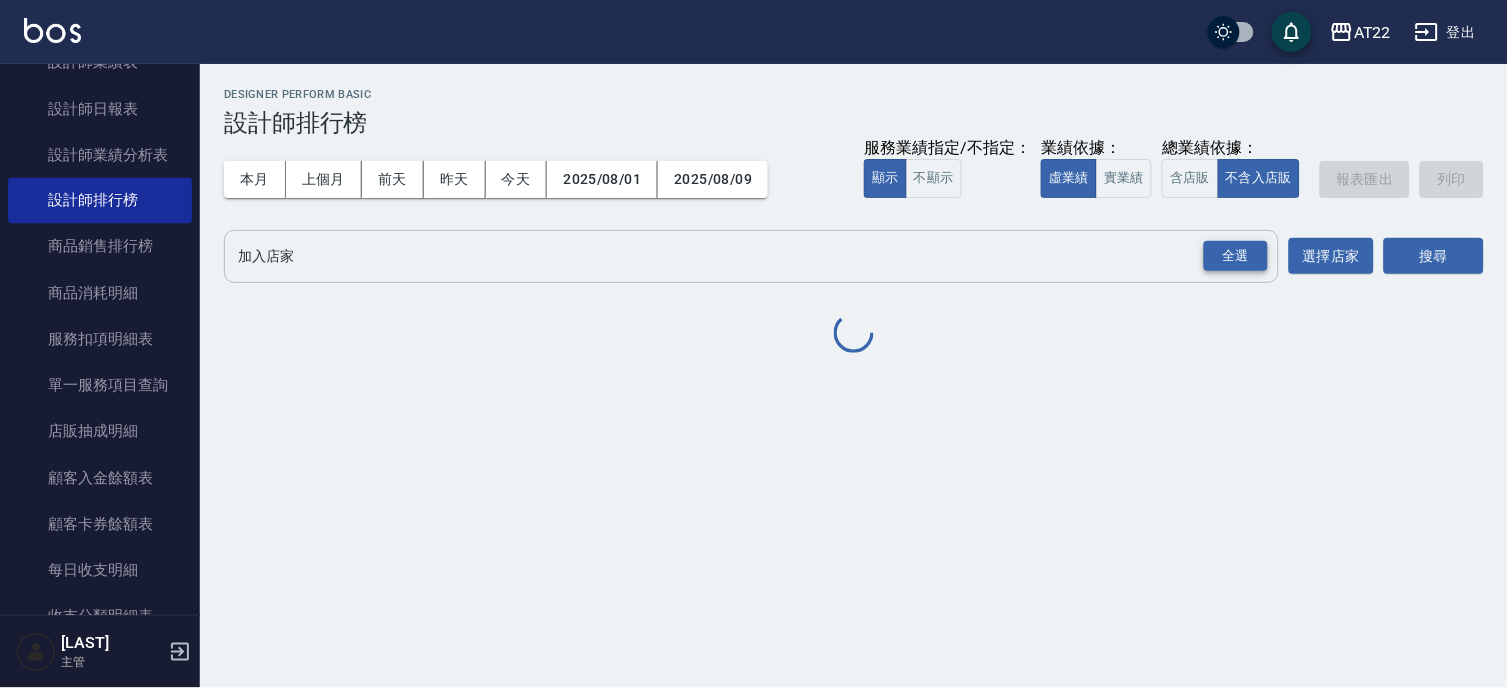 click on "全選" at bounding box center (1236, 256) 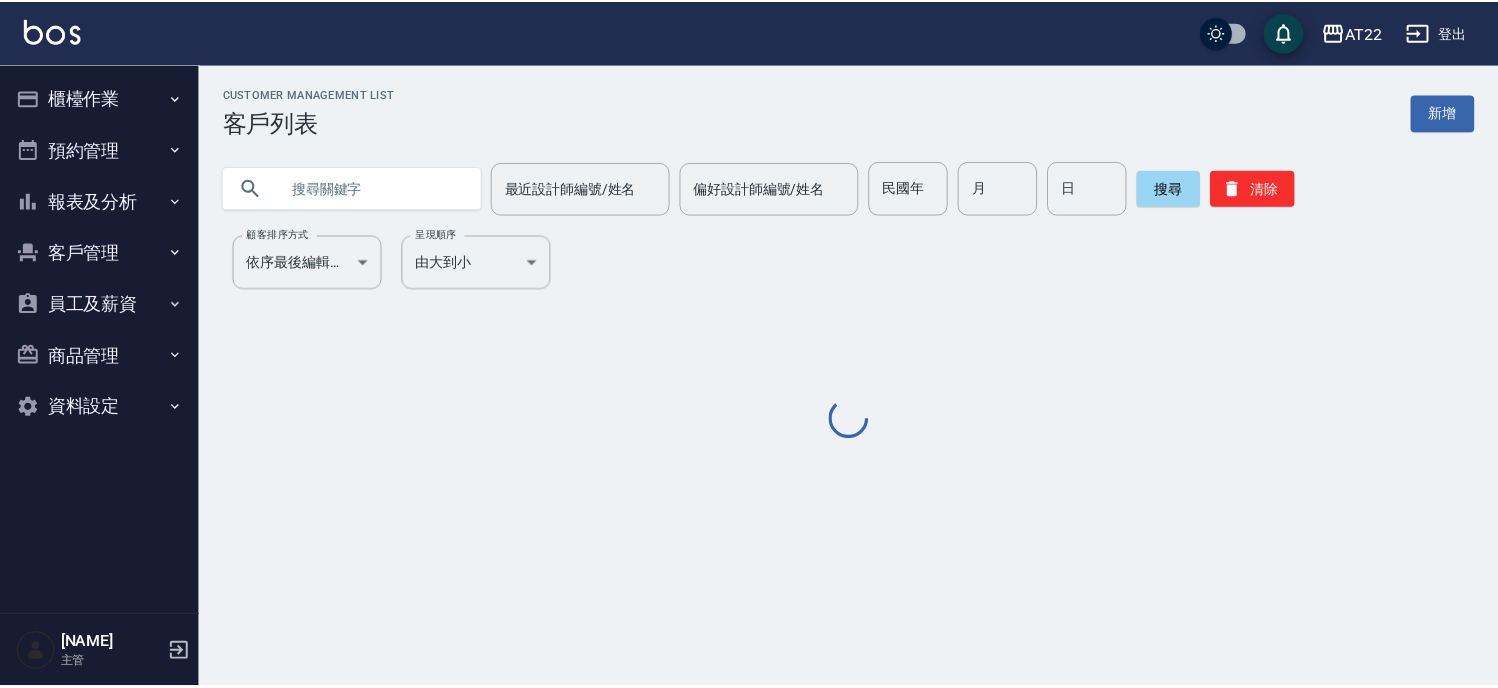 scroll, scrollTop: 0, scrollLeft: 0, axis: both 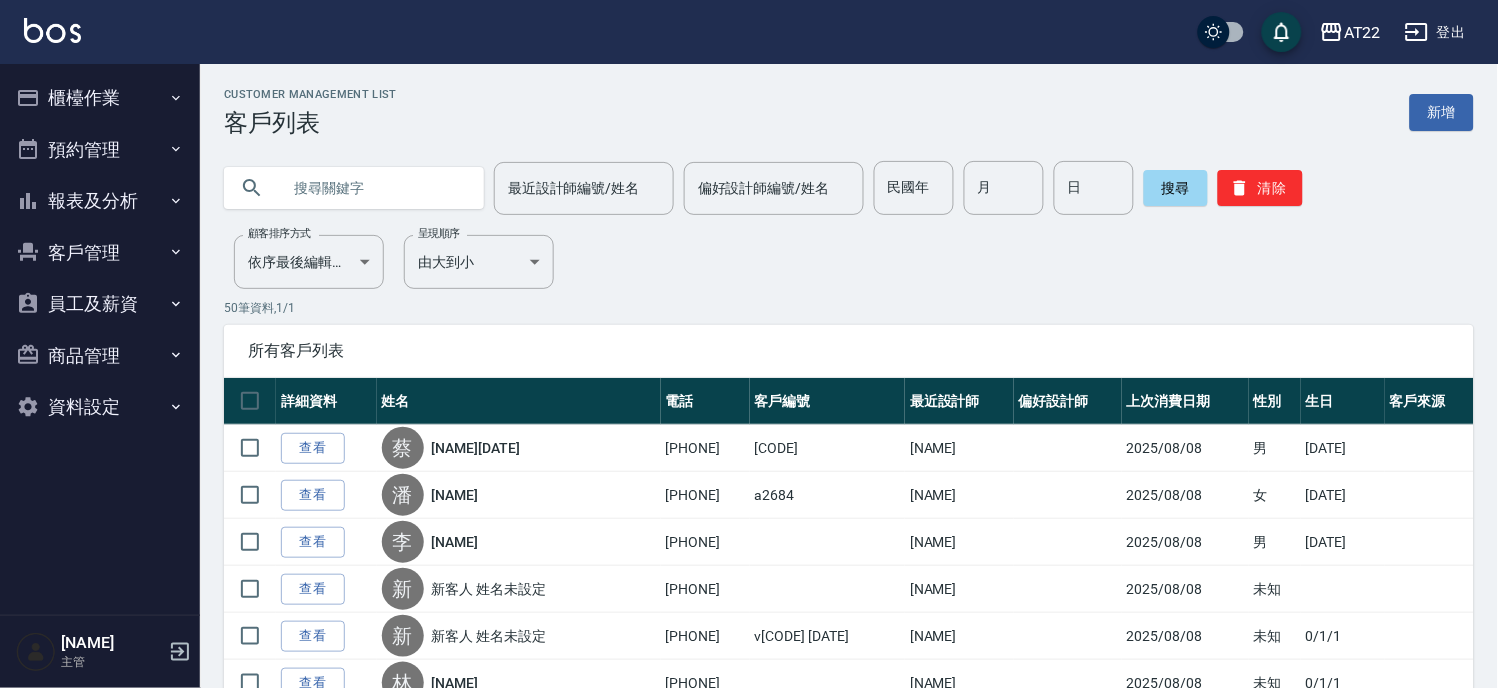 click on "報表及分析" at bounding box center (100, 201) 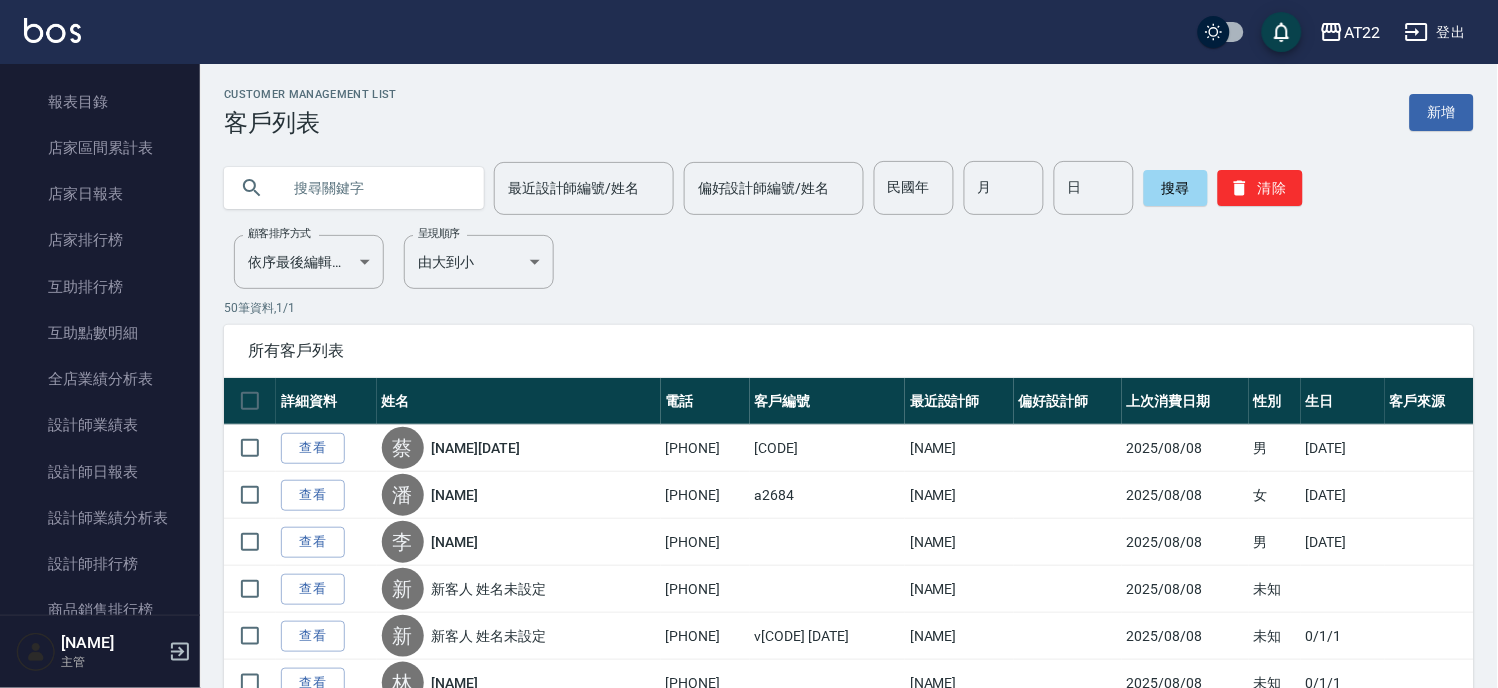 scroll, scrollTop: 333, scrollLeft: 0, axis: vertical 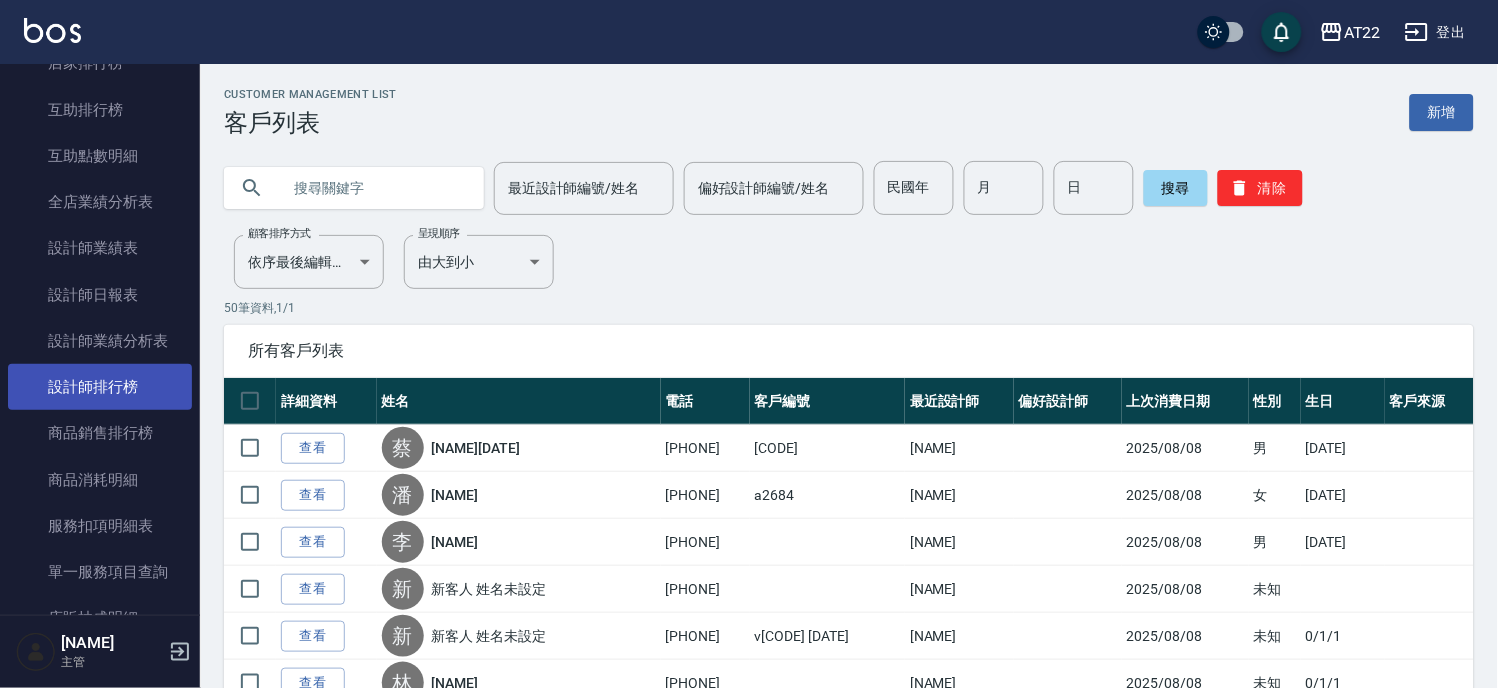 click on "設計師排行榜" at bounding box center [100, 387] 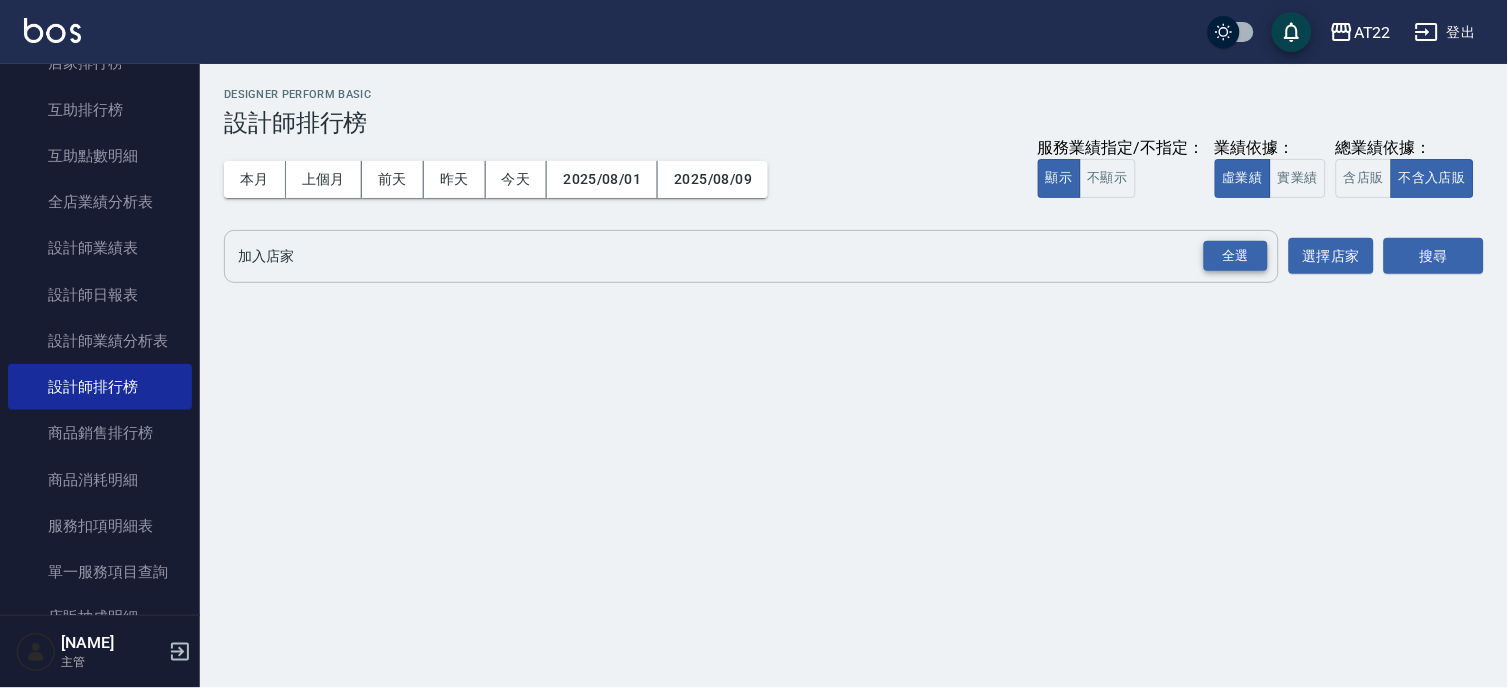 click on "全選" at bounding box center [1236, 256] 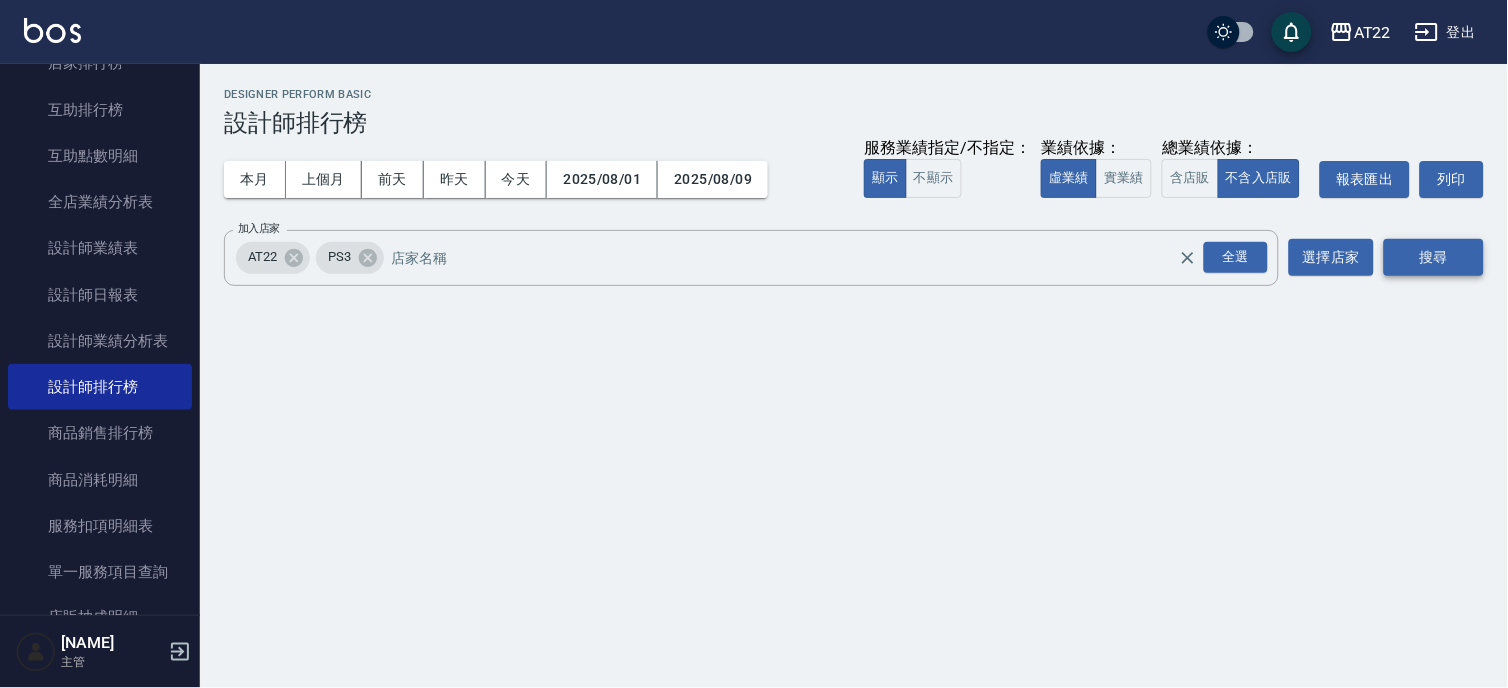 click on "搜尋" at bounding box center (1434, 257) 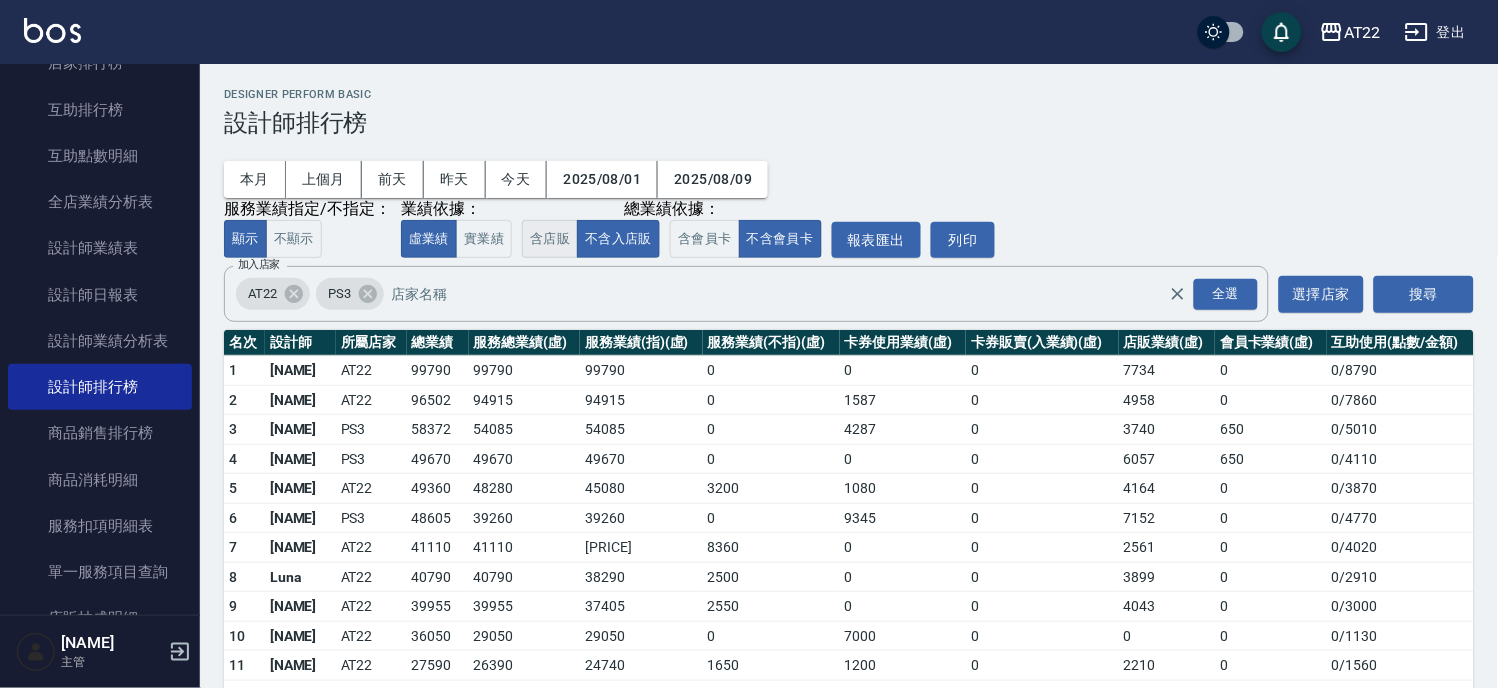 click on "含店販" at bounding box center [550, 239] 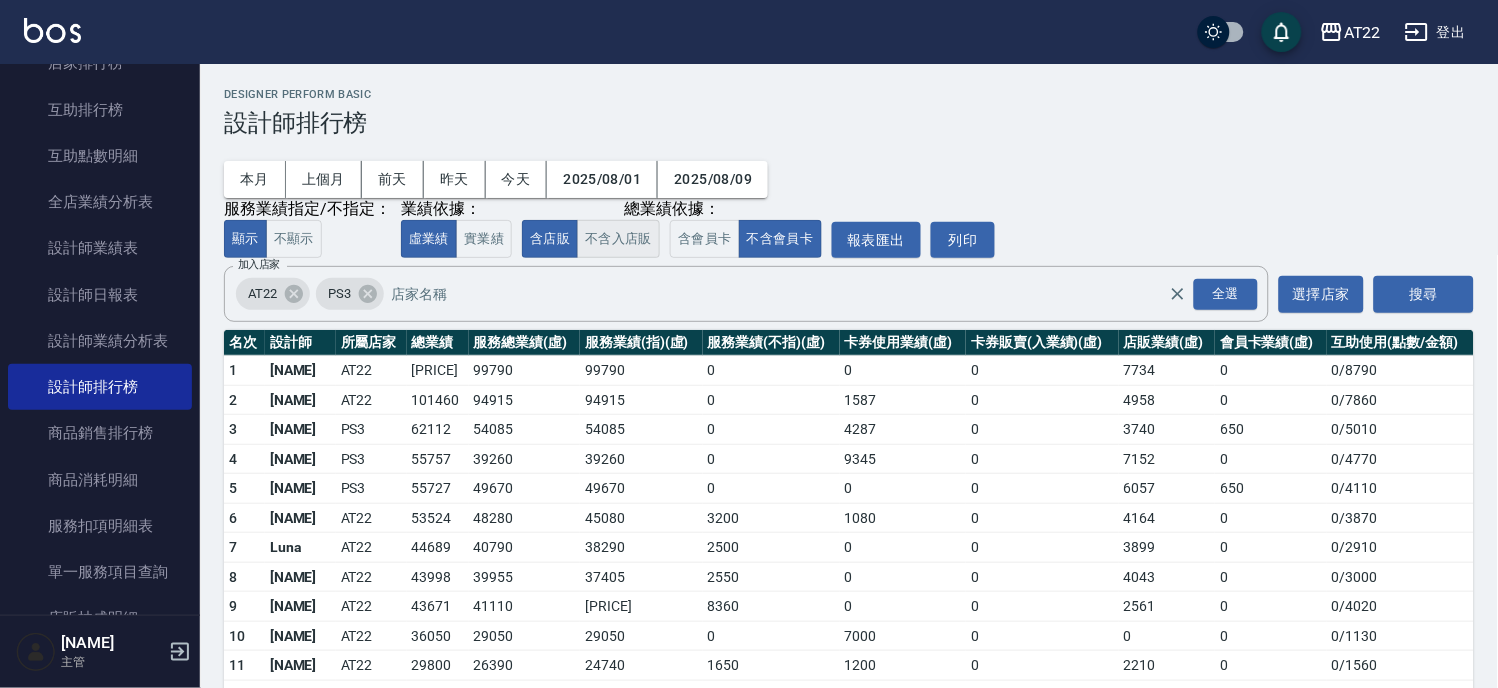 click on "不含入店販" at bounding box center (618, 239) 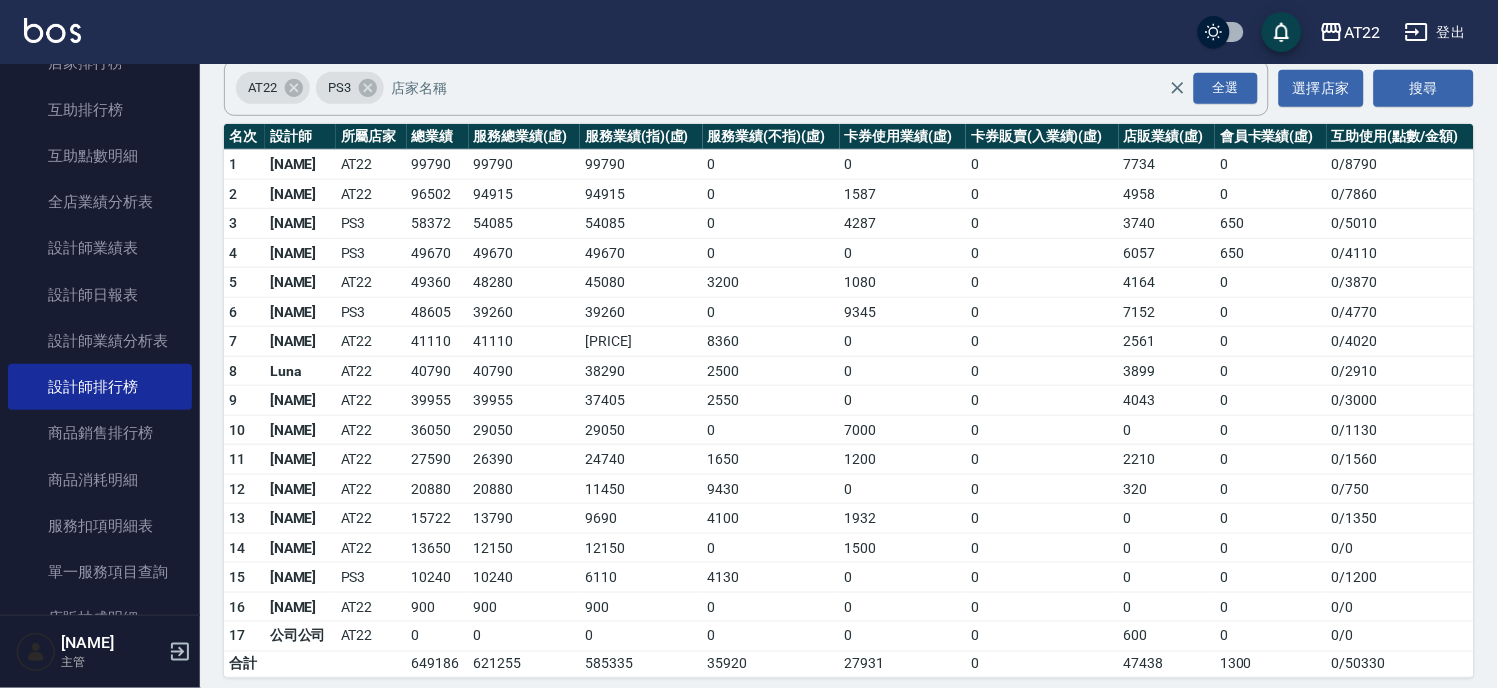 scroll, scrollTop: 223, scrollLeft: 0, axis: vertical 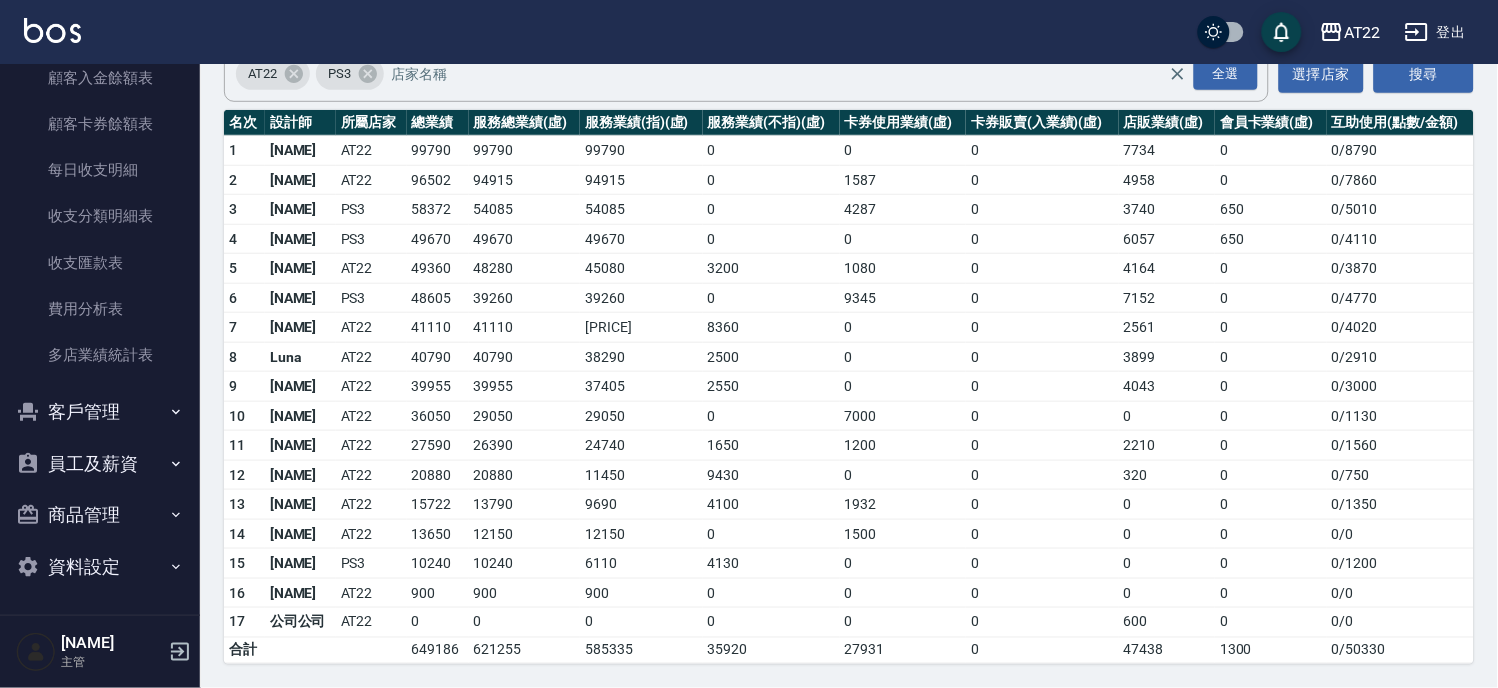 click on "客戶管理" at bounding box center (100, 412) 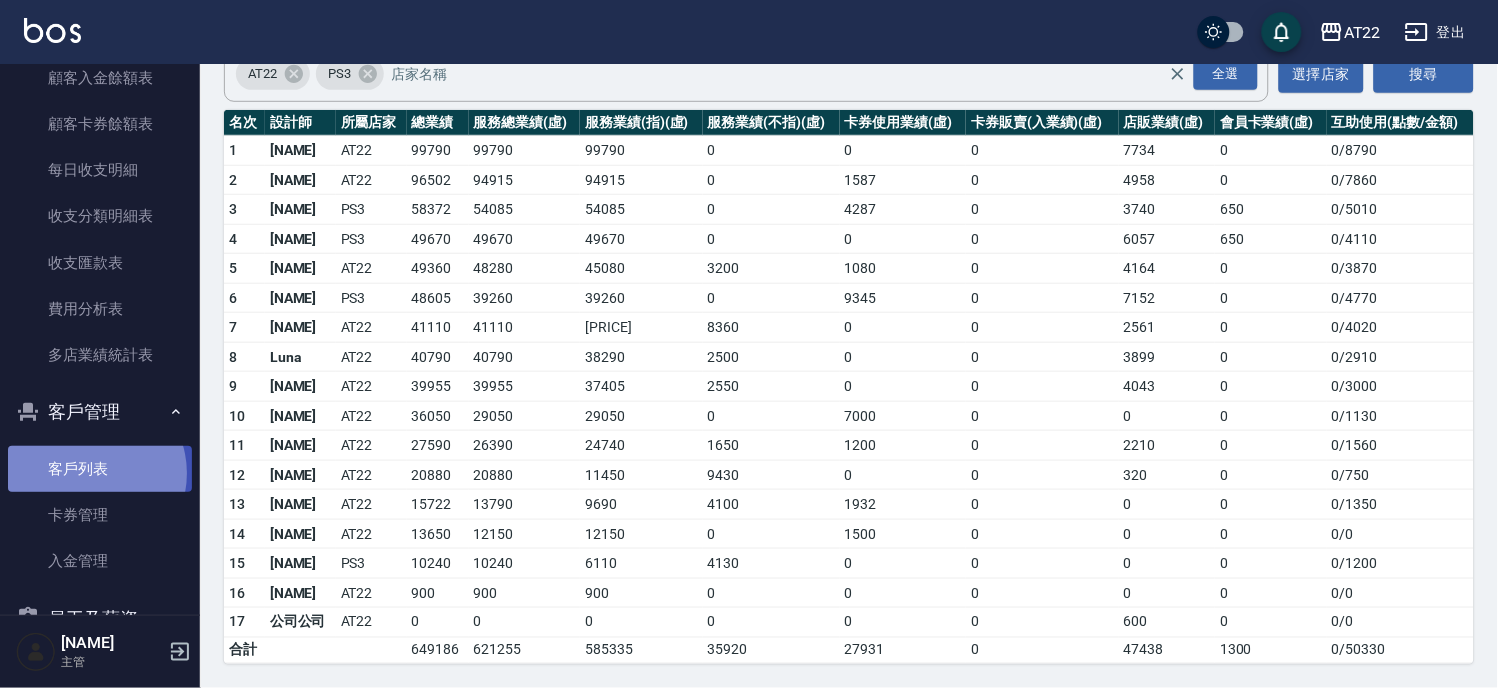 click on "客戶列表" at bounding box center (100, 469) 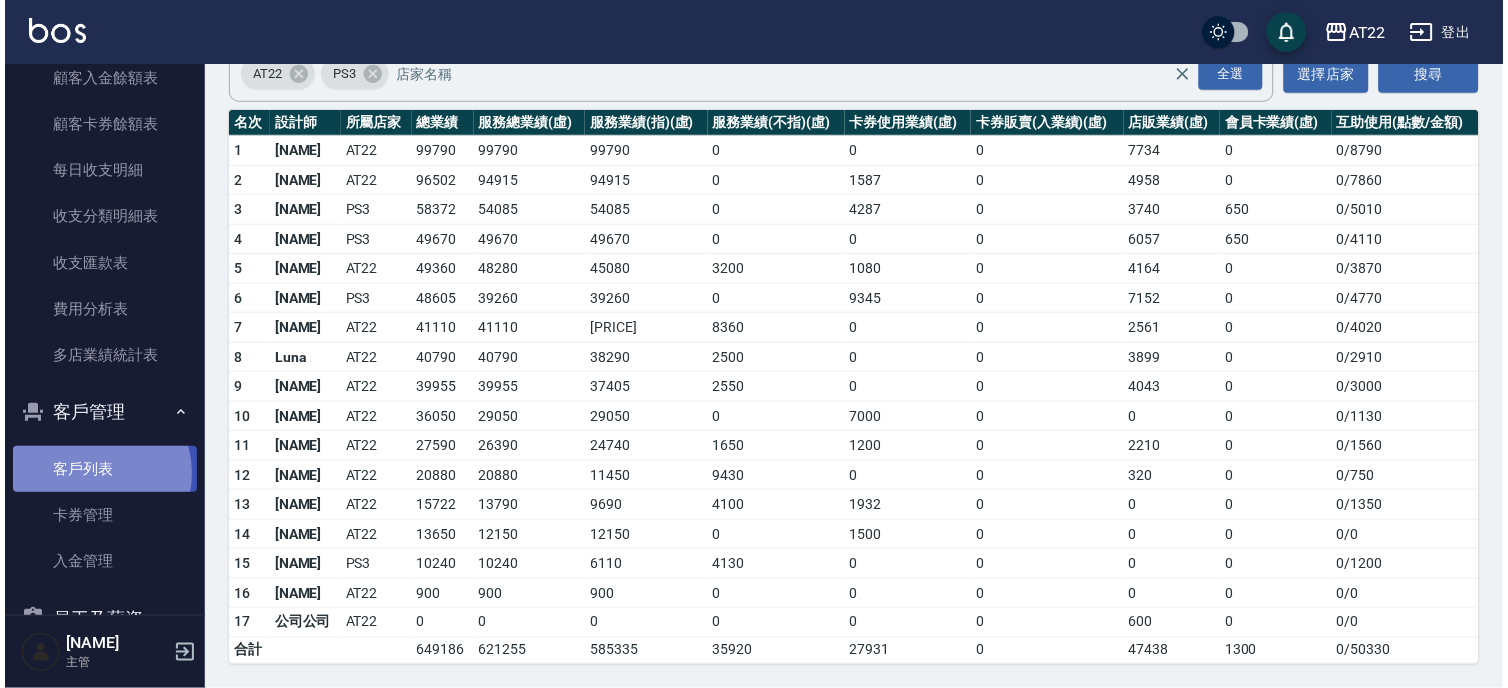 scroll, scrollTop: 0, scrollLeft: 0, axis: both 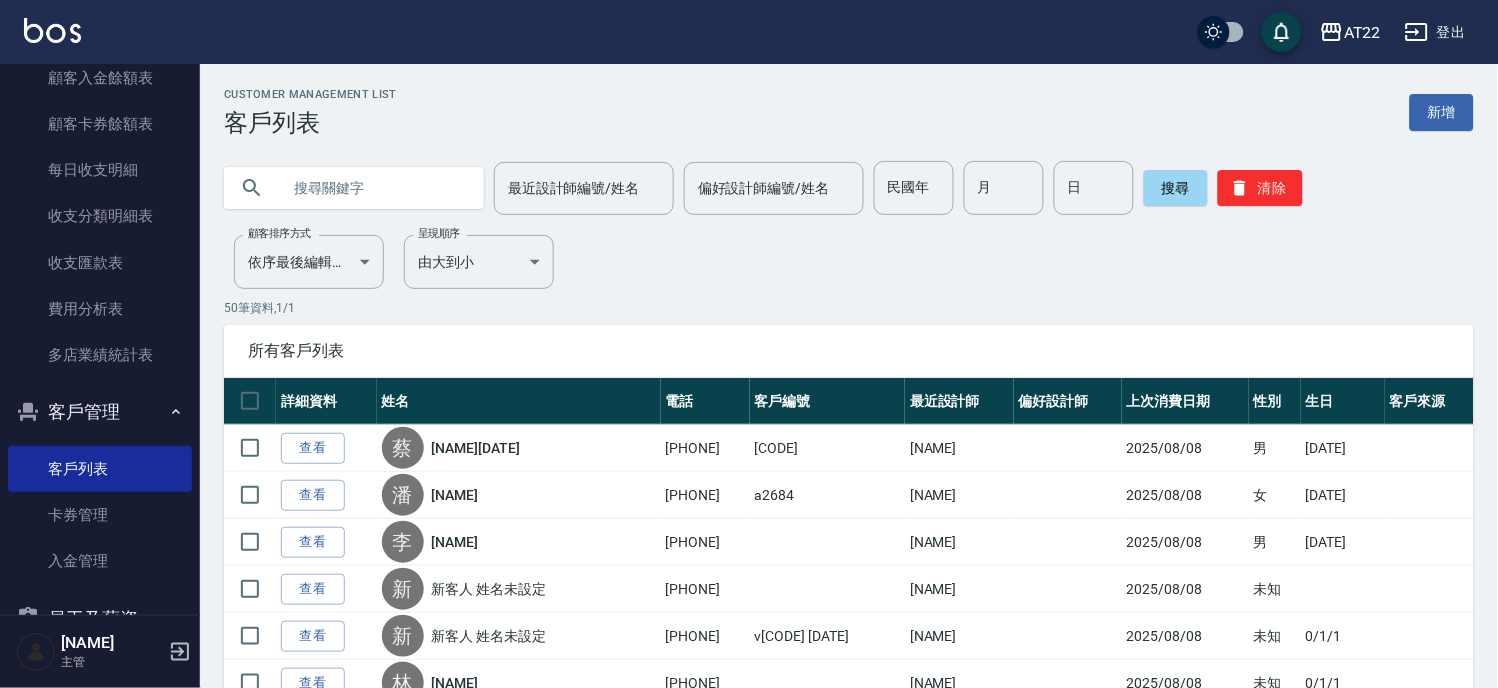 click at bounding box center (374, 188) 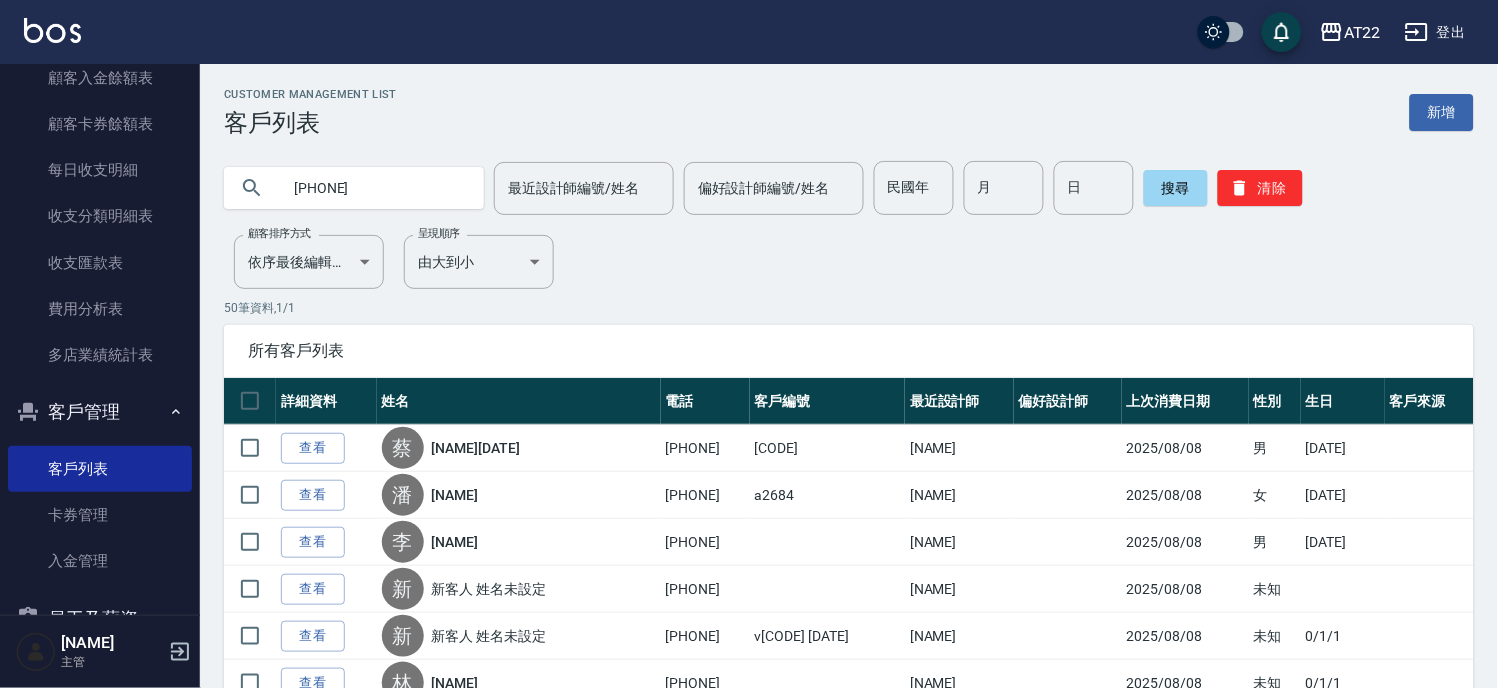 type on "0963022614" 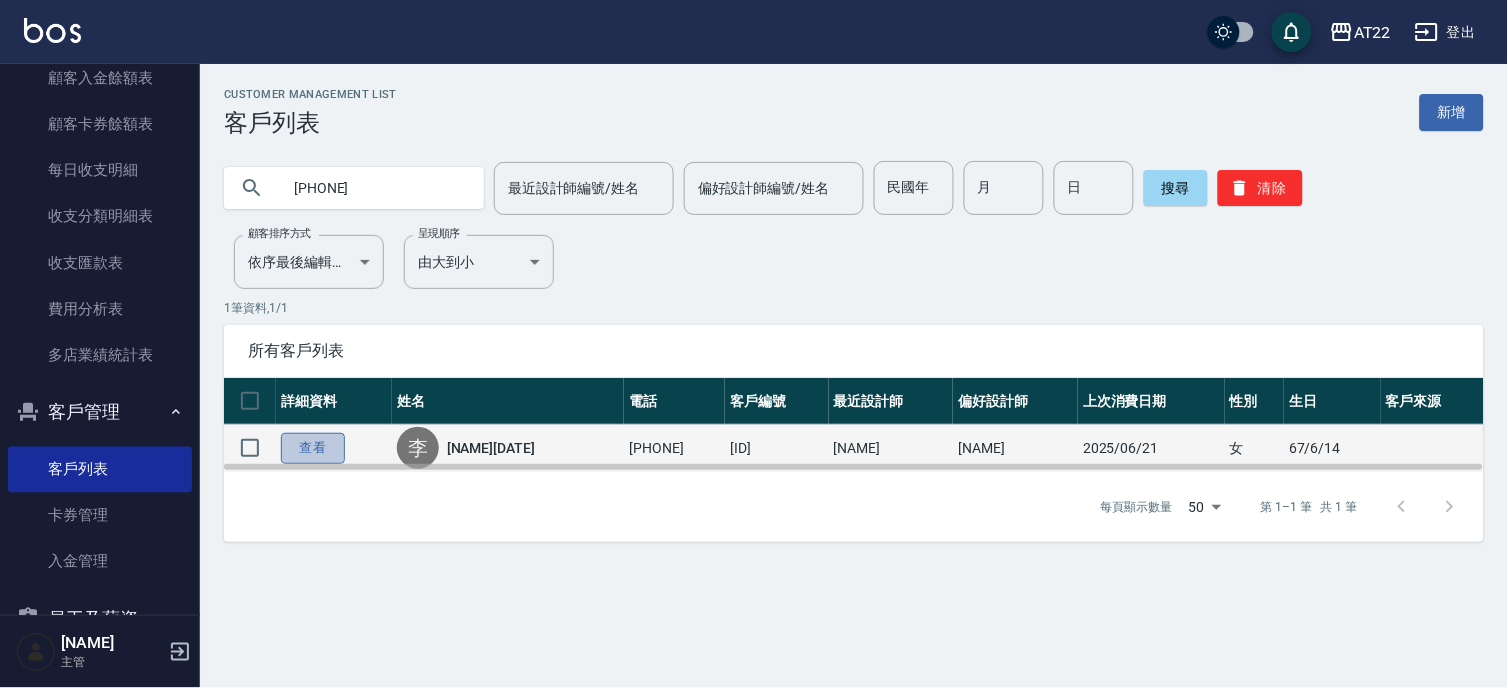 click on "查看" at bounding box center [313, 448] 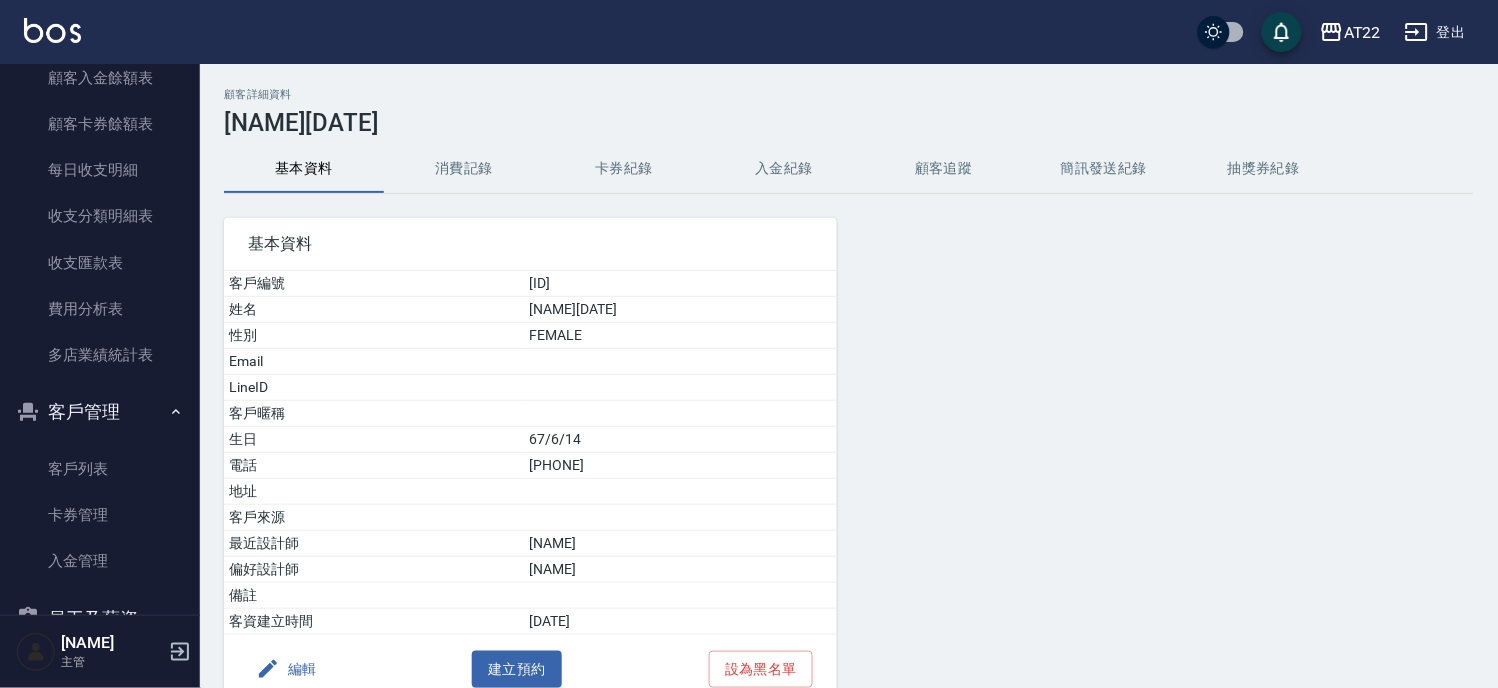 click on "消費記錄" at bounding box center (464, 169) 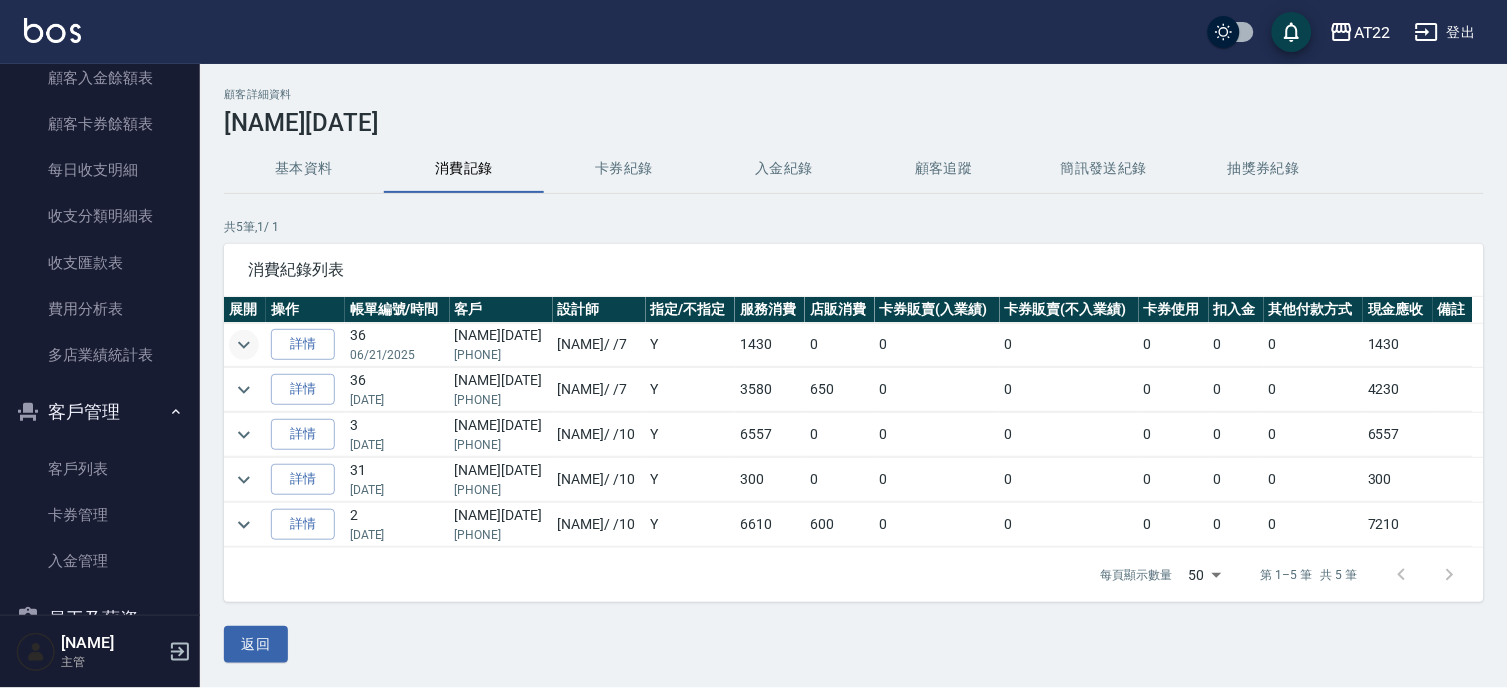 click 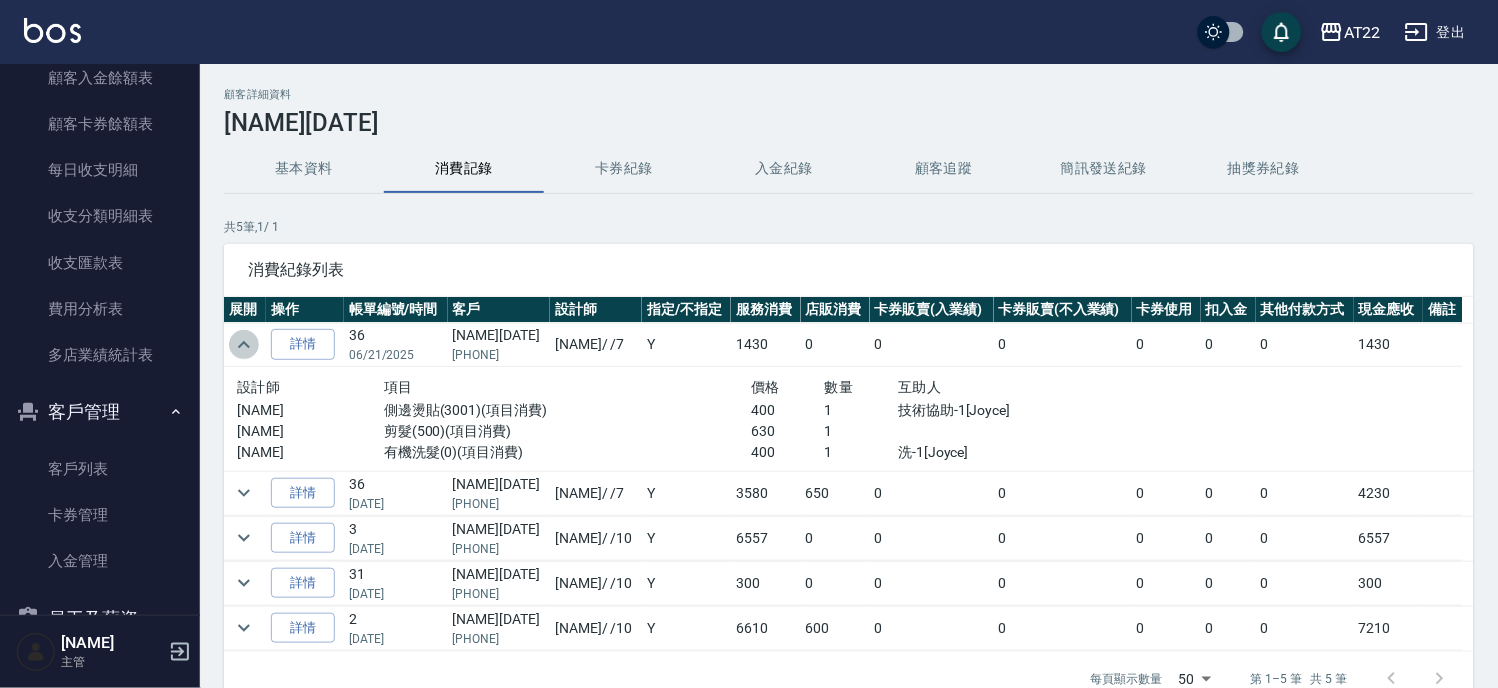 click 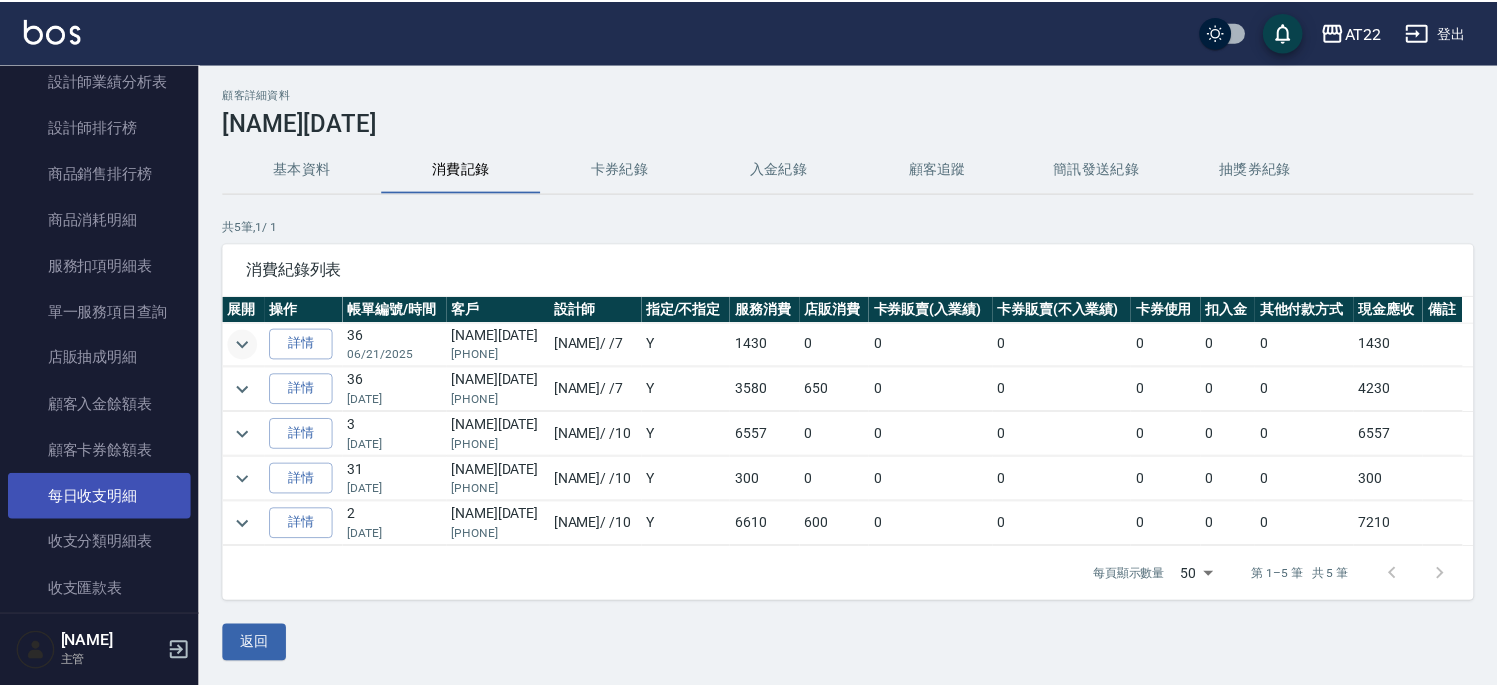 scroll, scrollTop: 518, scrollLeft: 0, axis: vertical 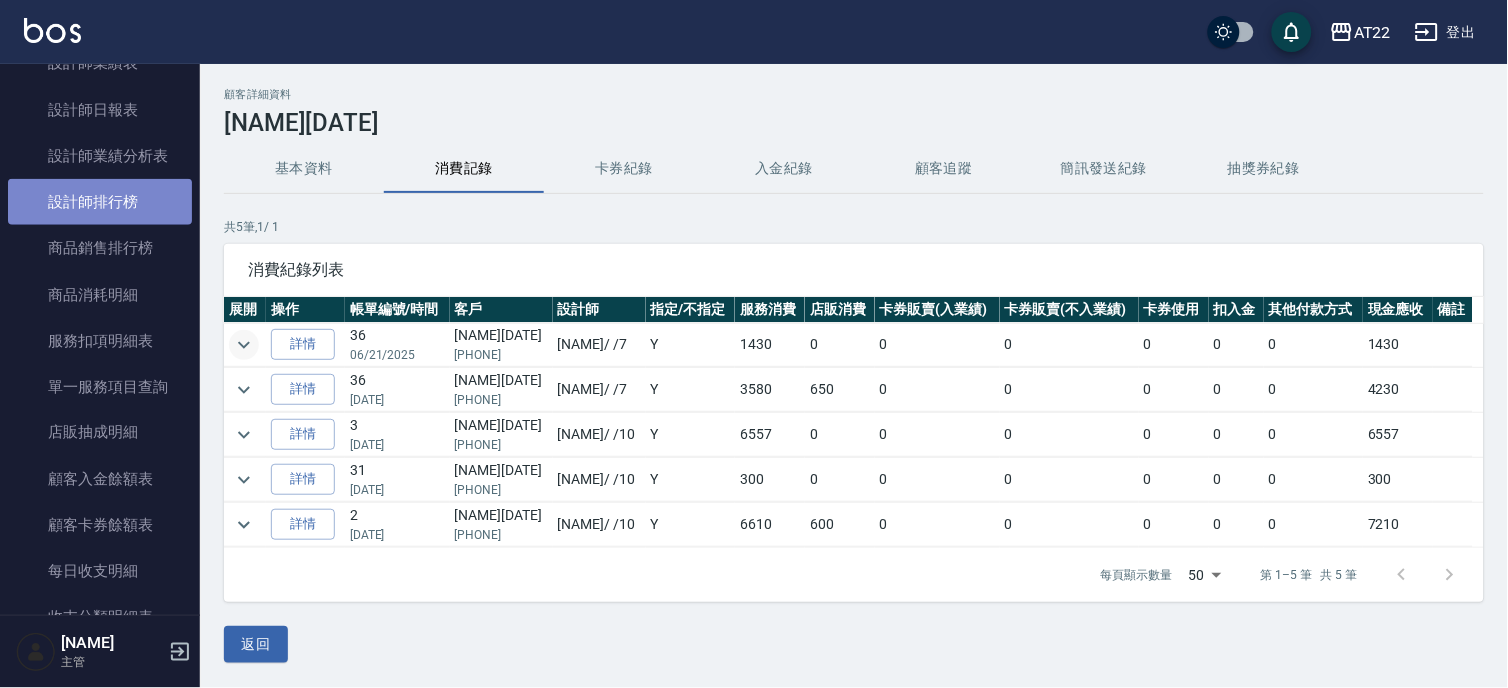 click on "設計師排行榜" at bounding box center (100, 202) 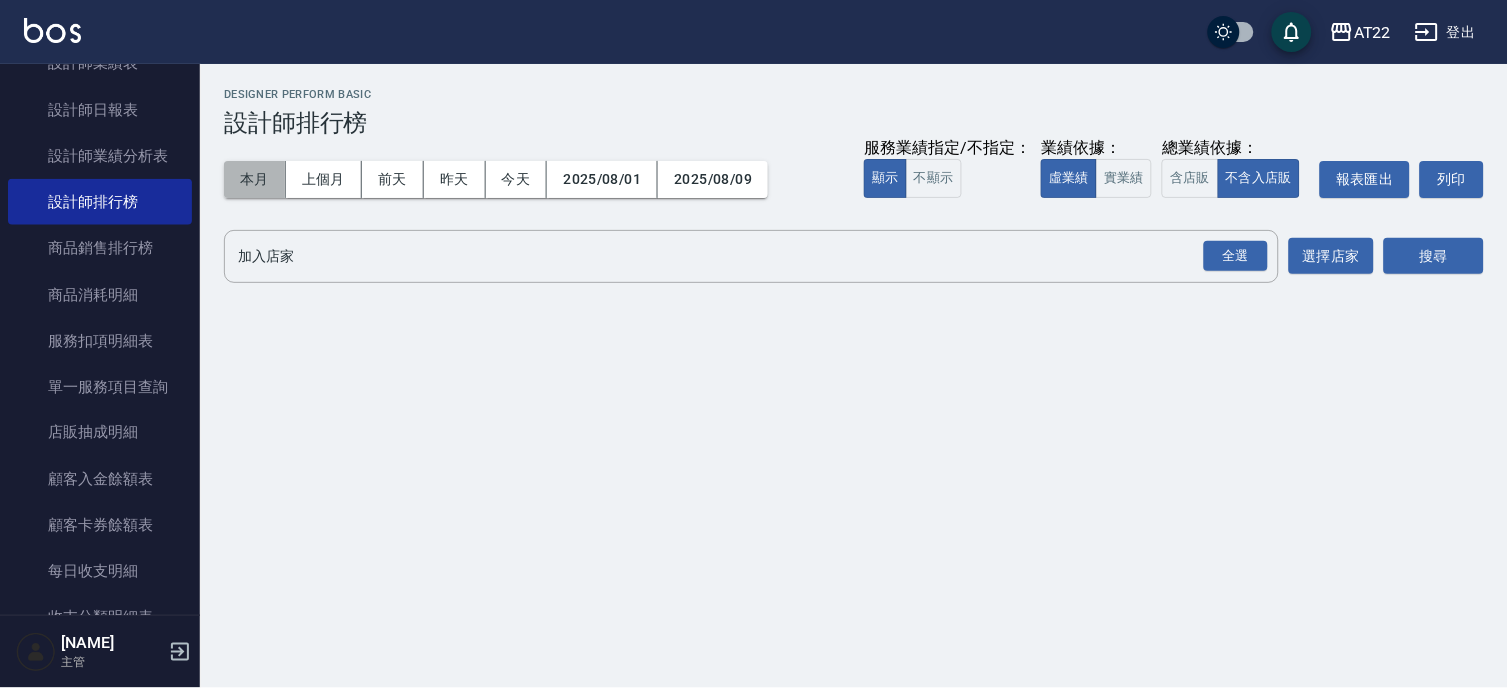 click on "本月" at bounding box center (255, 179) 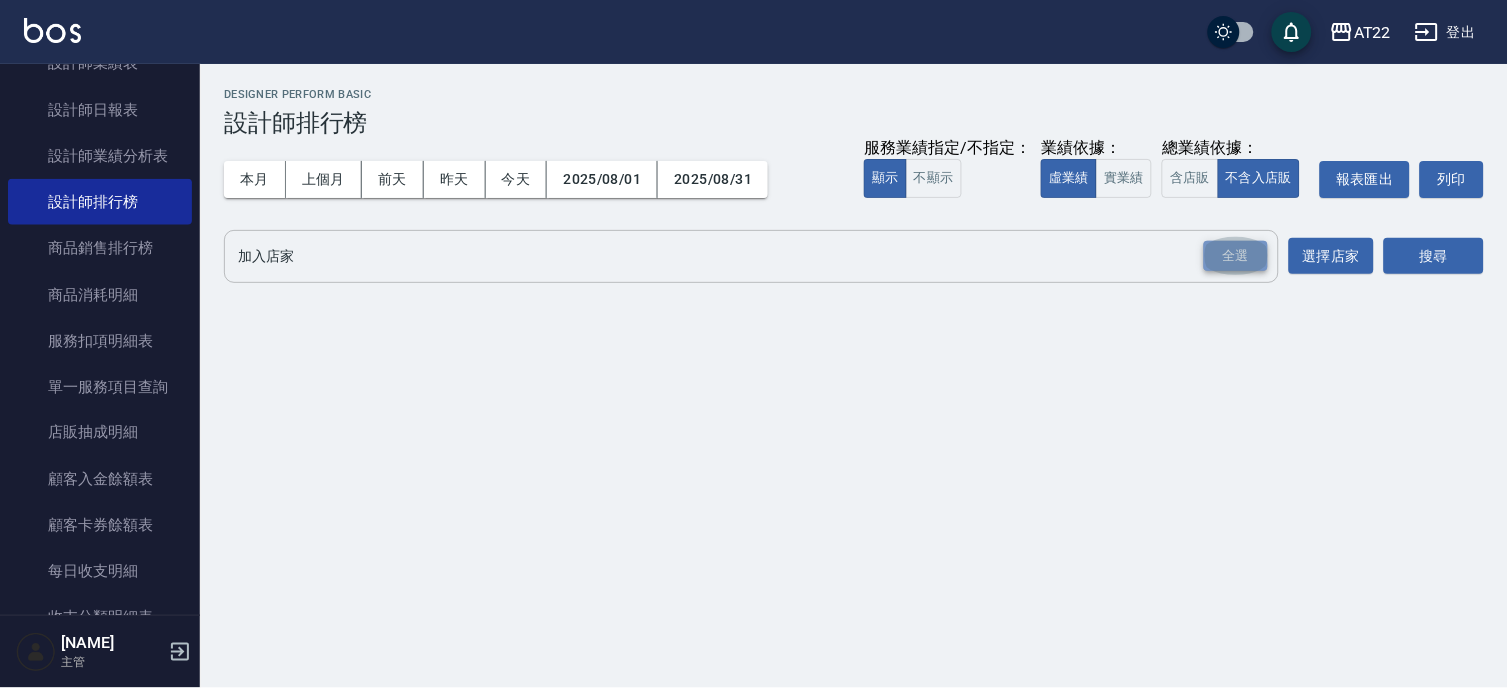 click on "全選" at bounding box center (1236, 256) 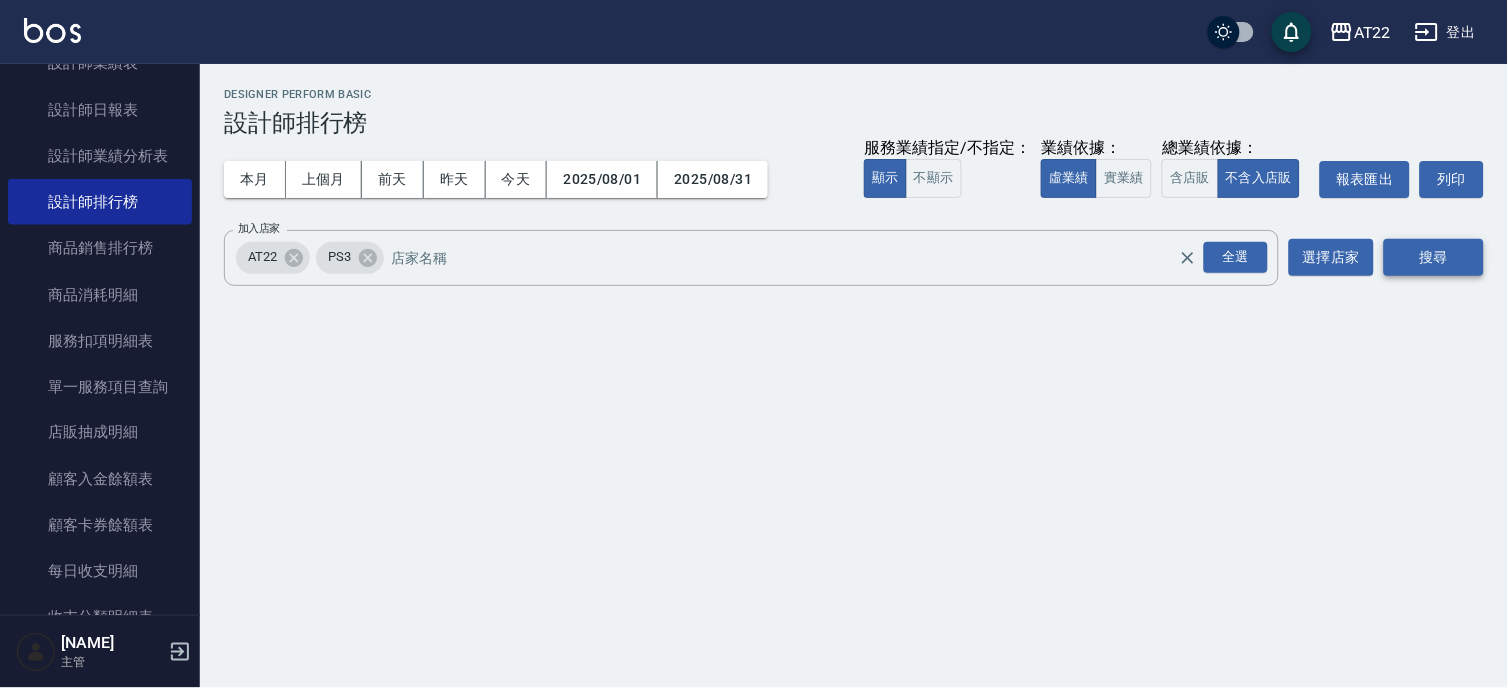 click on "搜尋" at bounding box center (1434, 257) 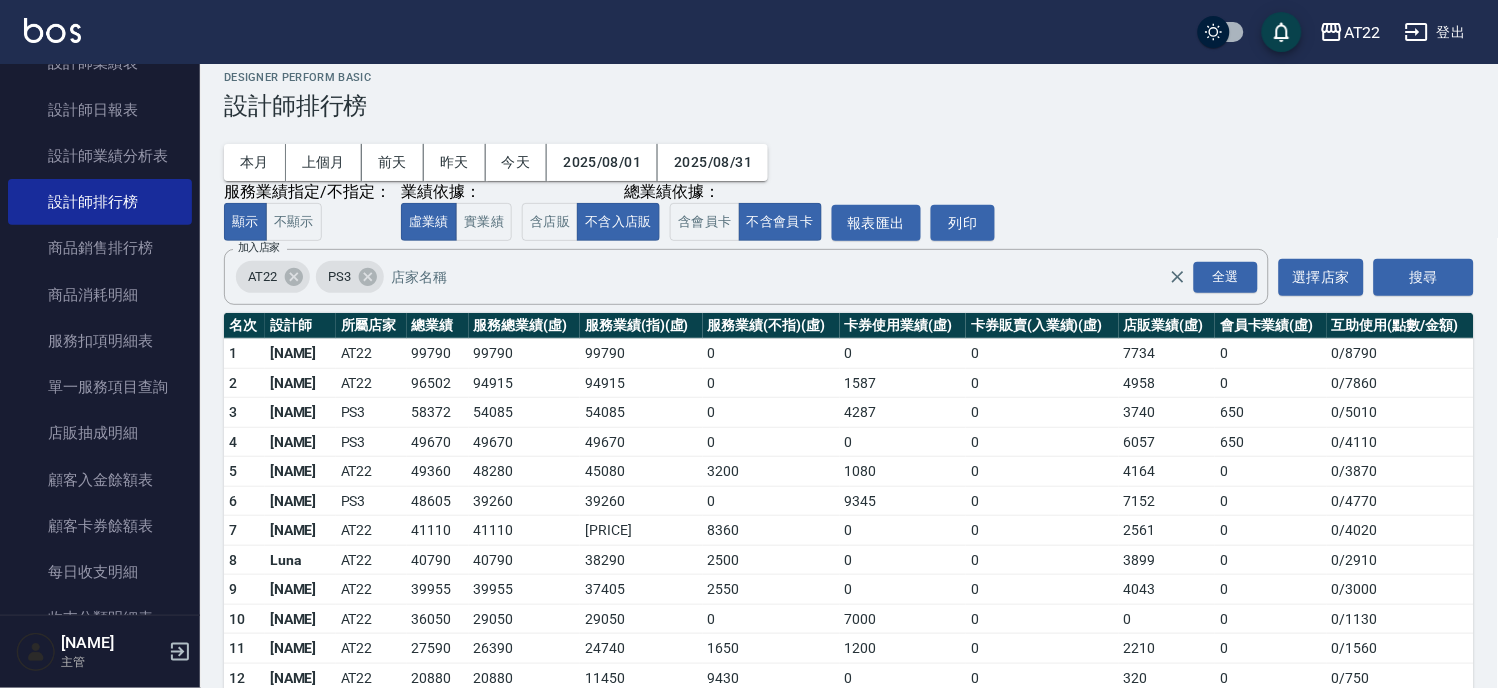 scroll, scrollTop: 0, scrollLeft: 0, axis: both 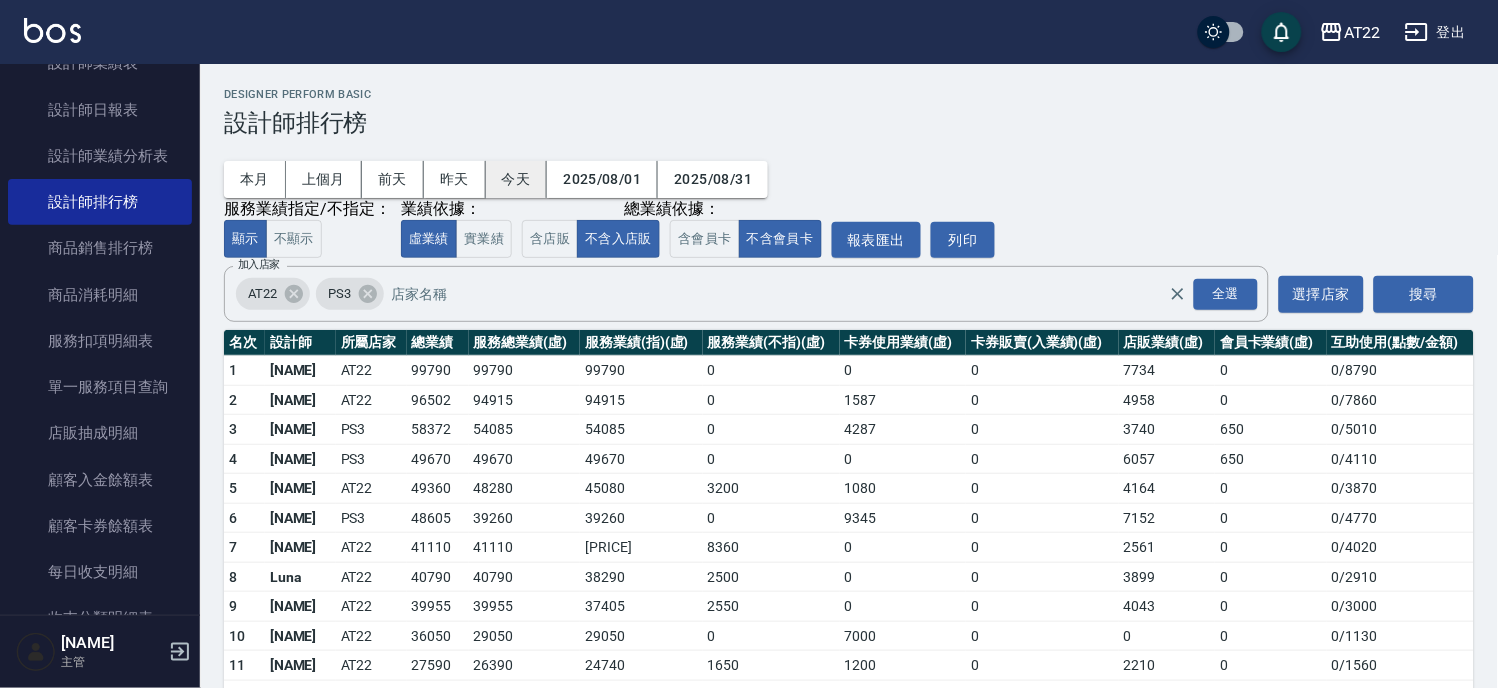 click on "今天" at bounding box center [517, 179] 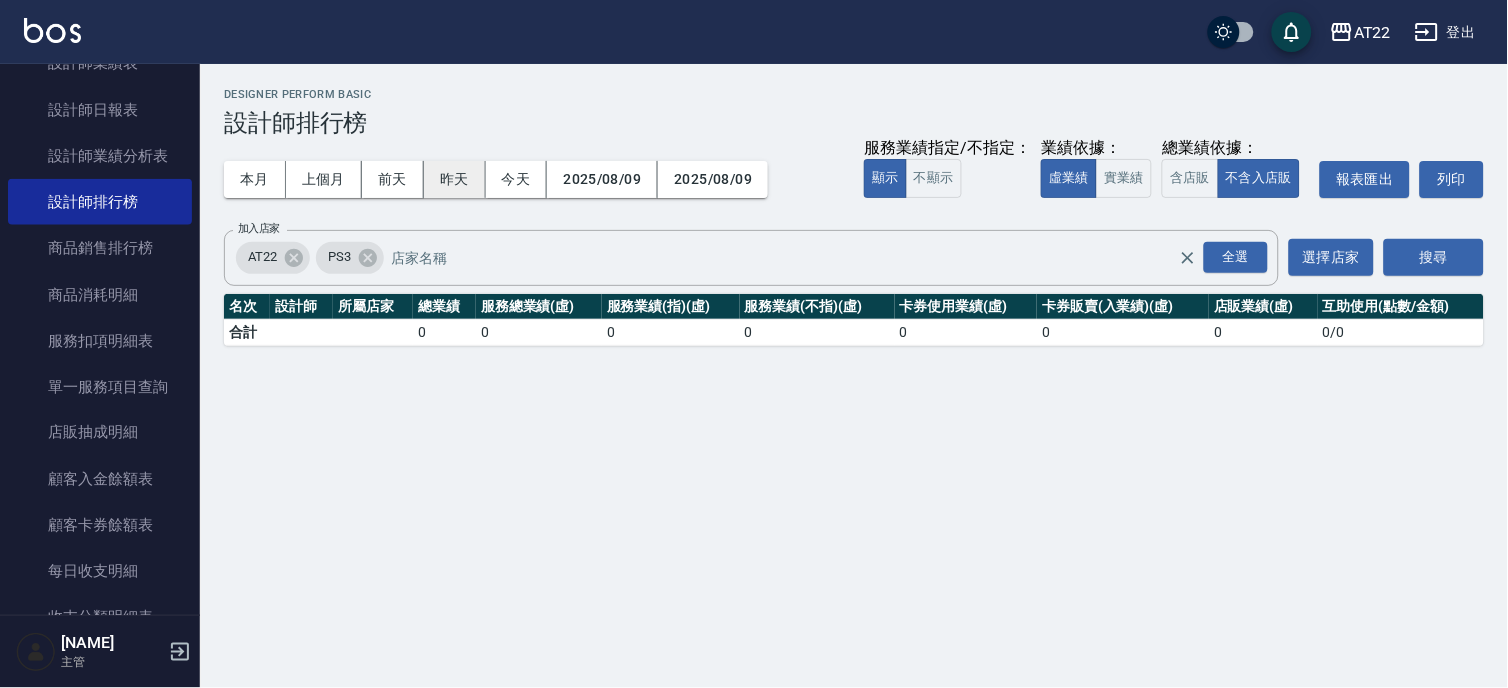 click on "昨天" at bounding box center [455, 179] 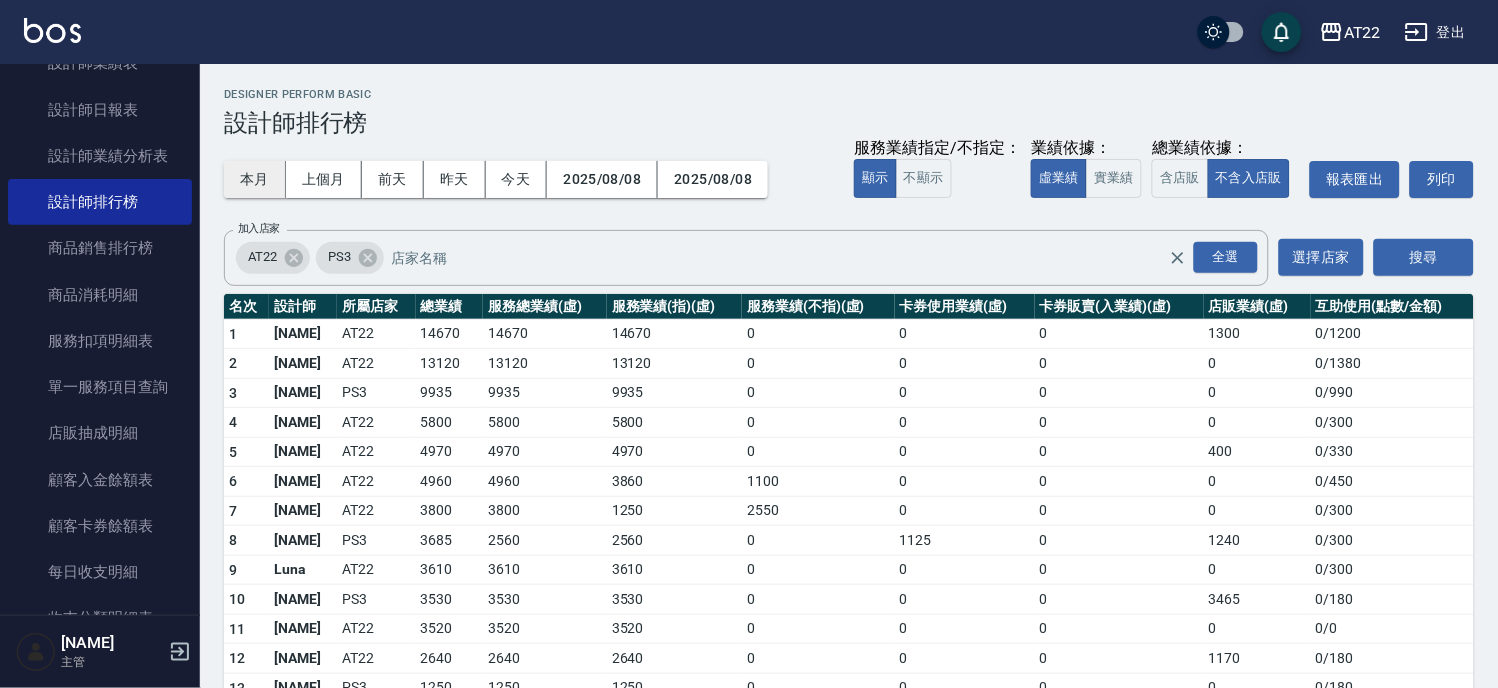 click on "本月" at bounding box center [255, 179] 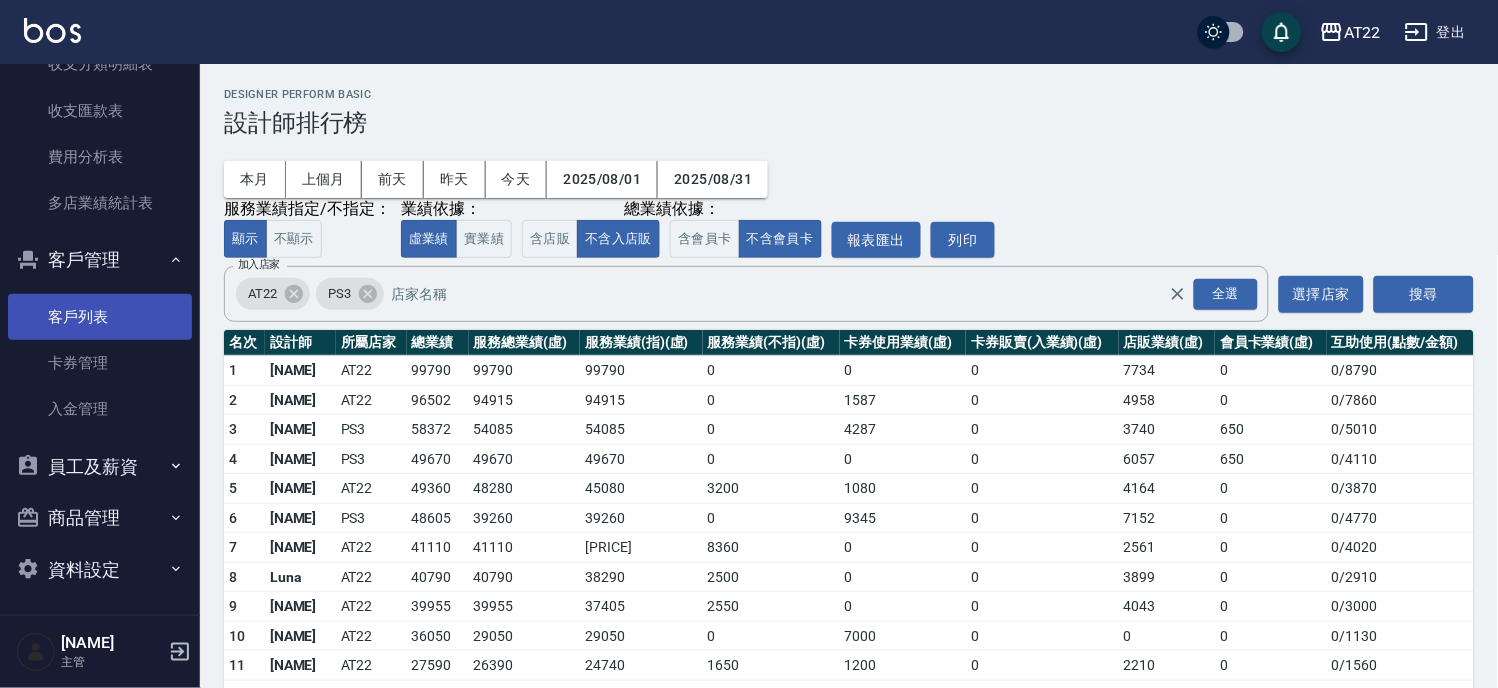 scroll, scrollTop: 1074, scrollLeft: 0, axis: vertical 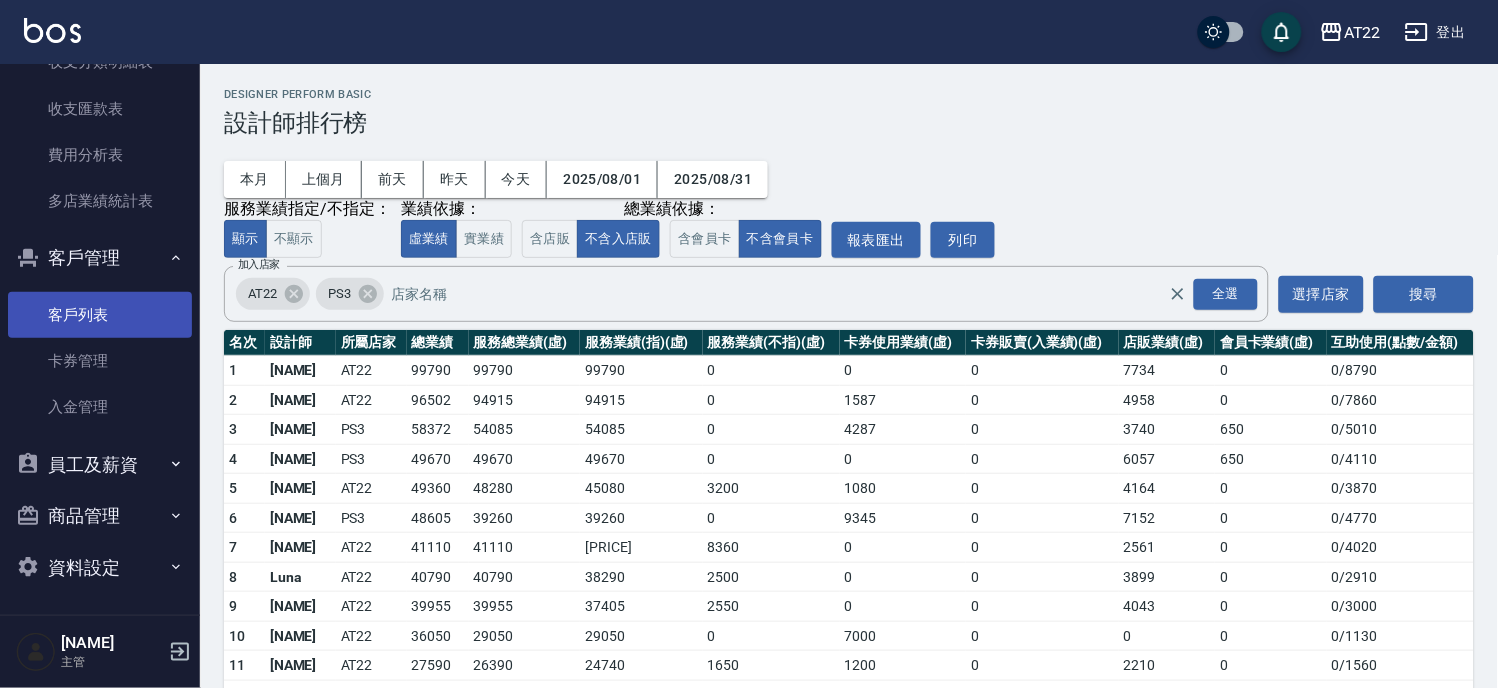 click on "客戶列表" at bounding box center [100, 315] 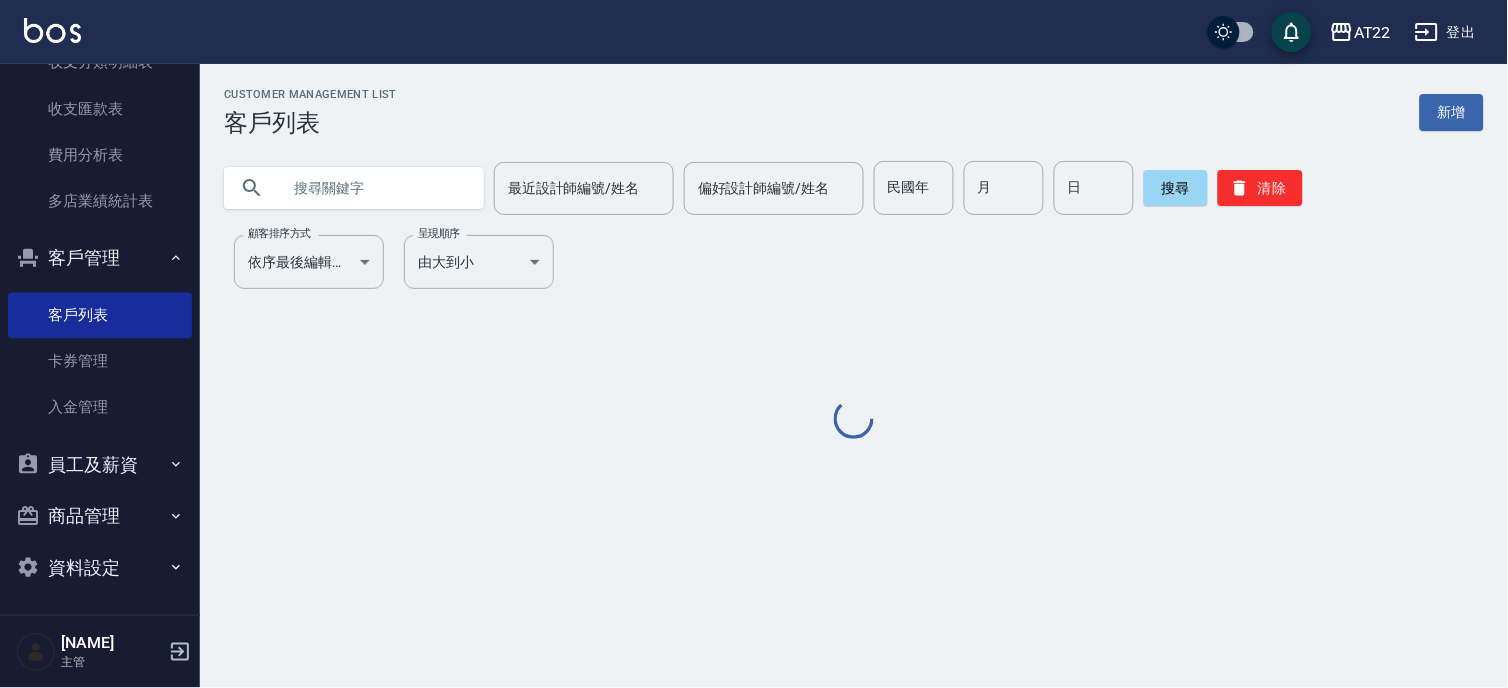 click at bounding box center [374, 188] 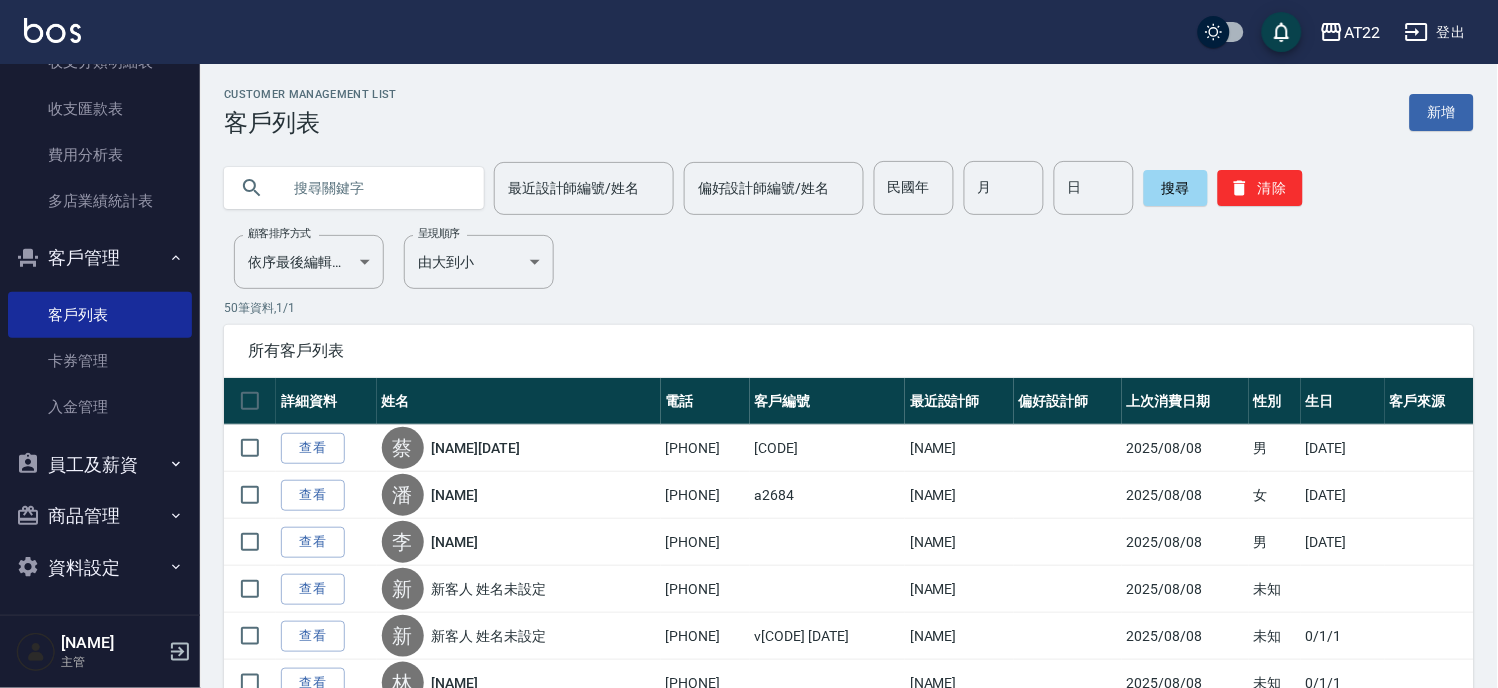 paste on "0952827860" 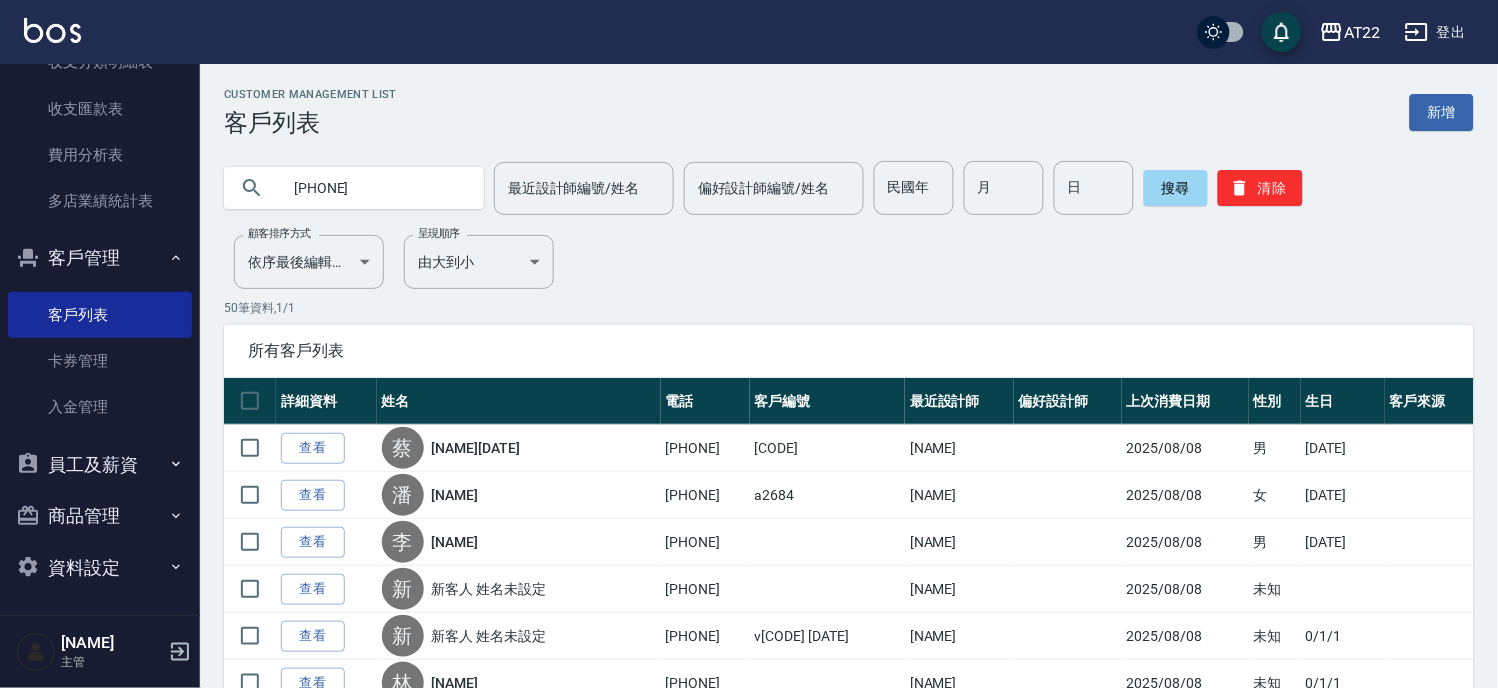 type on "0952827860" 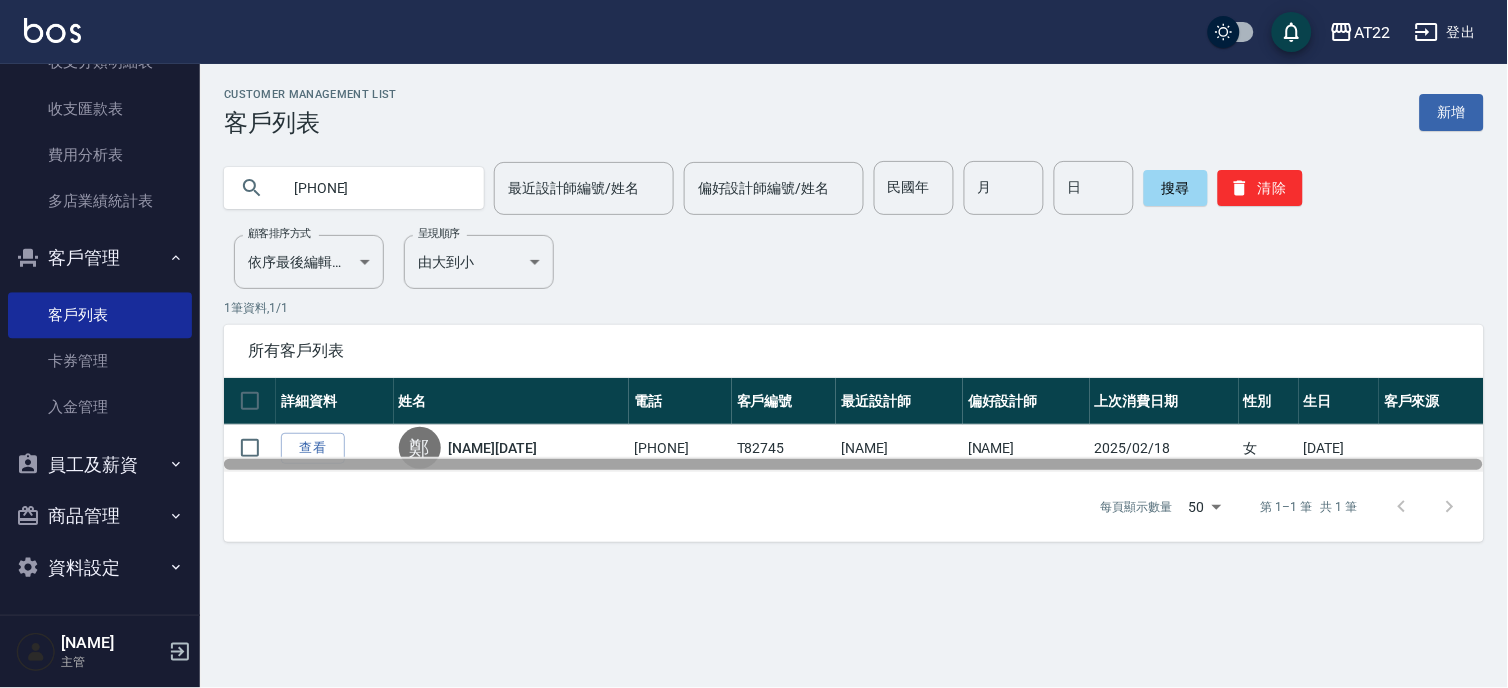 click at bounding box center [854, 464] 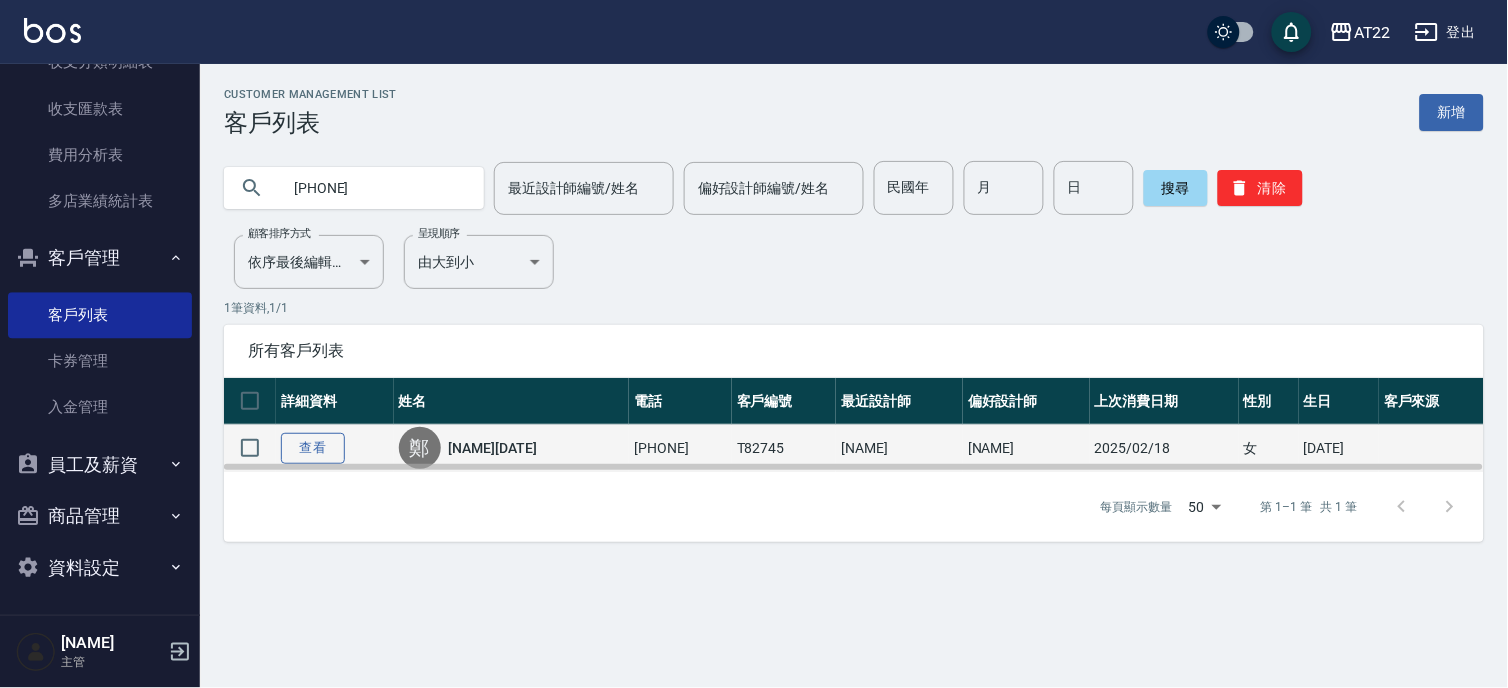 click on "查看" at bounding box center (313, 448) 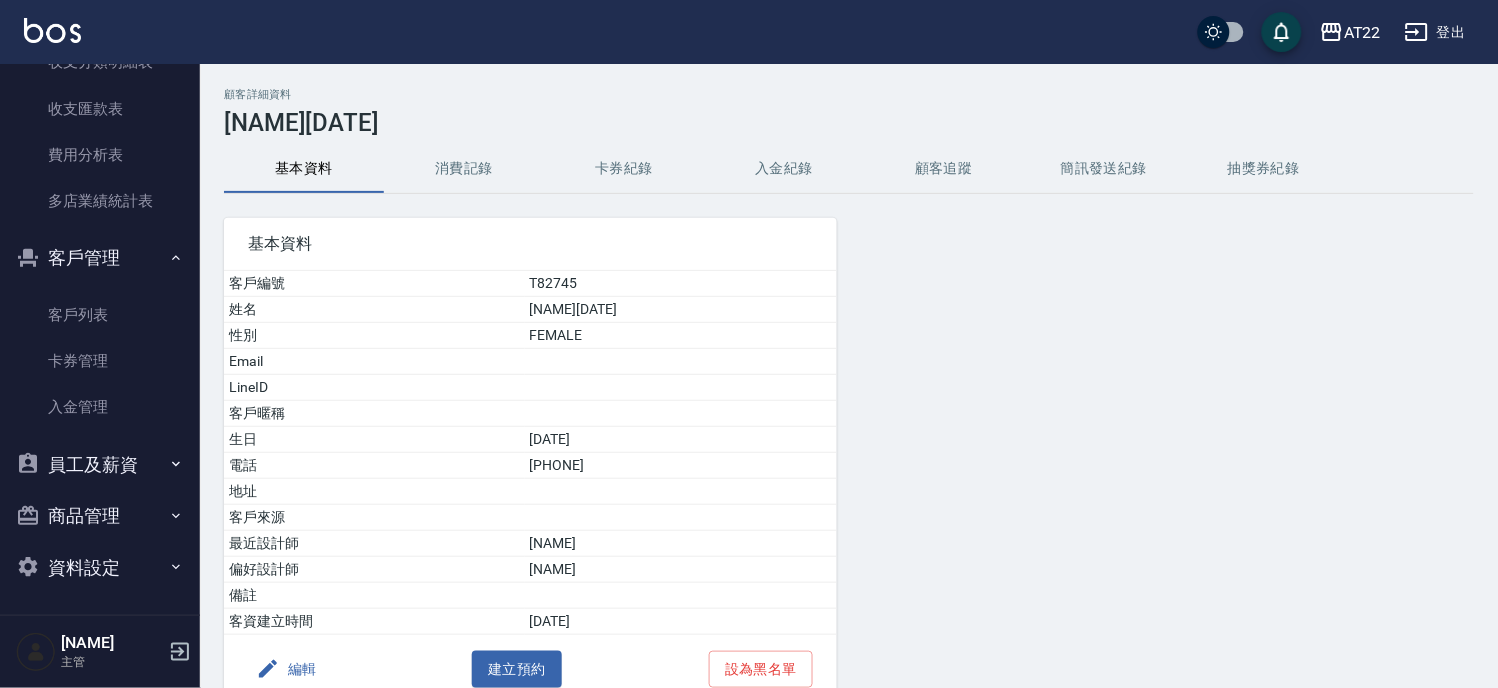 click on "消費記錄" at bounding box center (464, 169) 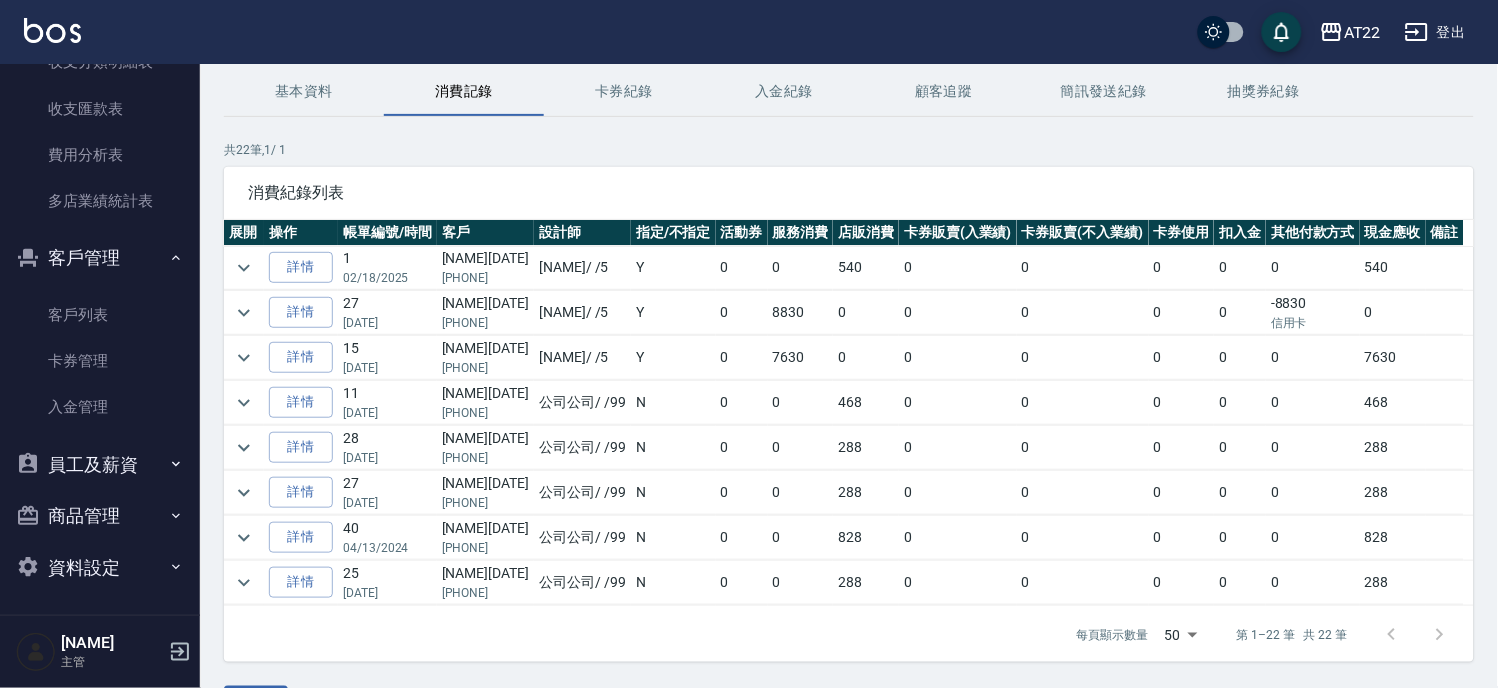 scroll, scrollTop: 82, scrollLeft: 0, axis: vertical 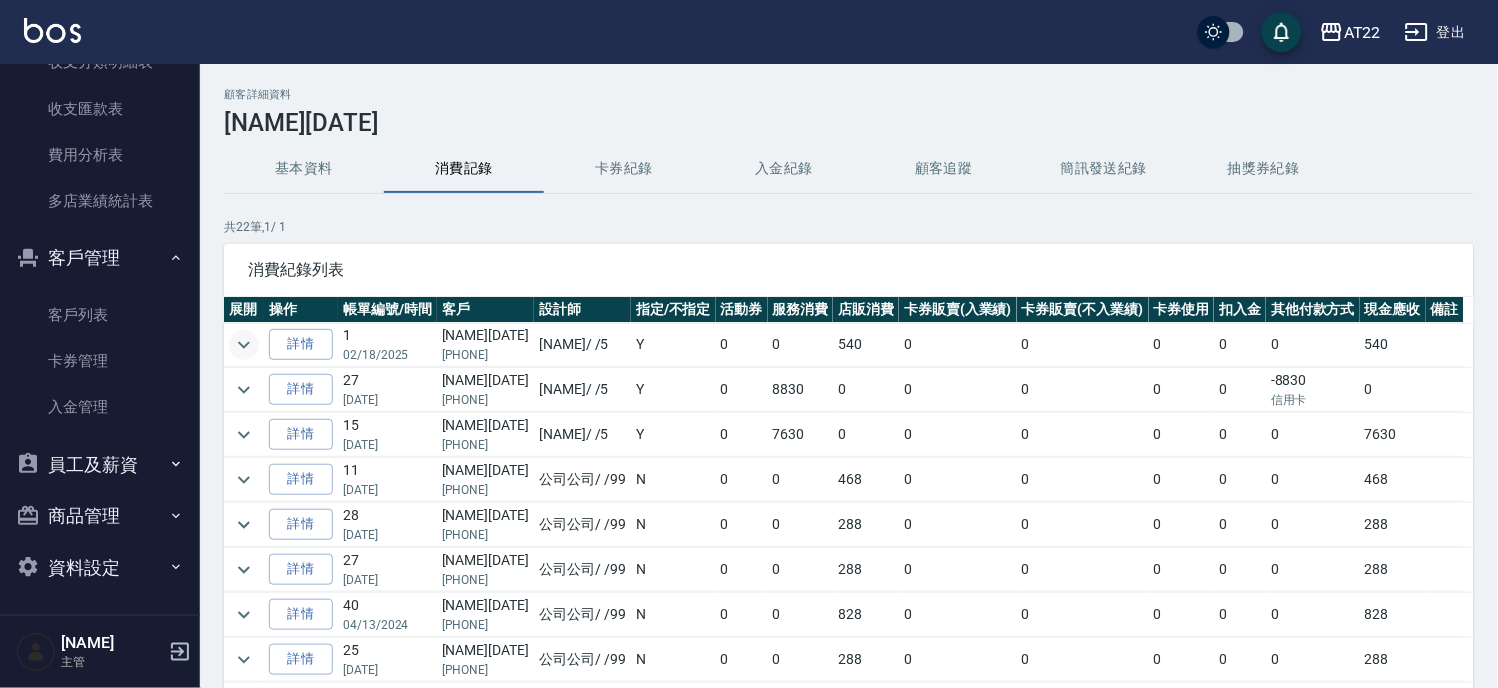 click 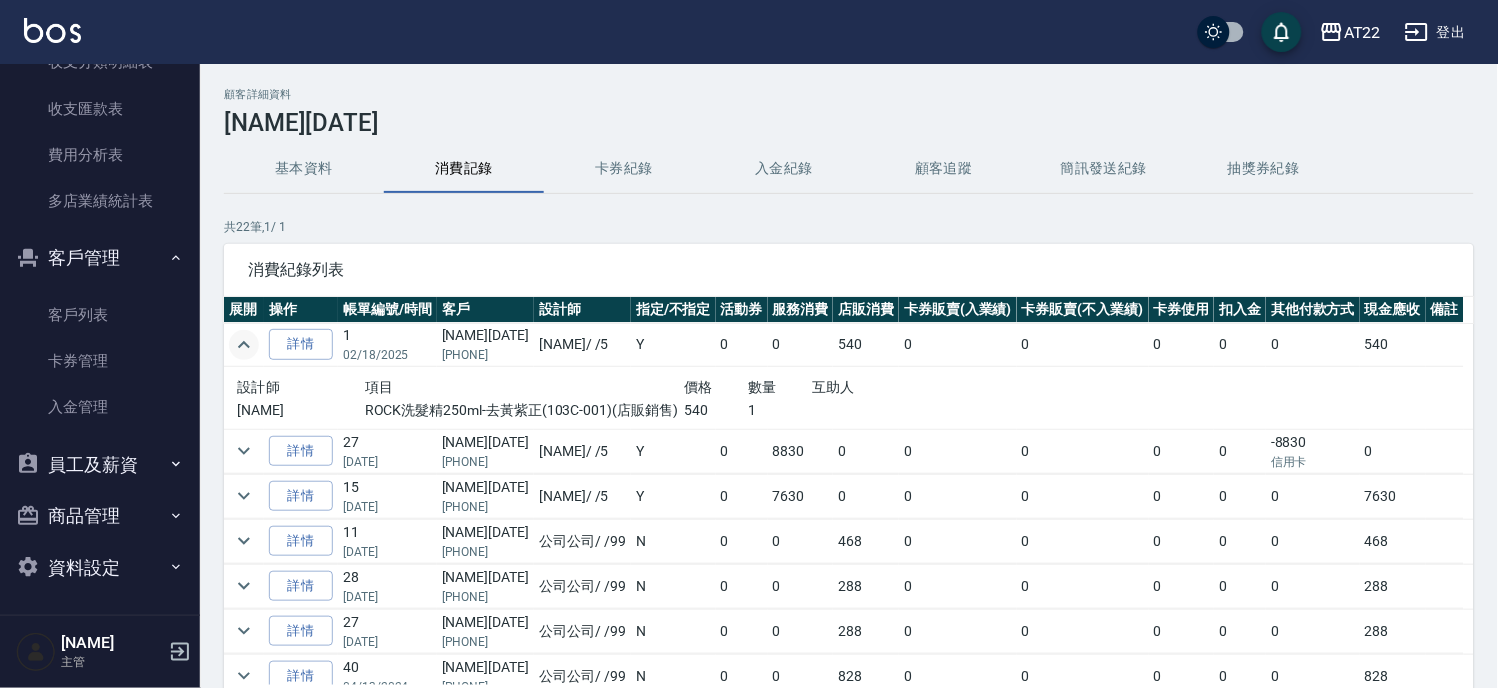 click 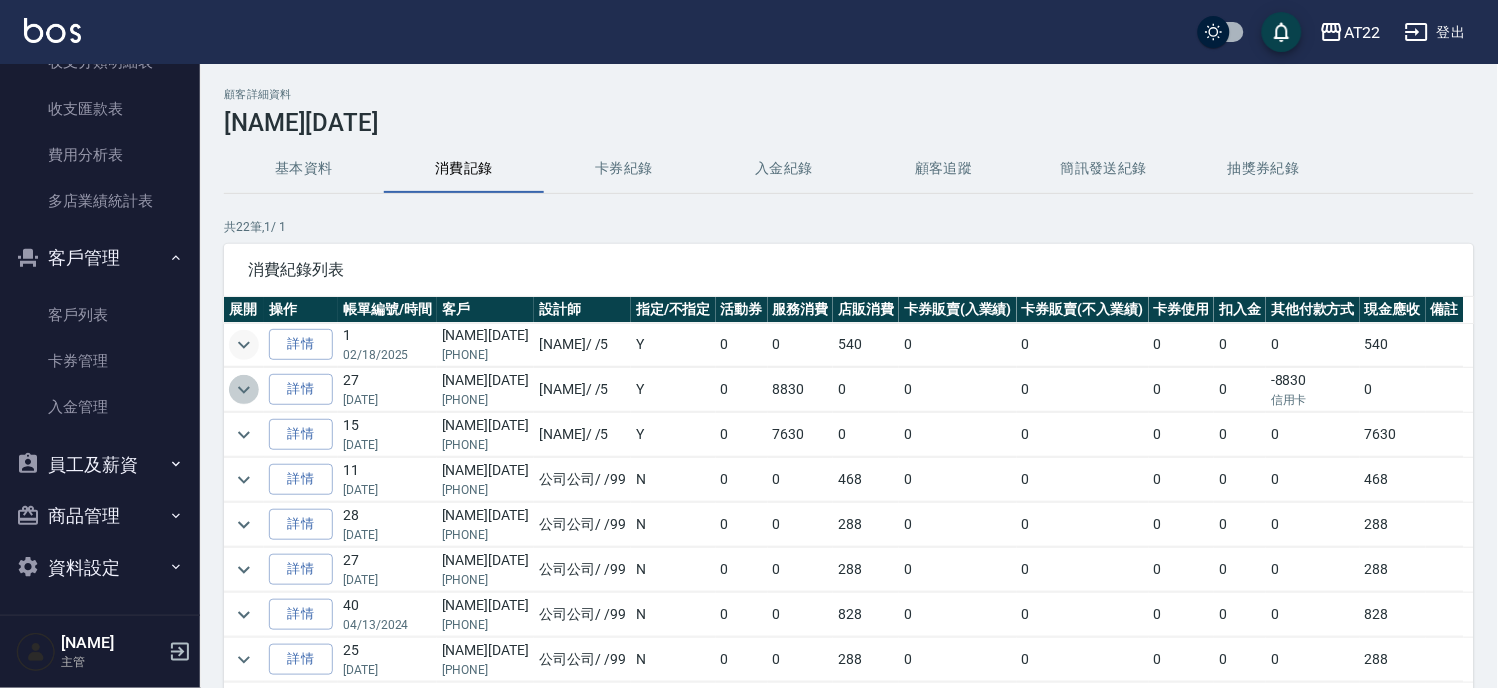 click 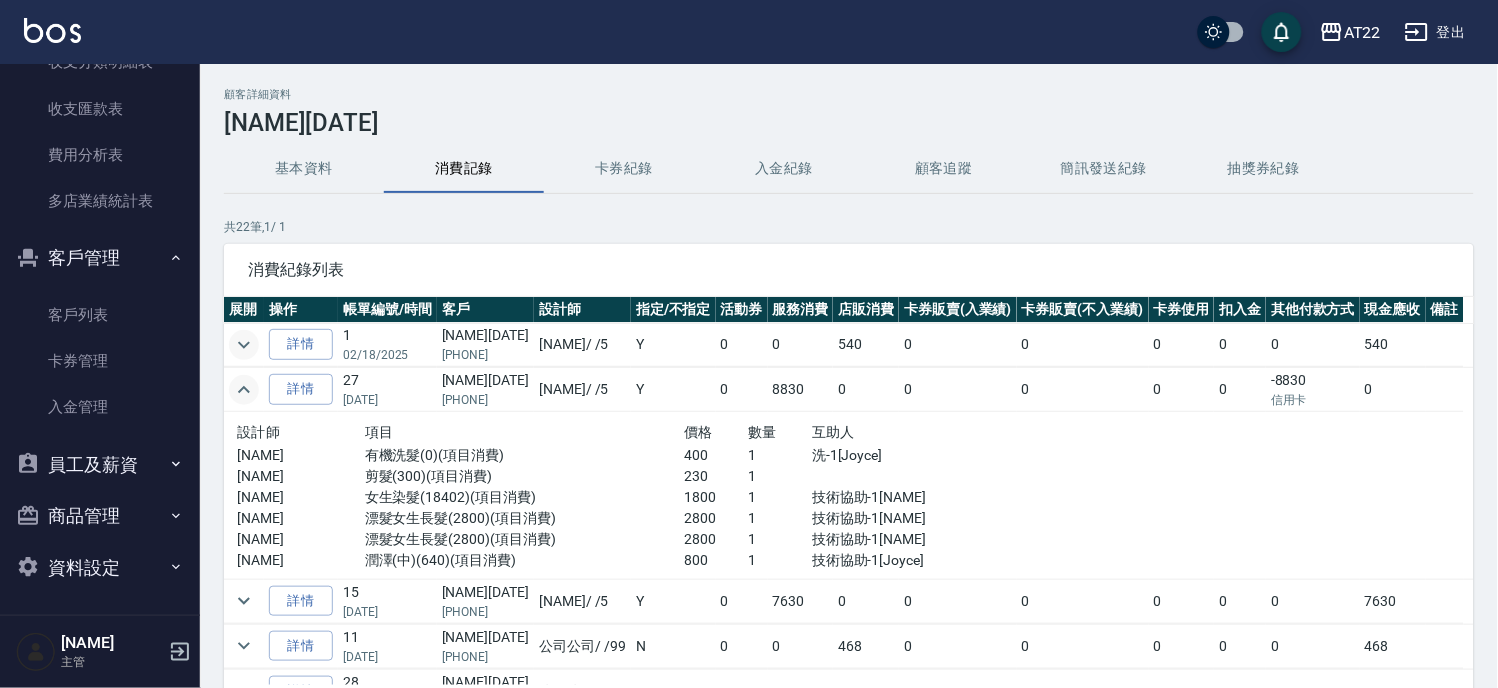 click 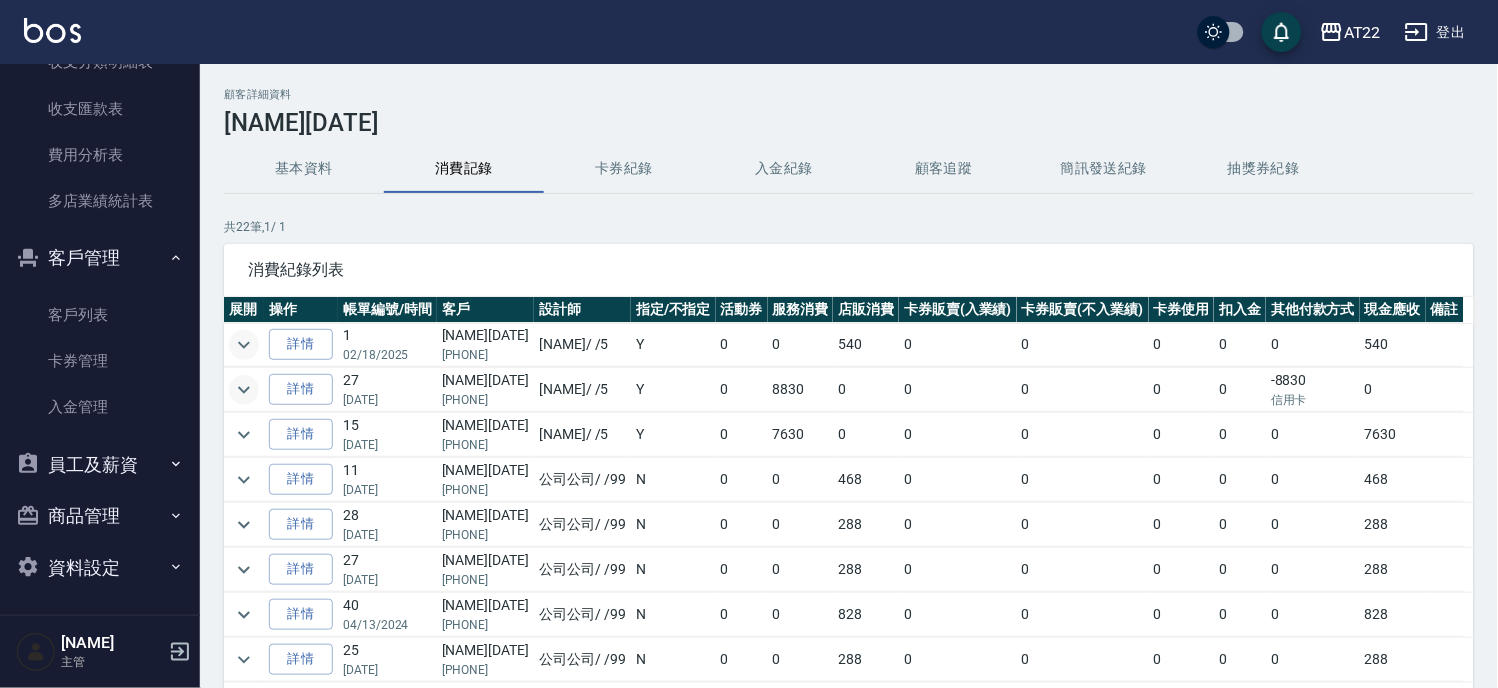 click at bounding box center (244, 345) 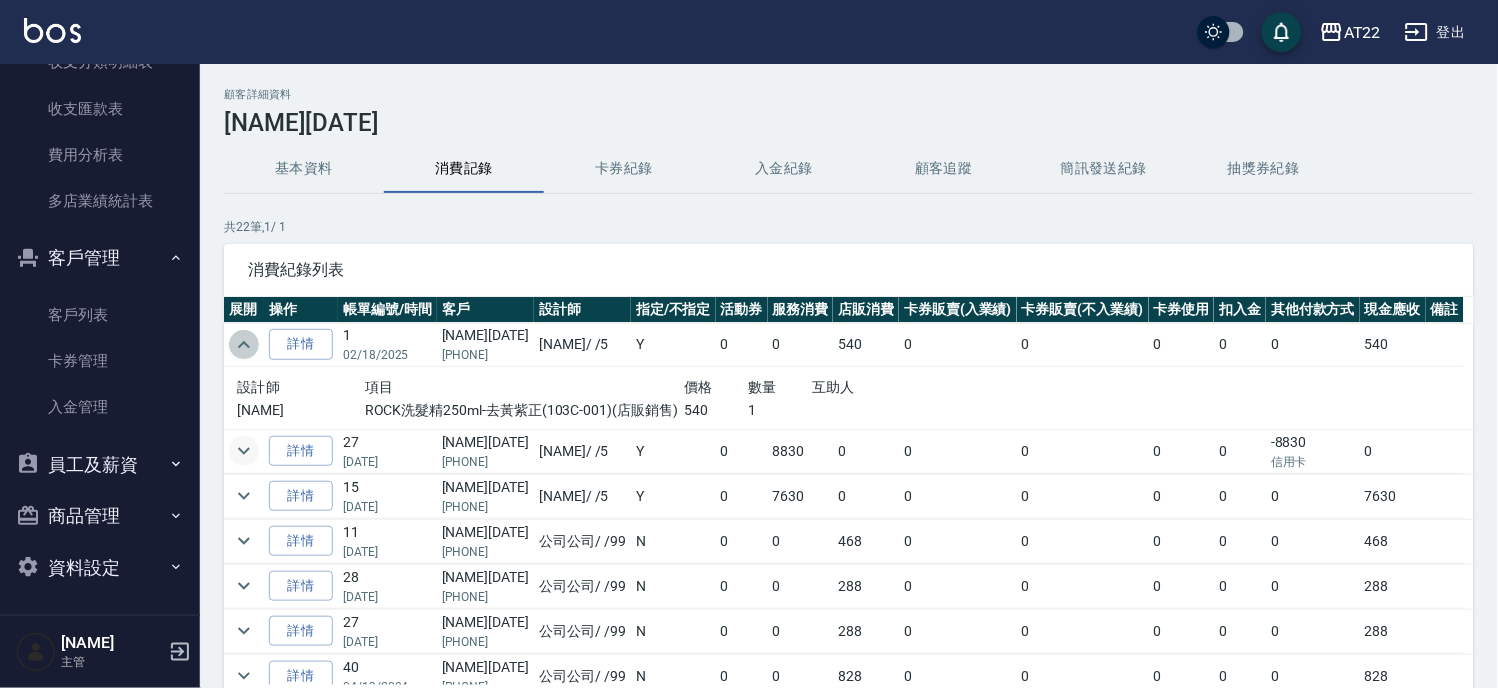 click 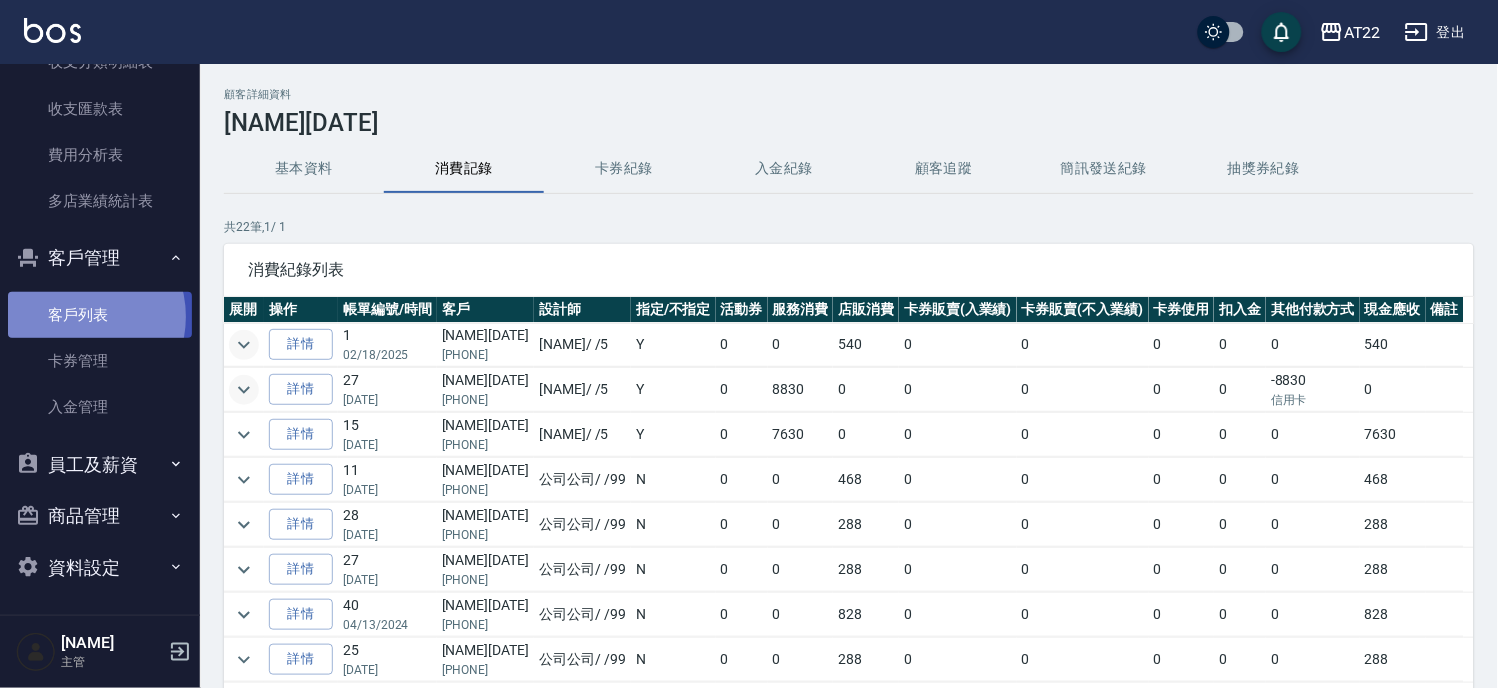 click on "客戶列表" at bounding box center (100, 315) 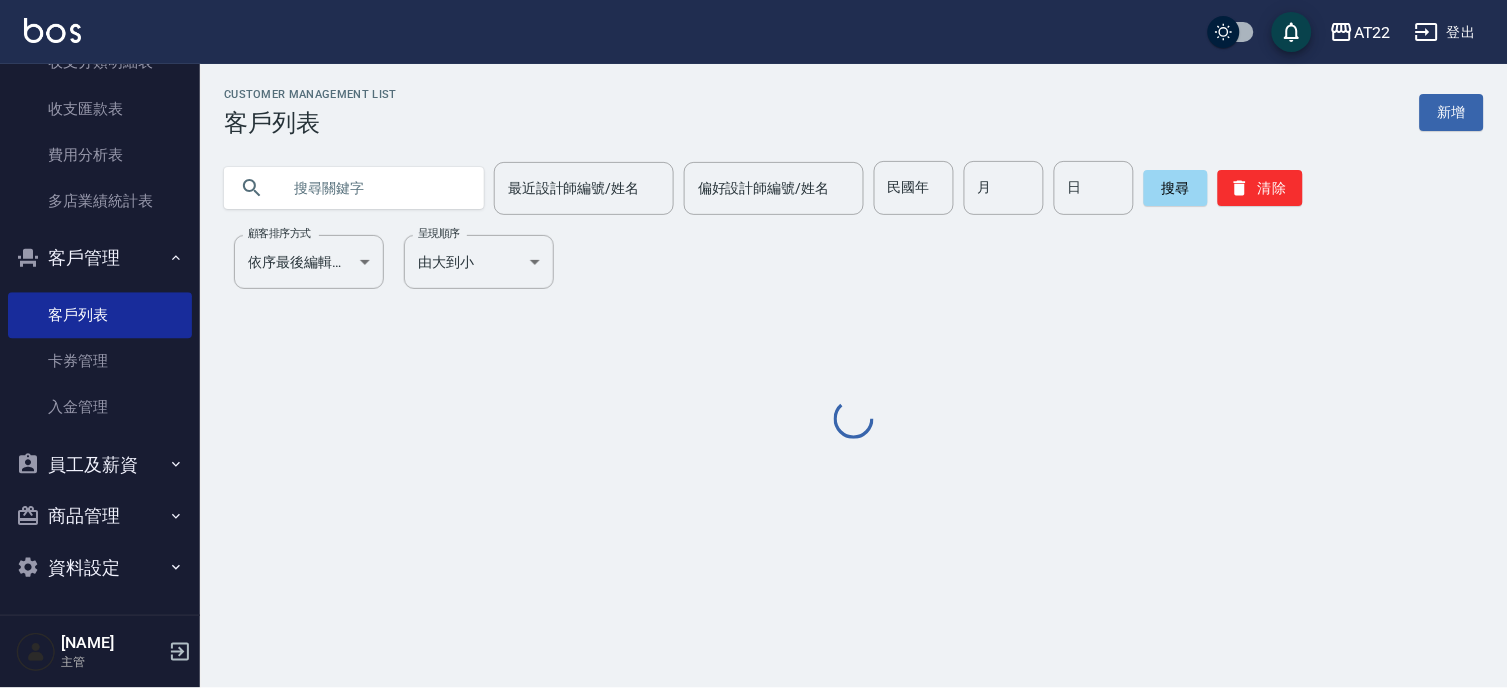 click at bounding box center [374, 188] 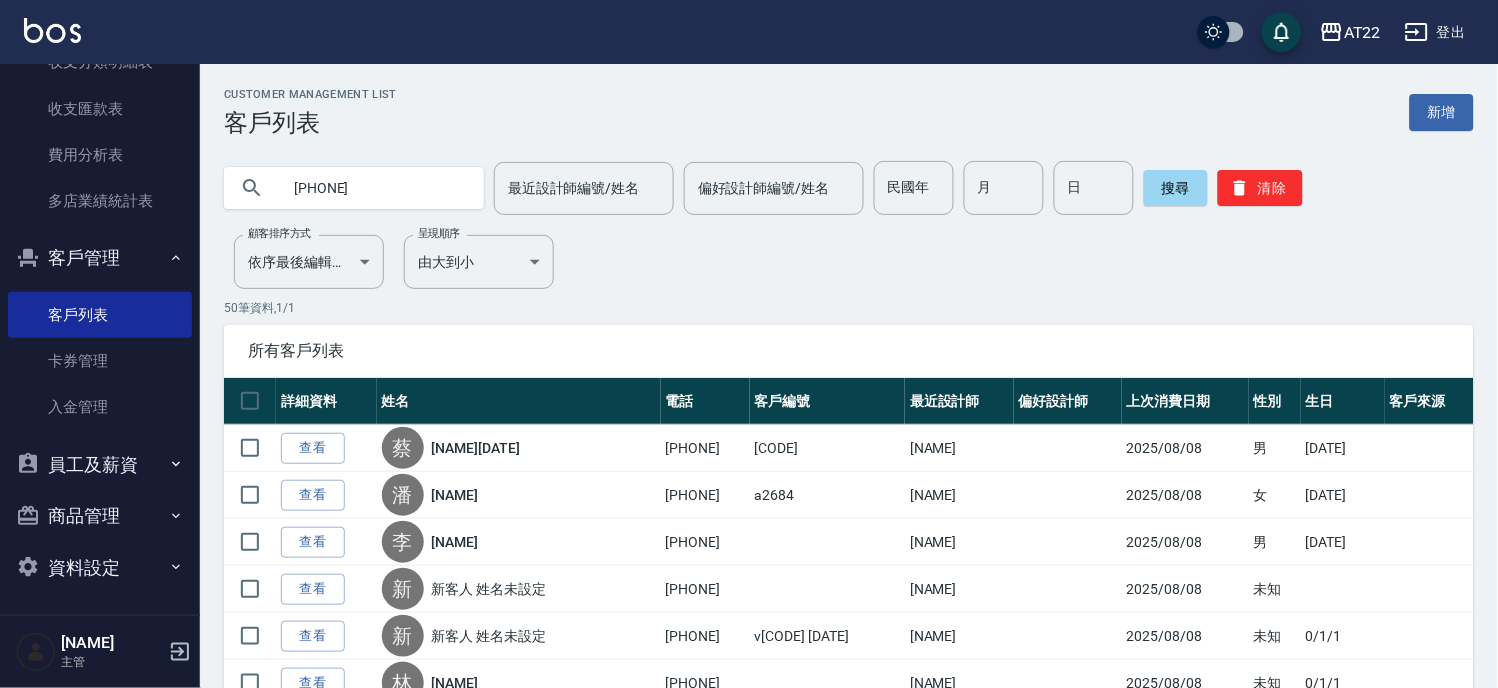 type on "0987428036" 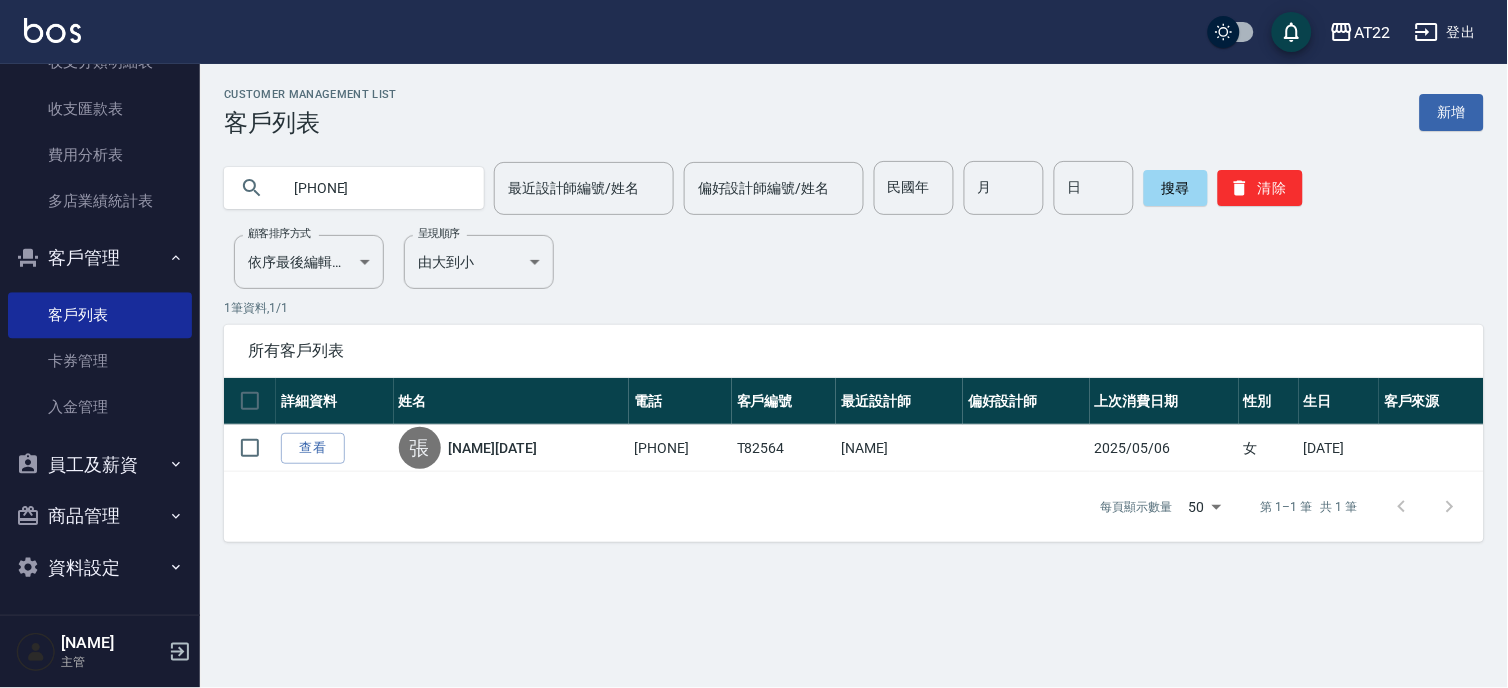 click on "客戶管理" at bounding box center [100, 258] 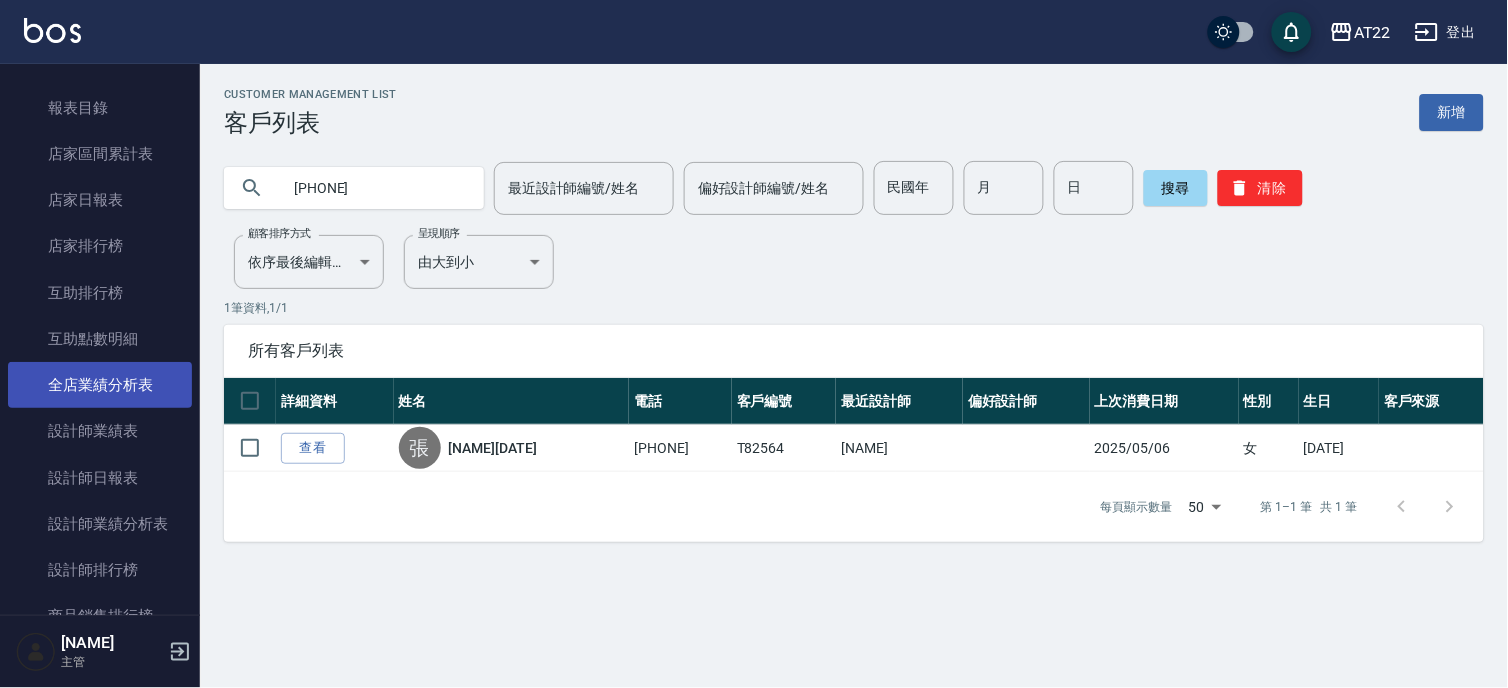 scroll, scrollTop: 0, scrollLeft: 0, axis: both 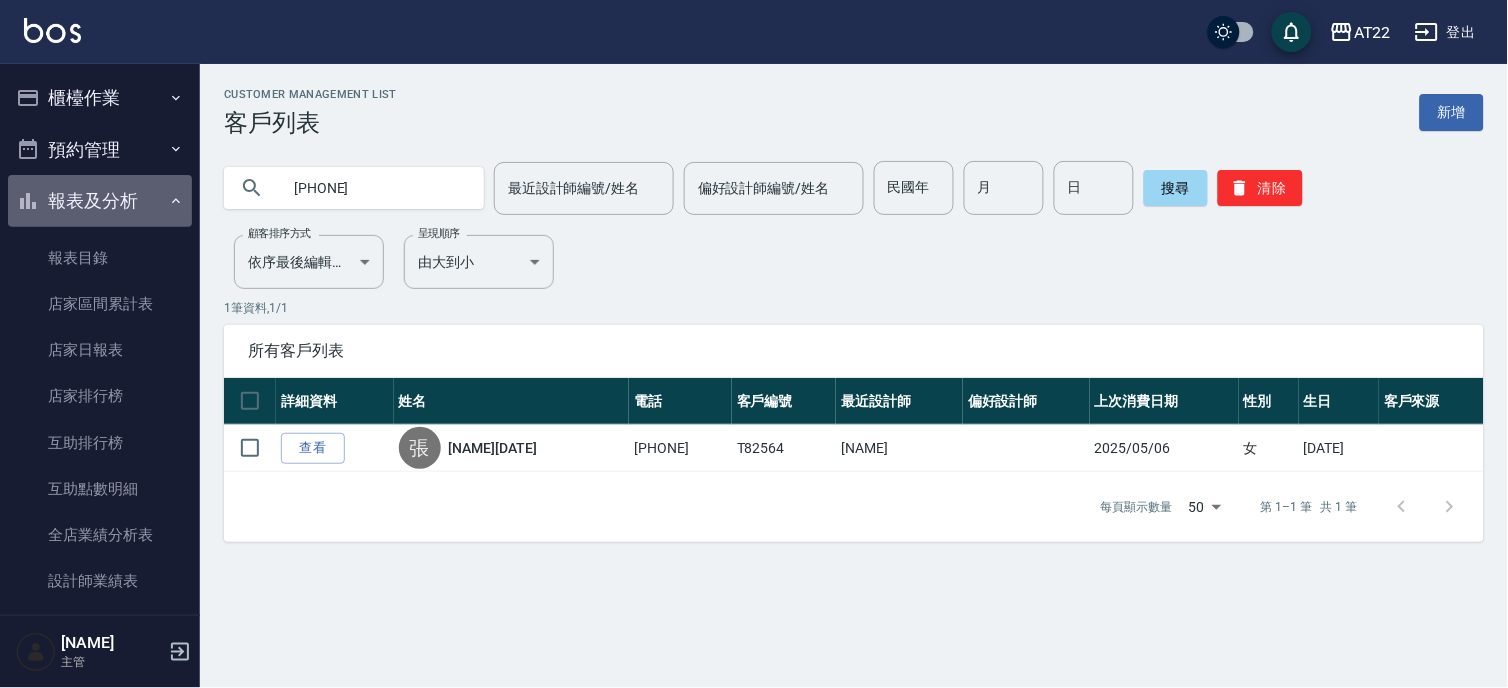click on "報表及分析" at bounding box center [100, 201] 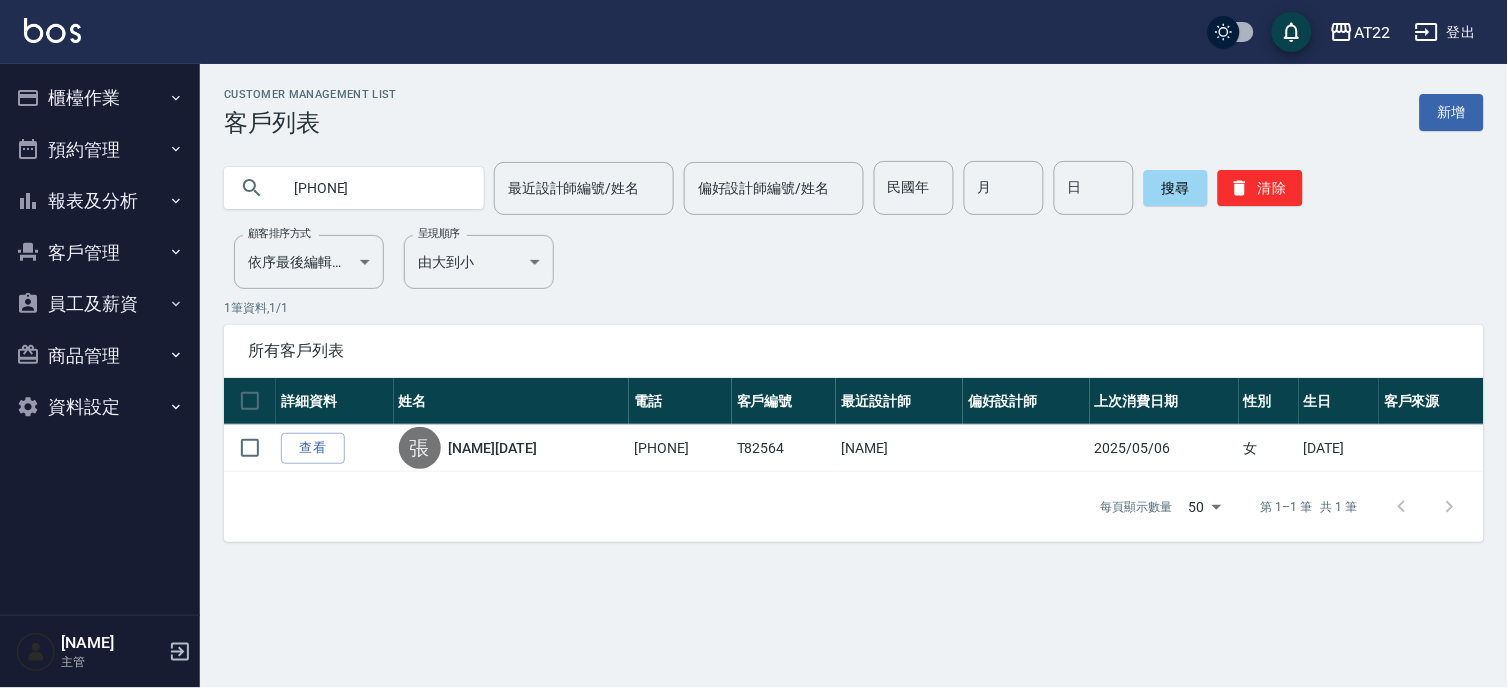 click on "報表及分析" at bounding box center (100, 201) 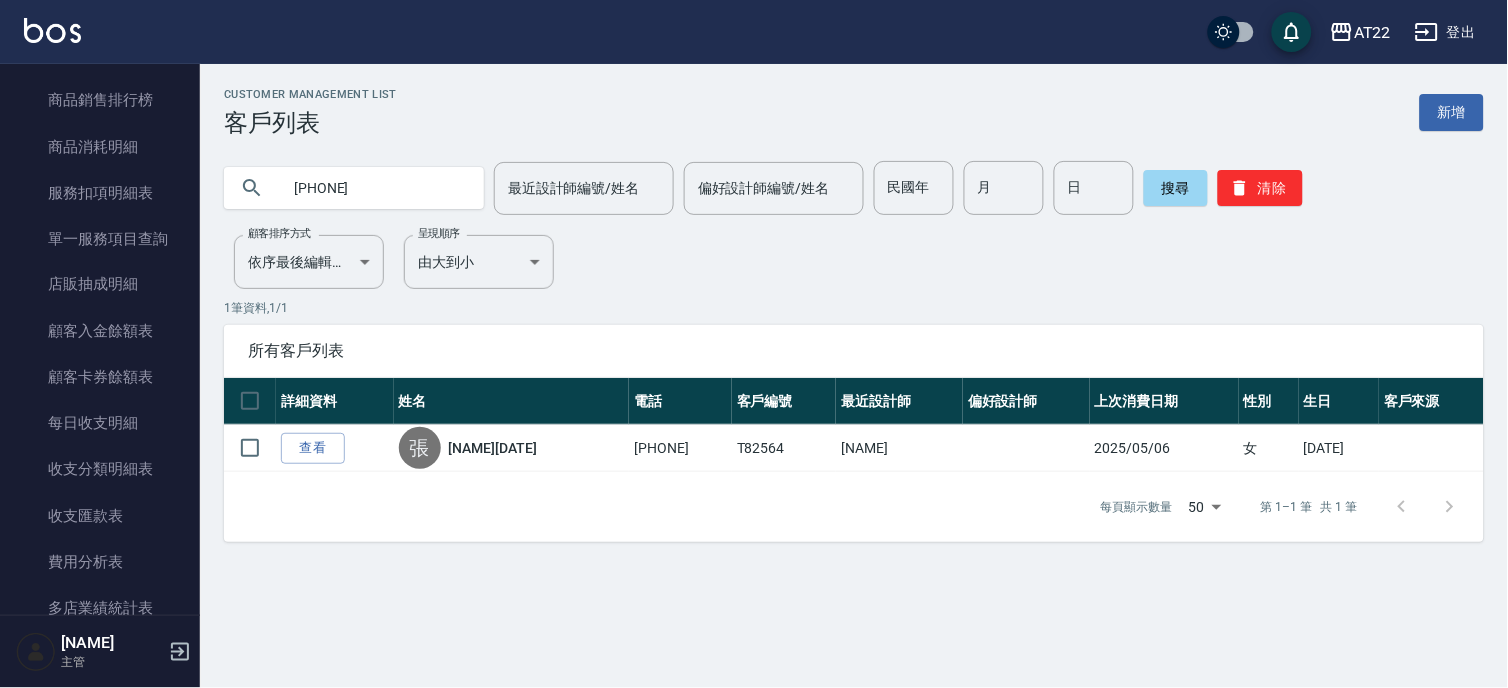 scroll, scrollTop: 111, scrollLeft: 0, axis: vertical 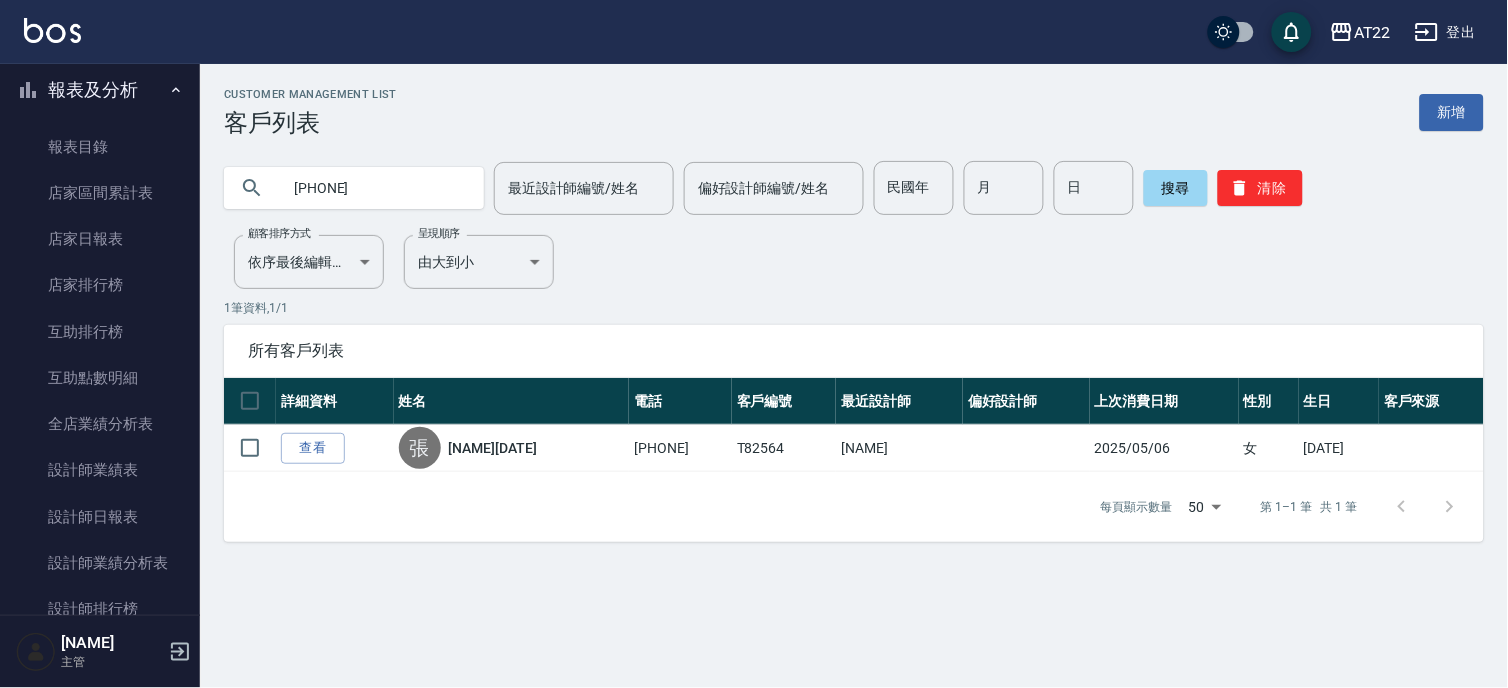 click on "報表及分析" at bounding box center [100, 90] 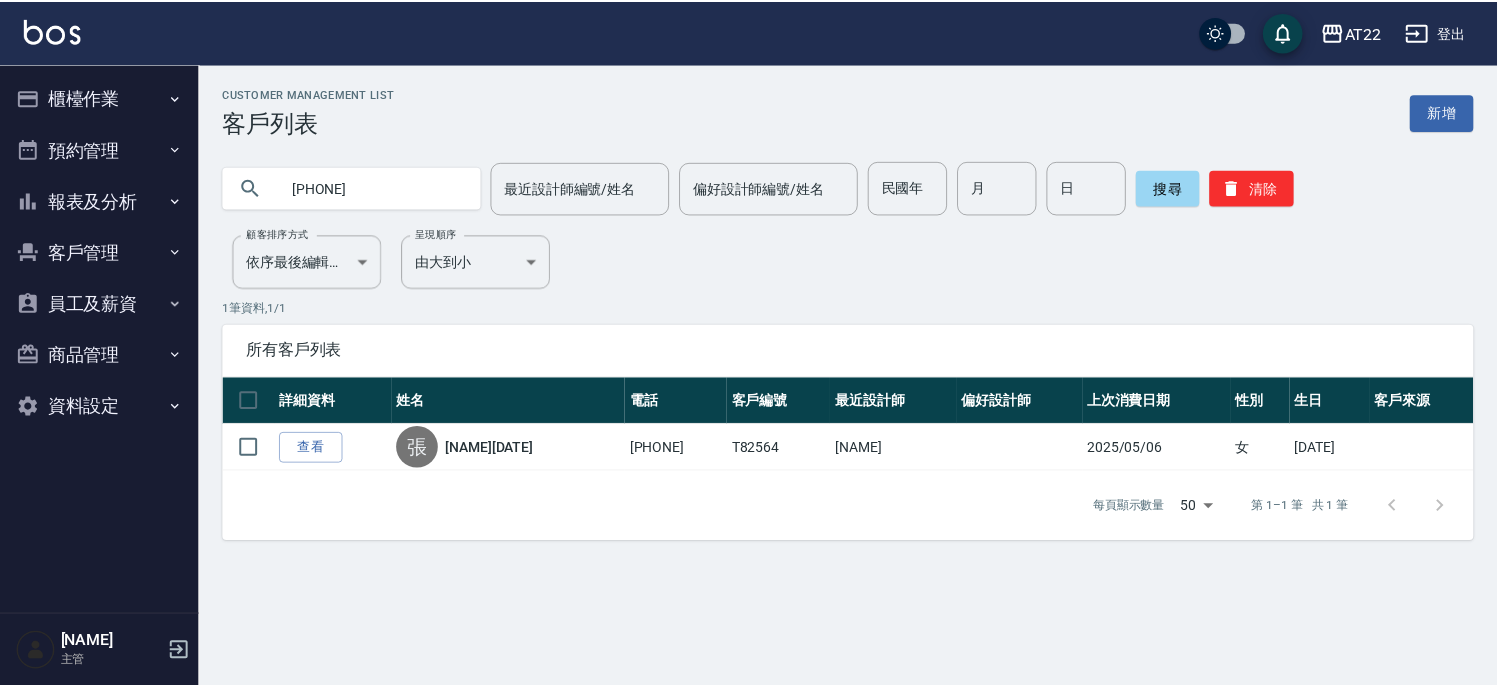scroll, scrollTop: 0, scrollLeft: 0, axis: both 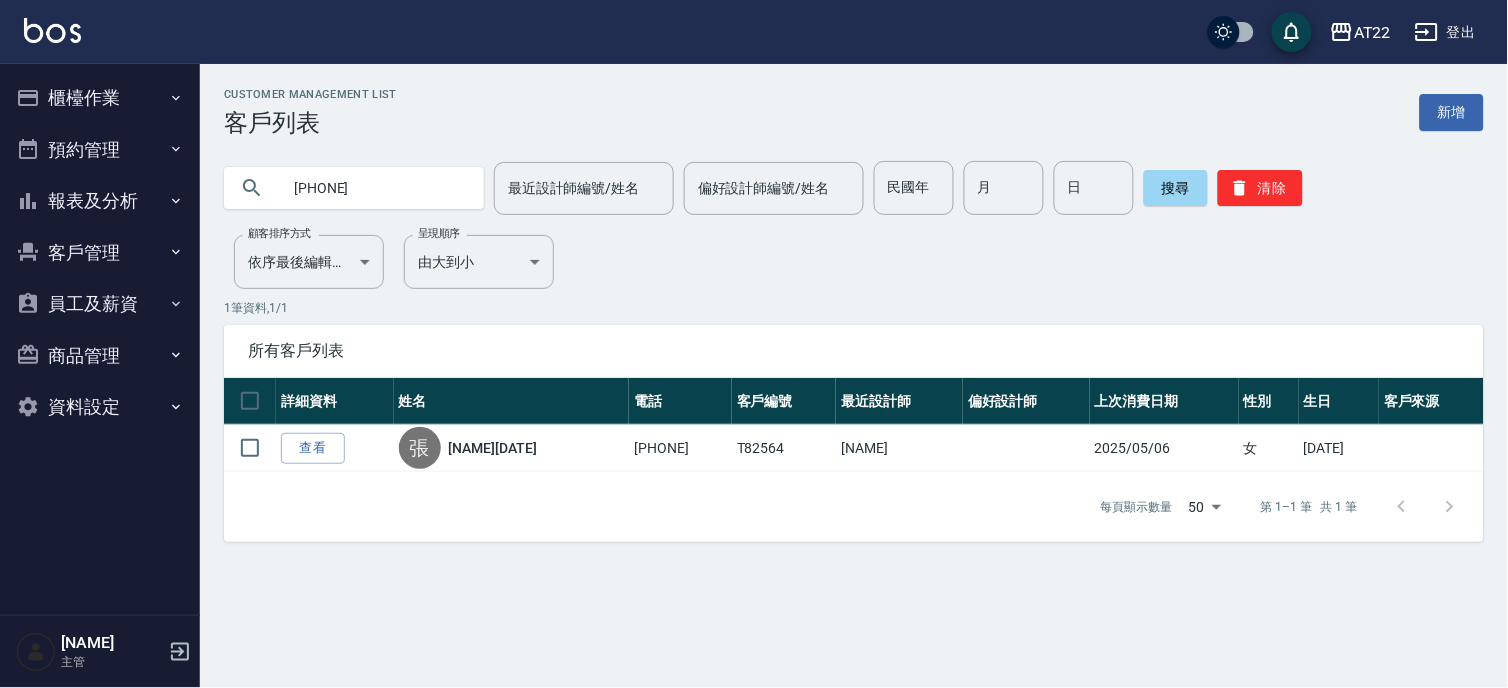 click on "員工及薪資" at bounding box center [100, 304] 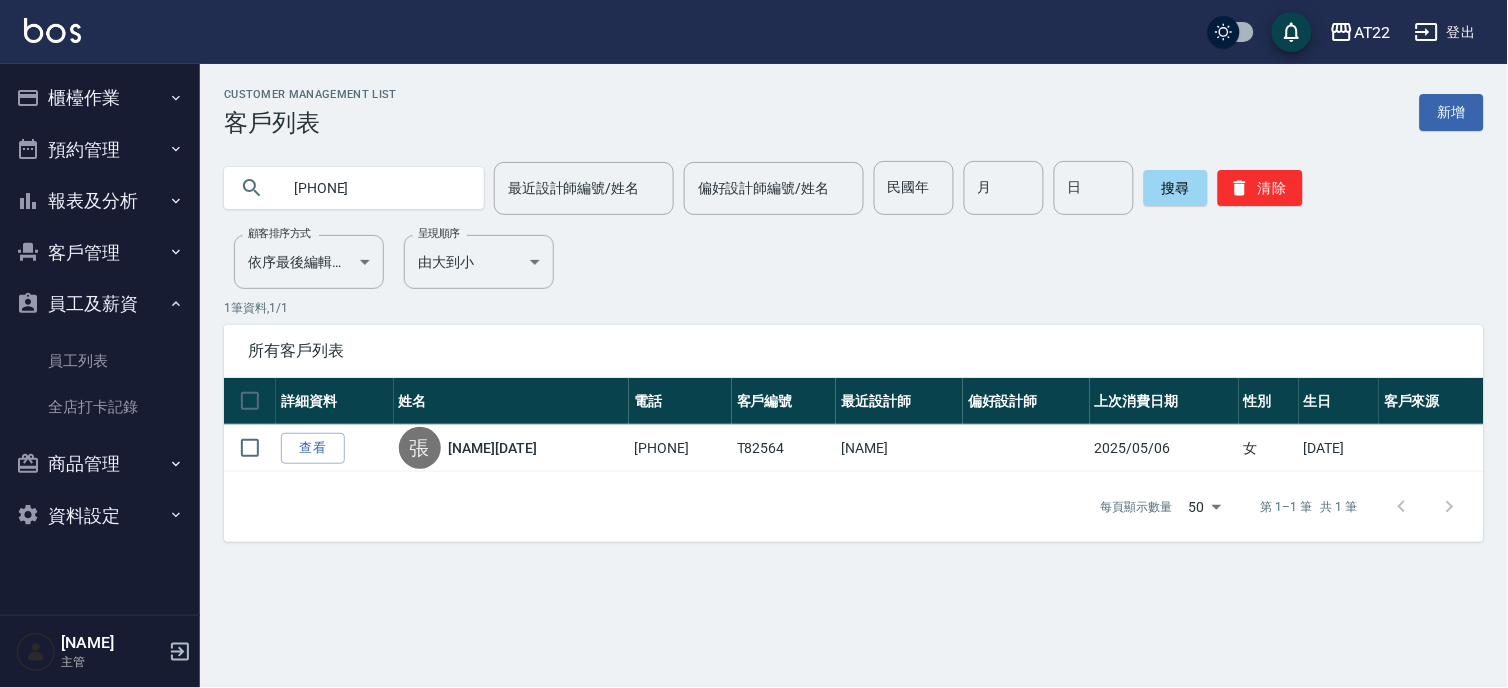 click on "員工及薪資" at bounding box center [100, 304] 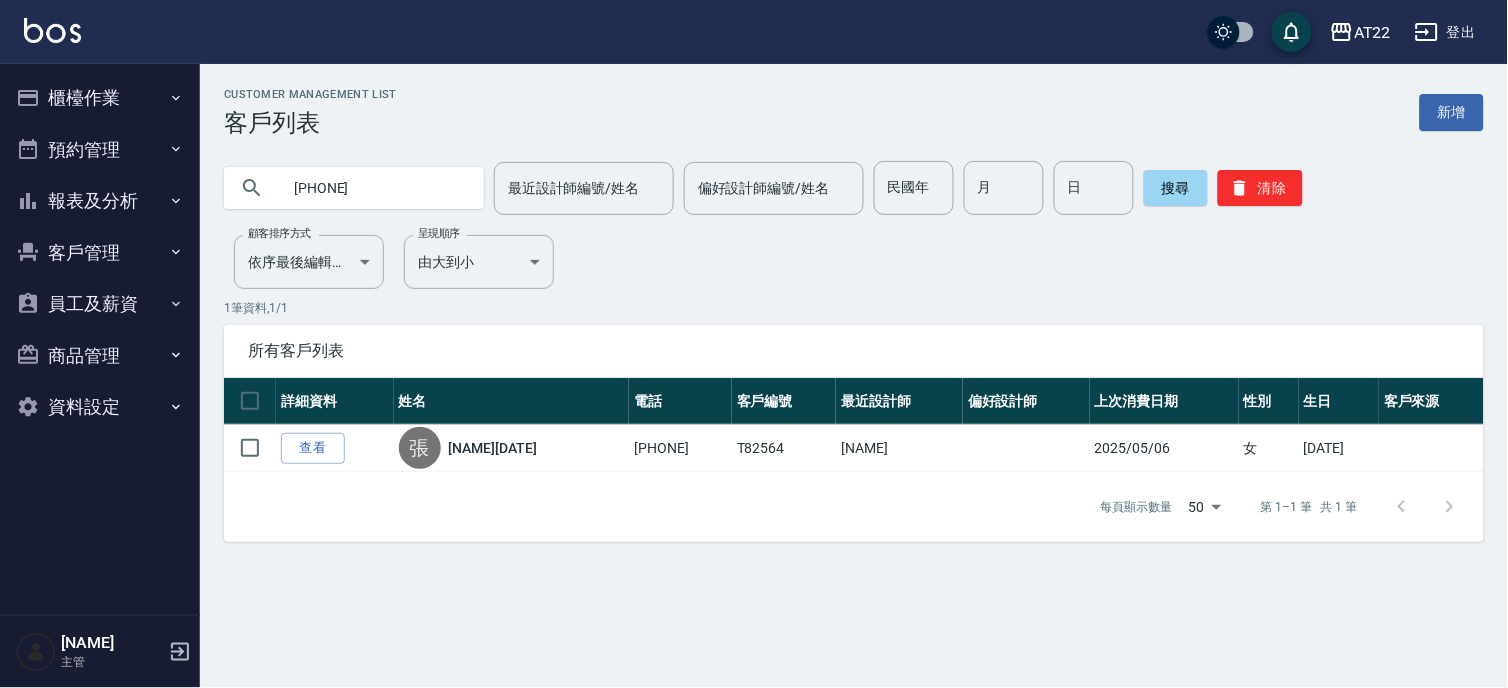 click on "客戶管理" at bounding box center [100, 253] 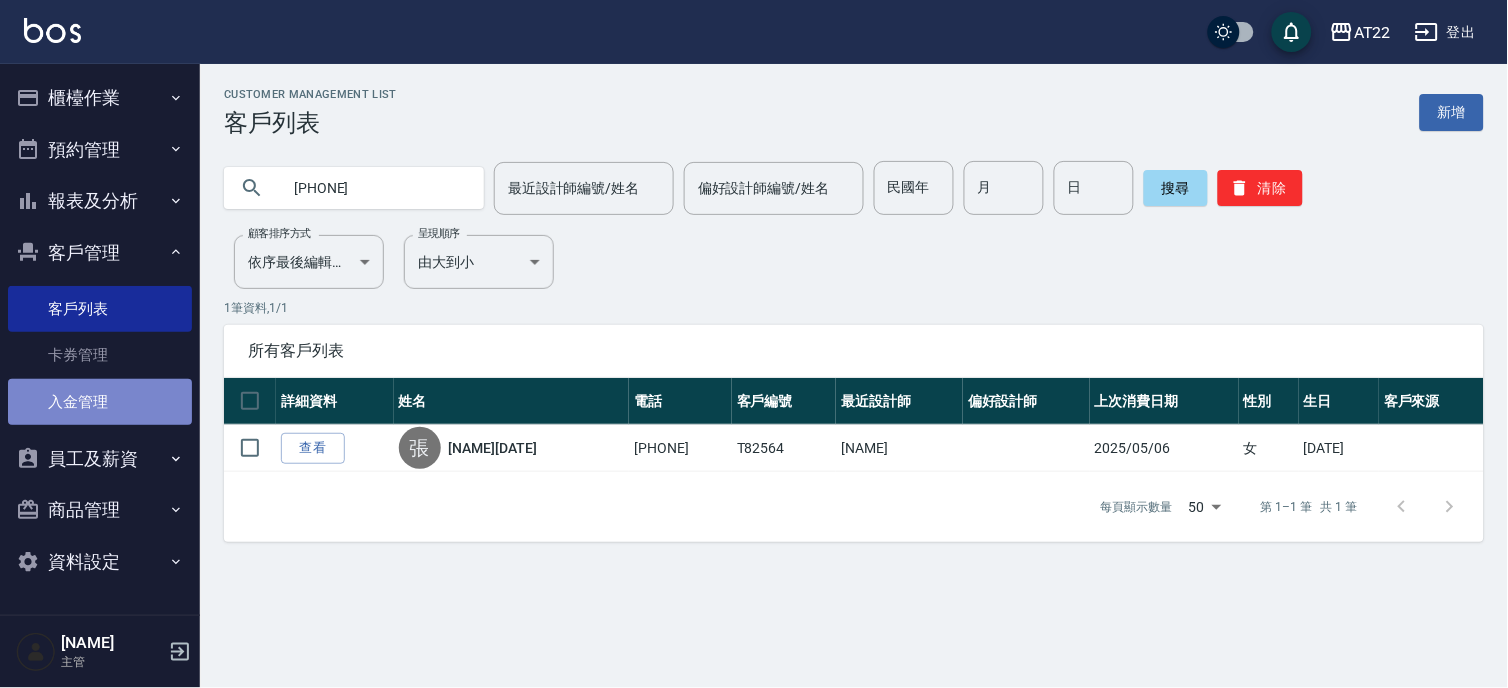 click on "入金管理" at bounding box center (100, 402) 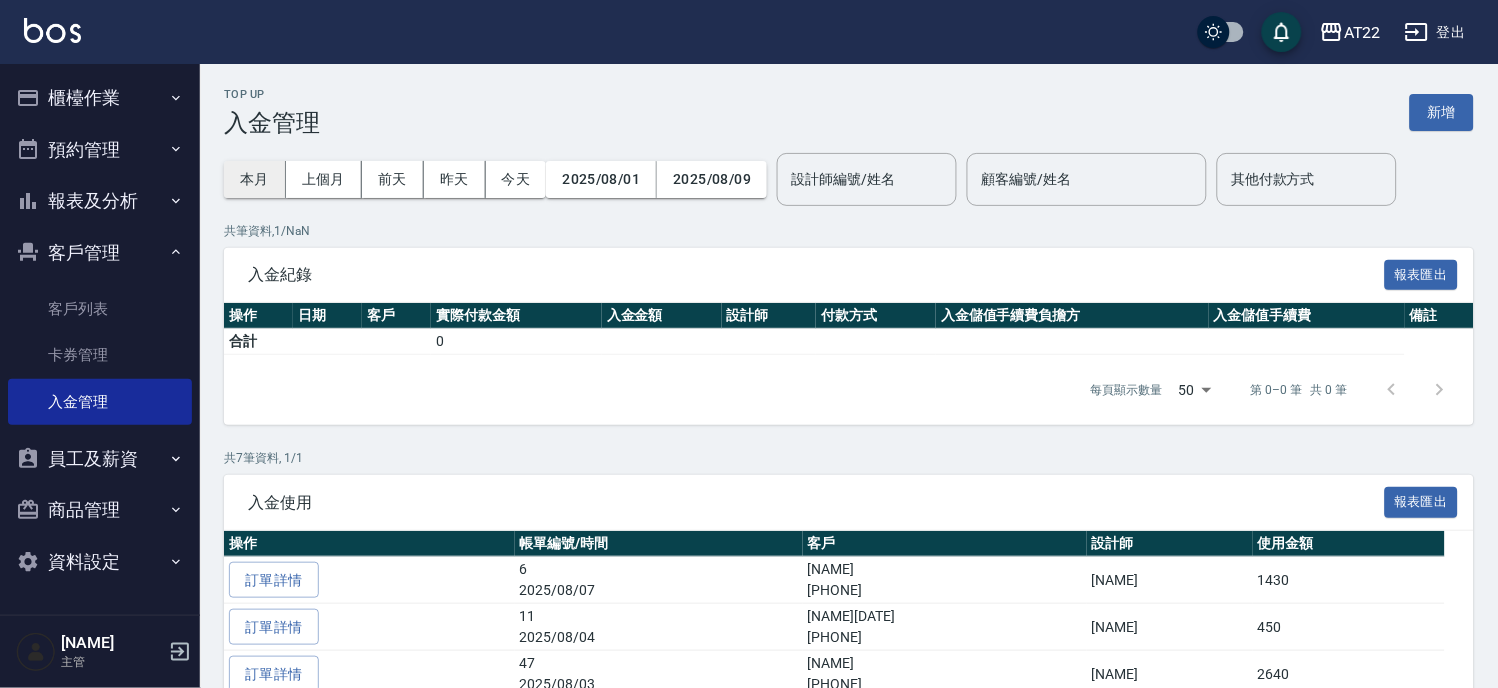 click on "本月" at bounding box center (255, 179) 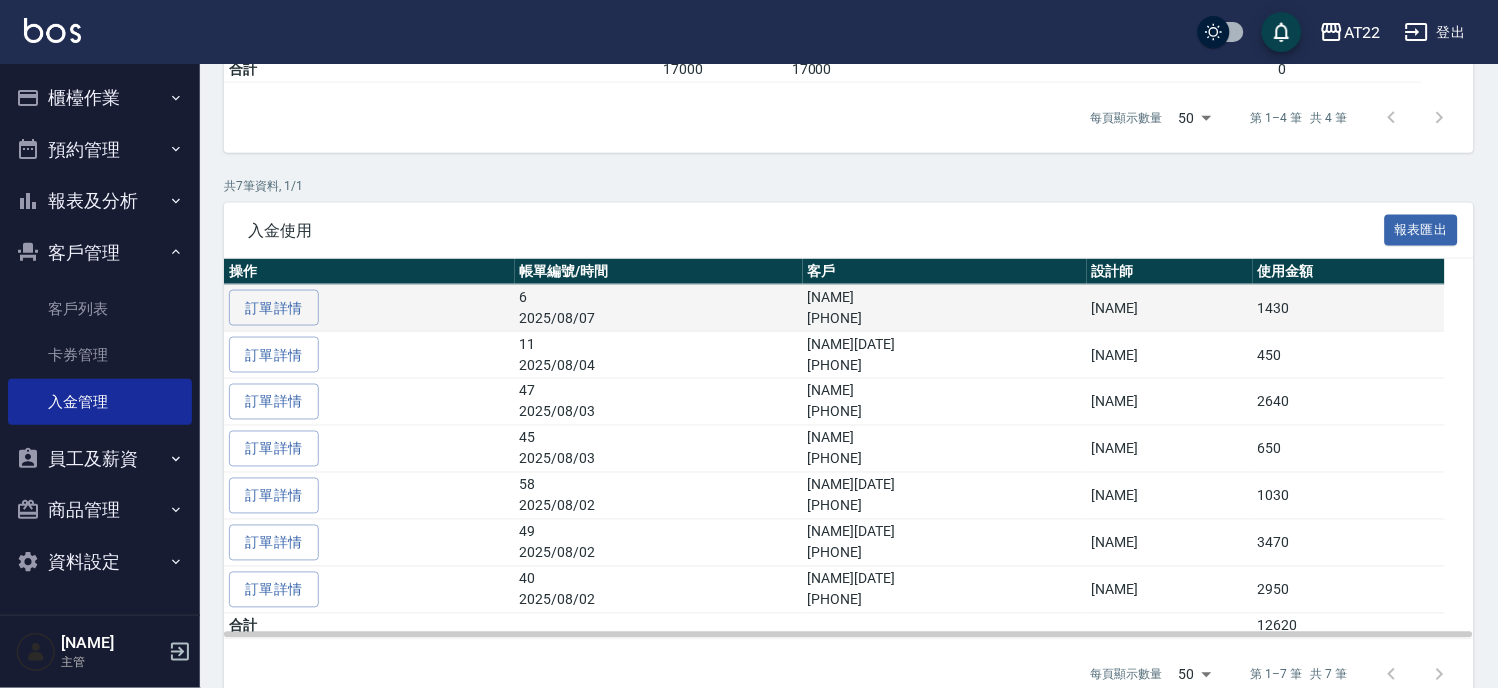 scroll, scrollTop: 506, scrollLeft: 0, axis: vertical 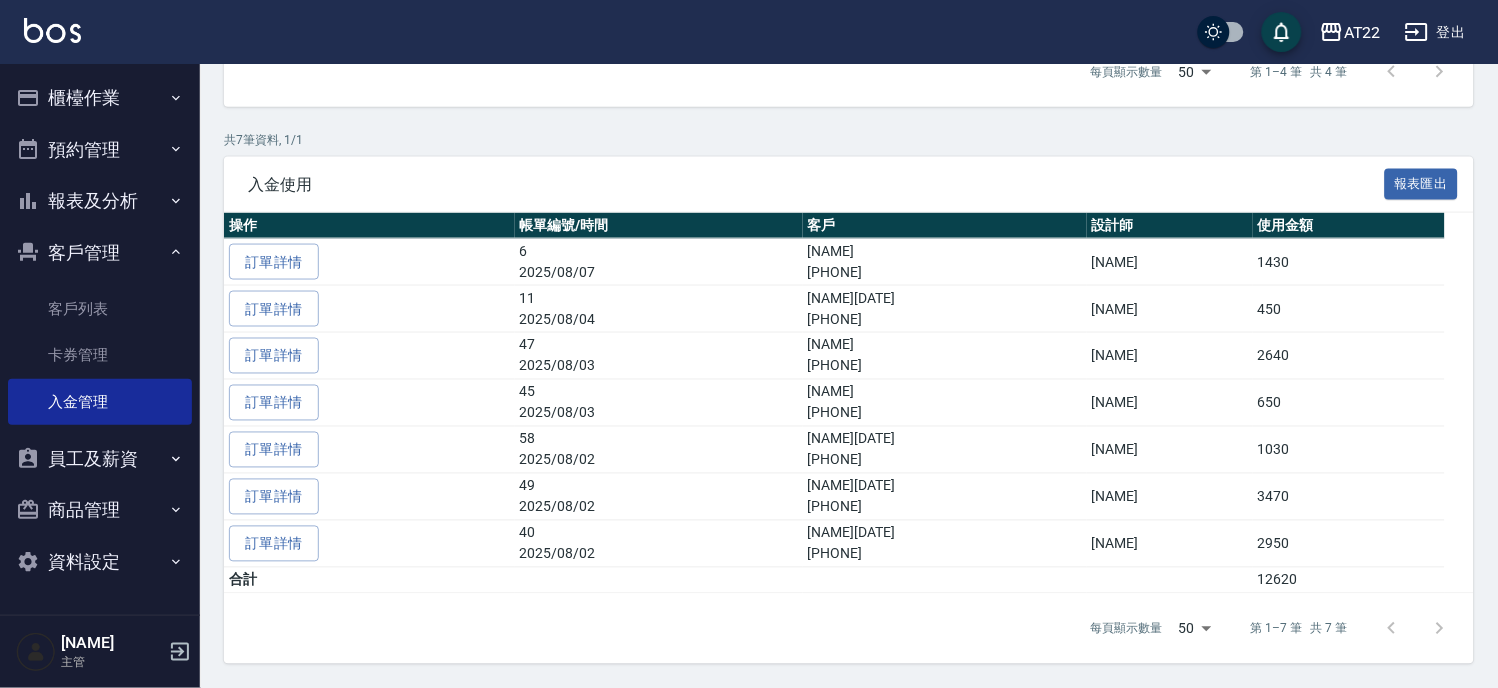 click on "員工及薪資" at bounding box center [100, 459] 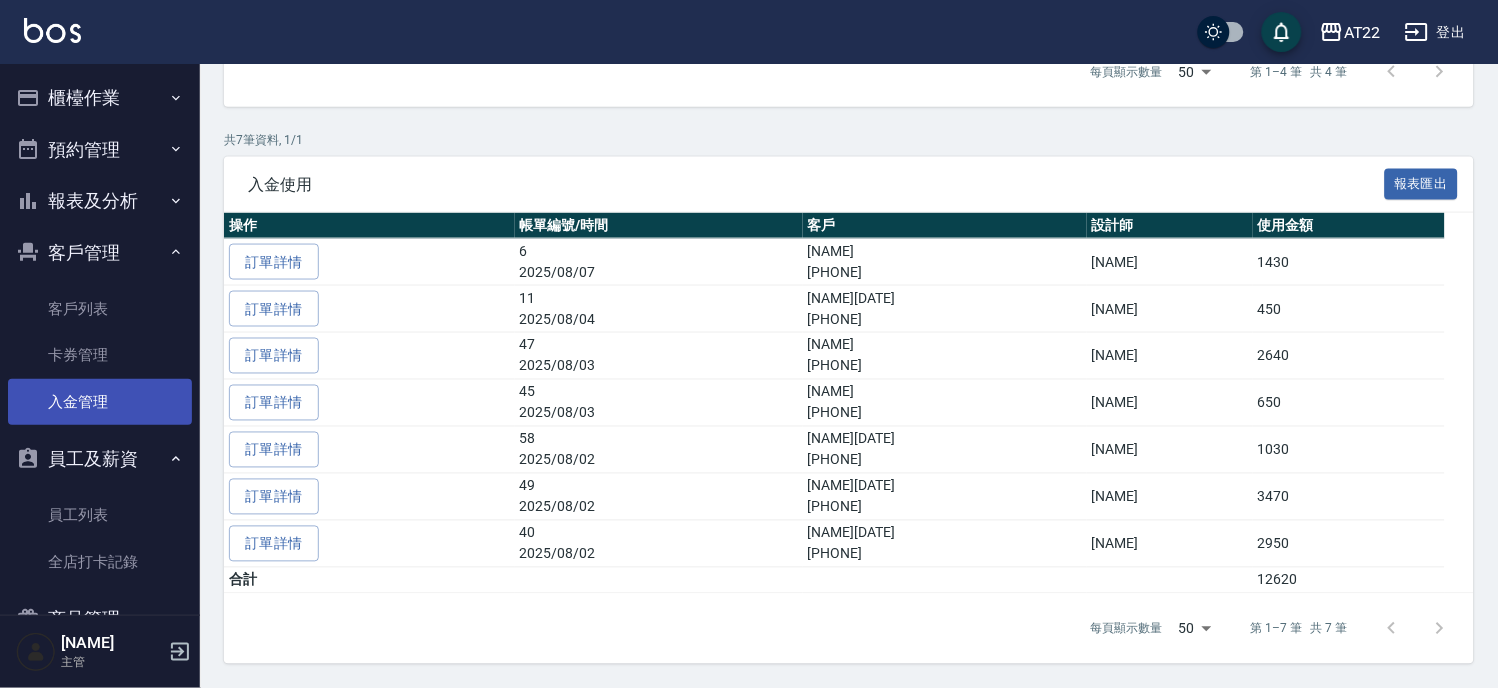 click on "入金管理" at bounding box center [100, 402] 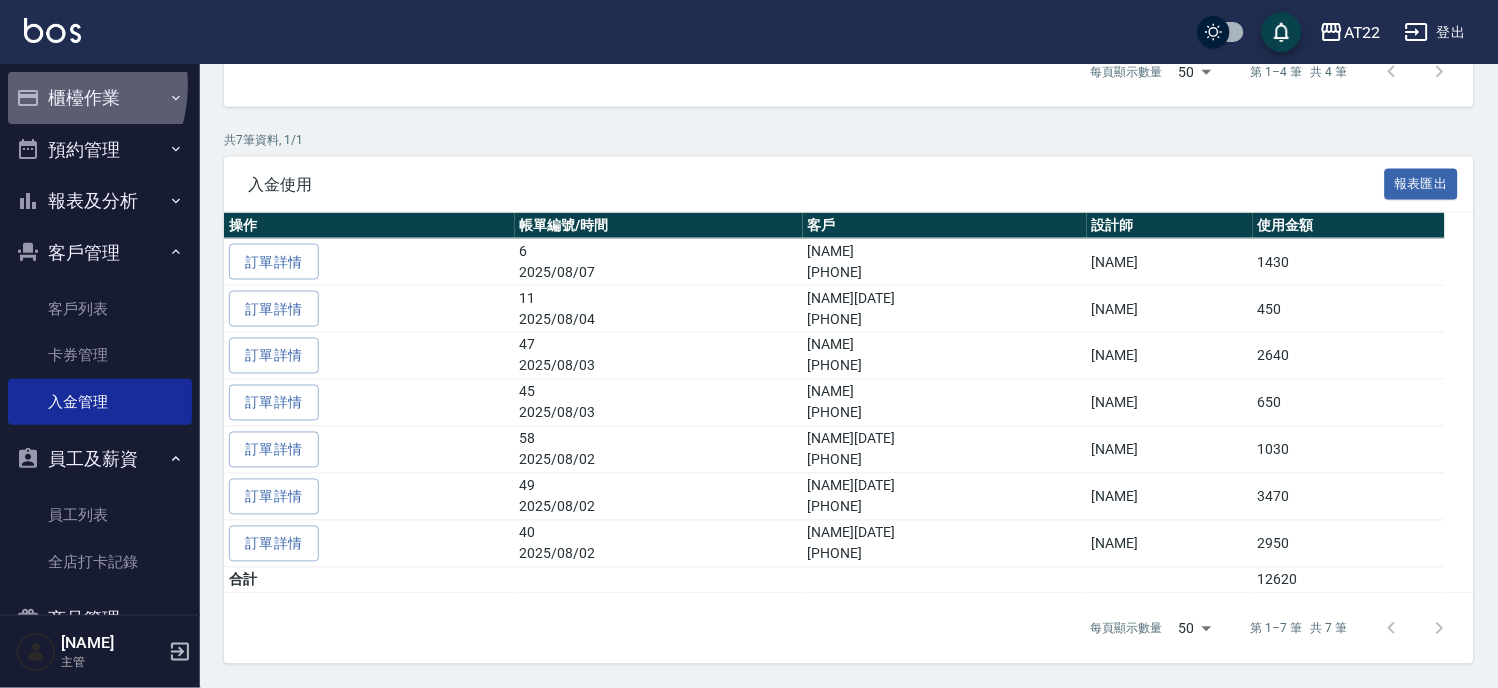 click on "櫃檯作業" at bounding box center [100, 98] 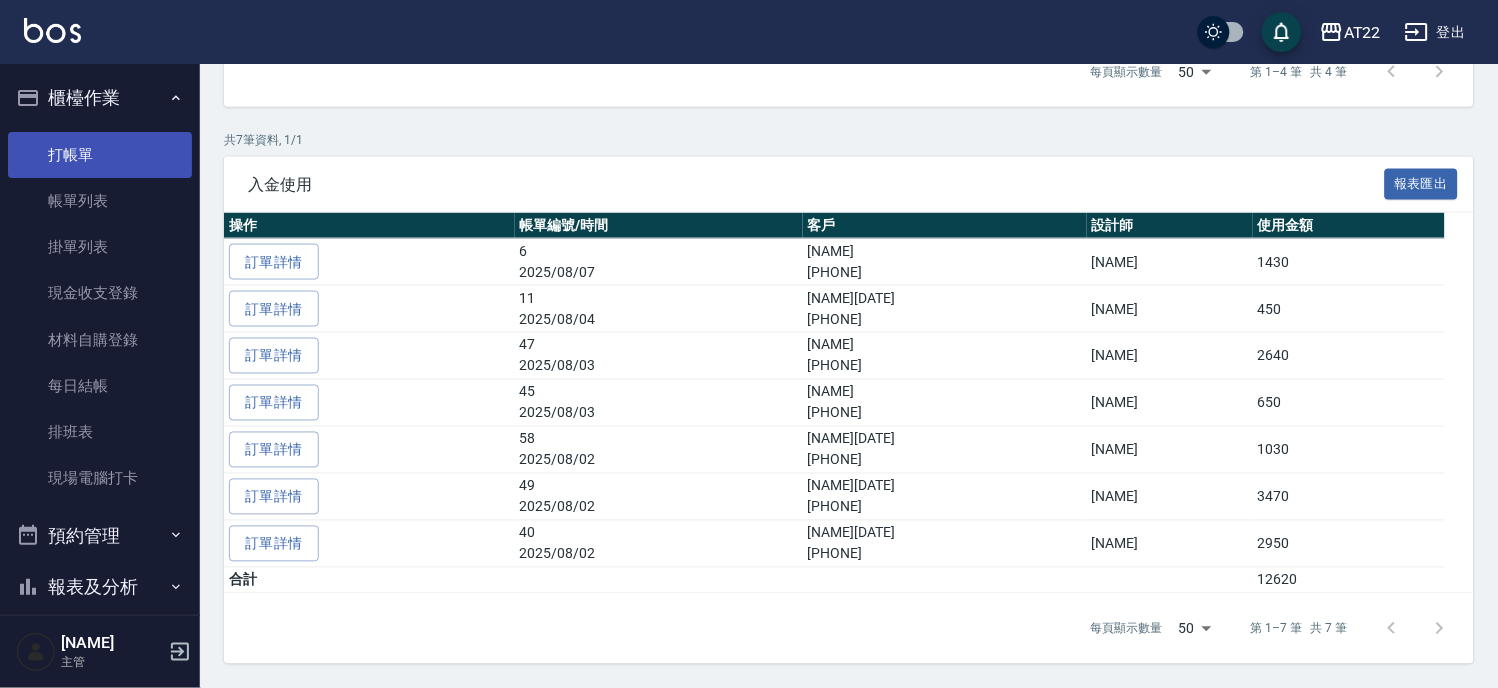 click on "打帳單" at bounding box center [100, 155] 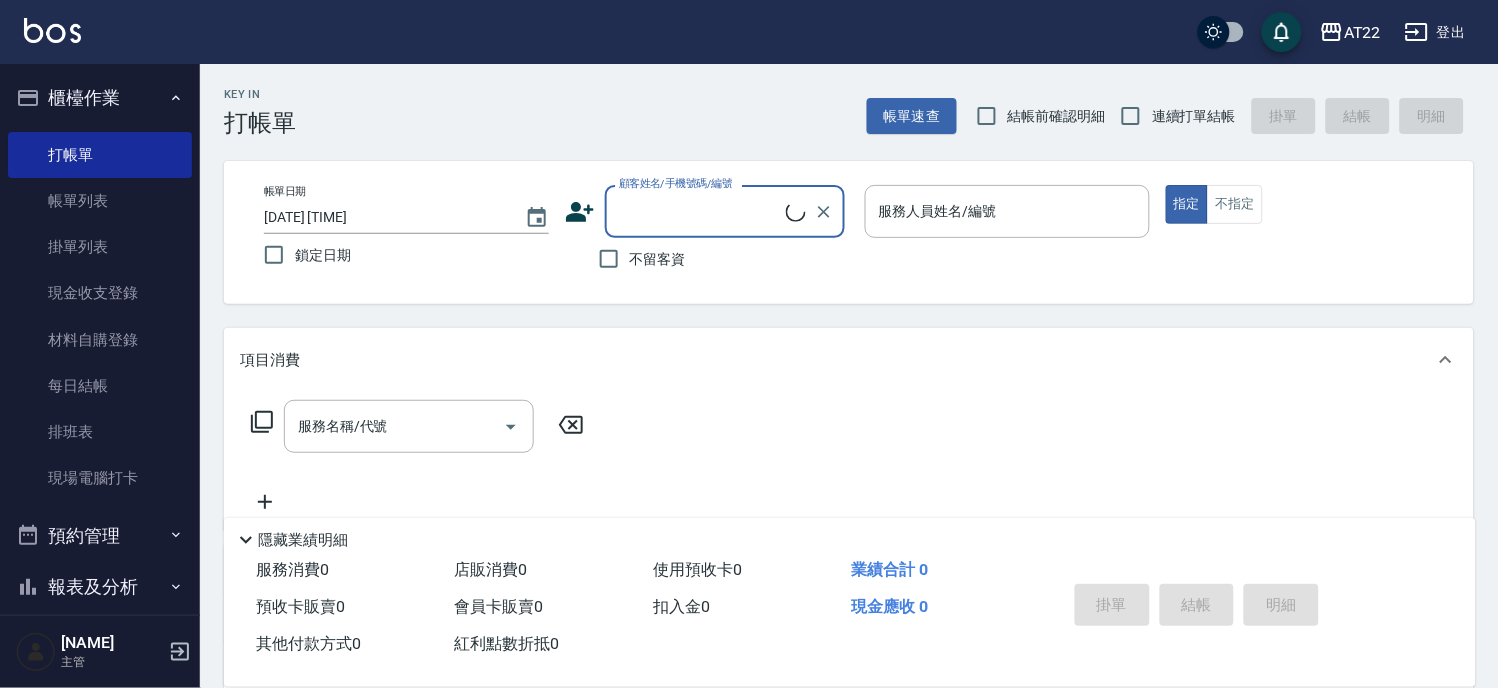 scroll, scrollTop: 286, scrollLeft: 0, axis: vertical 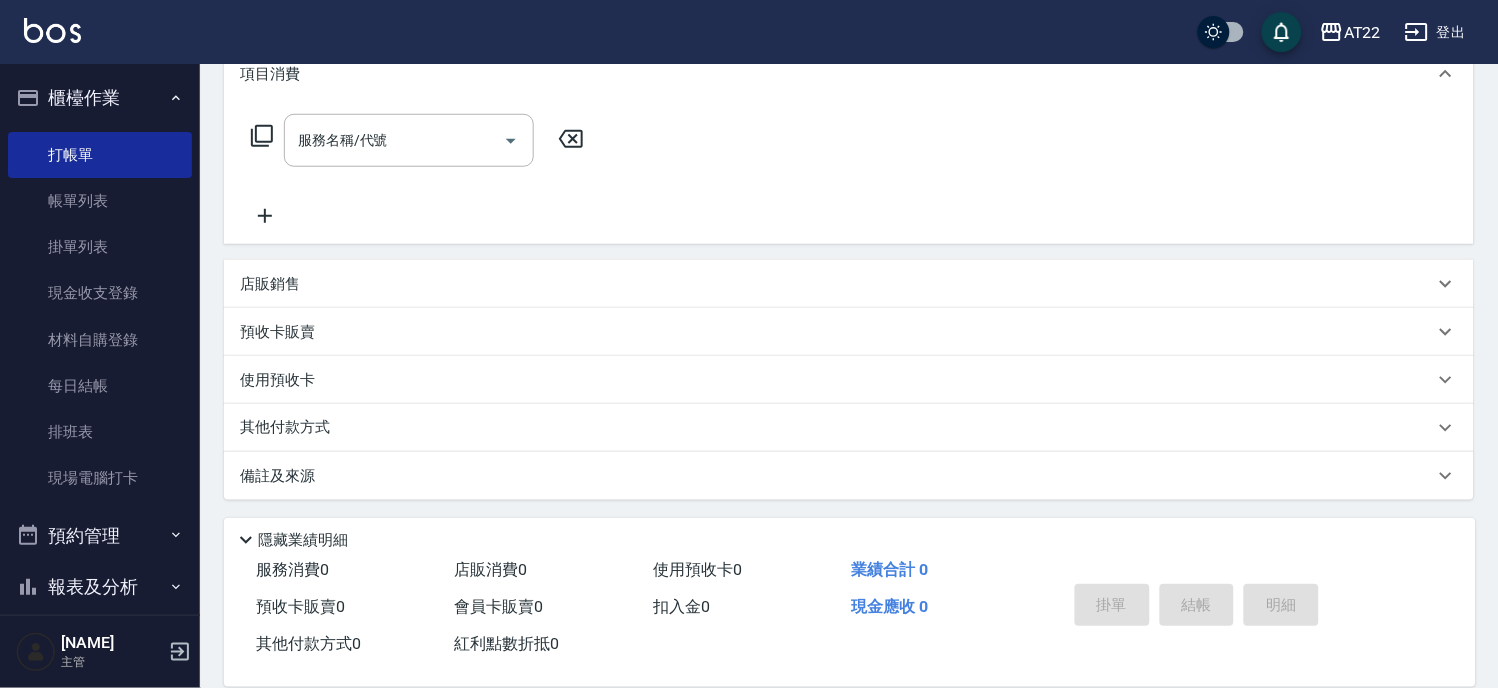 click on "其他付款方式" at bounding box center (849, 428) 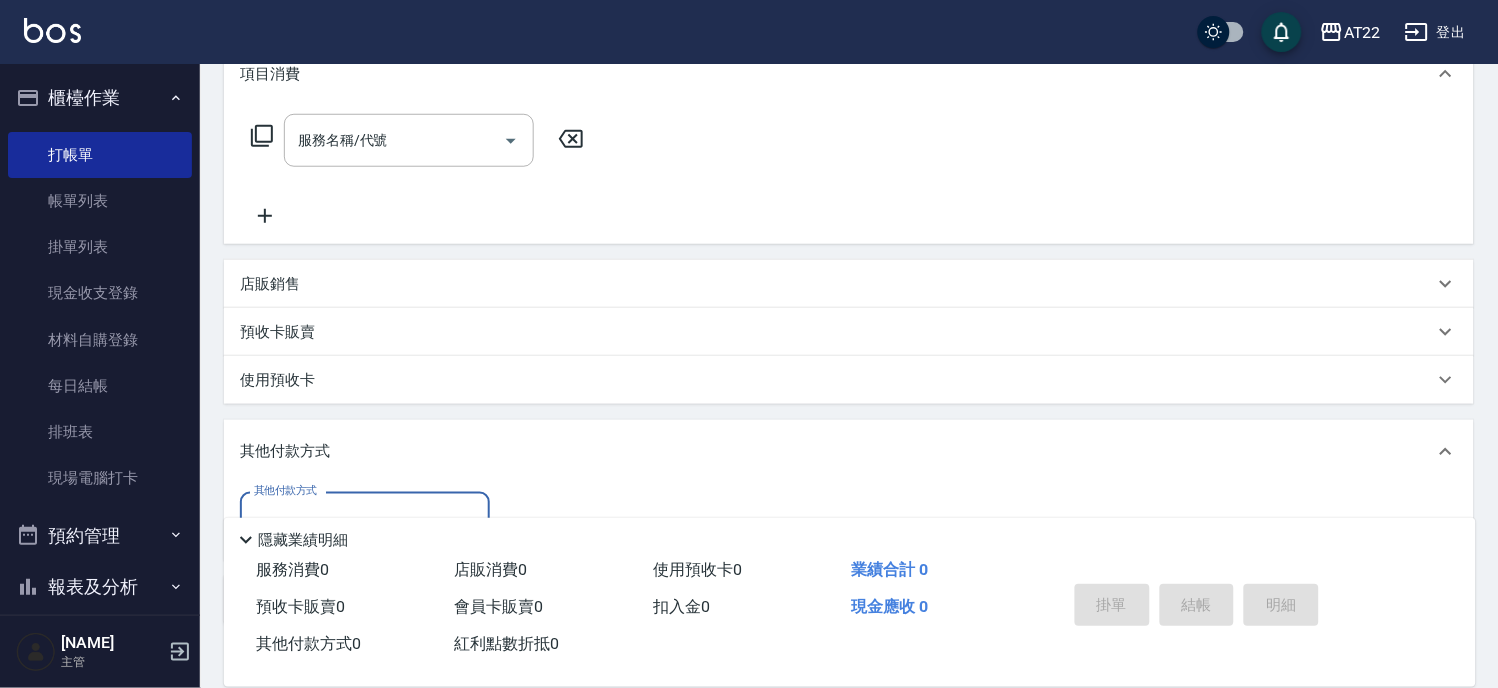 scroll, scrollTop: 0, scrollLeft: 0, axis: both 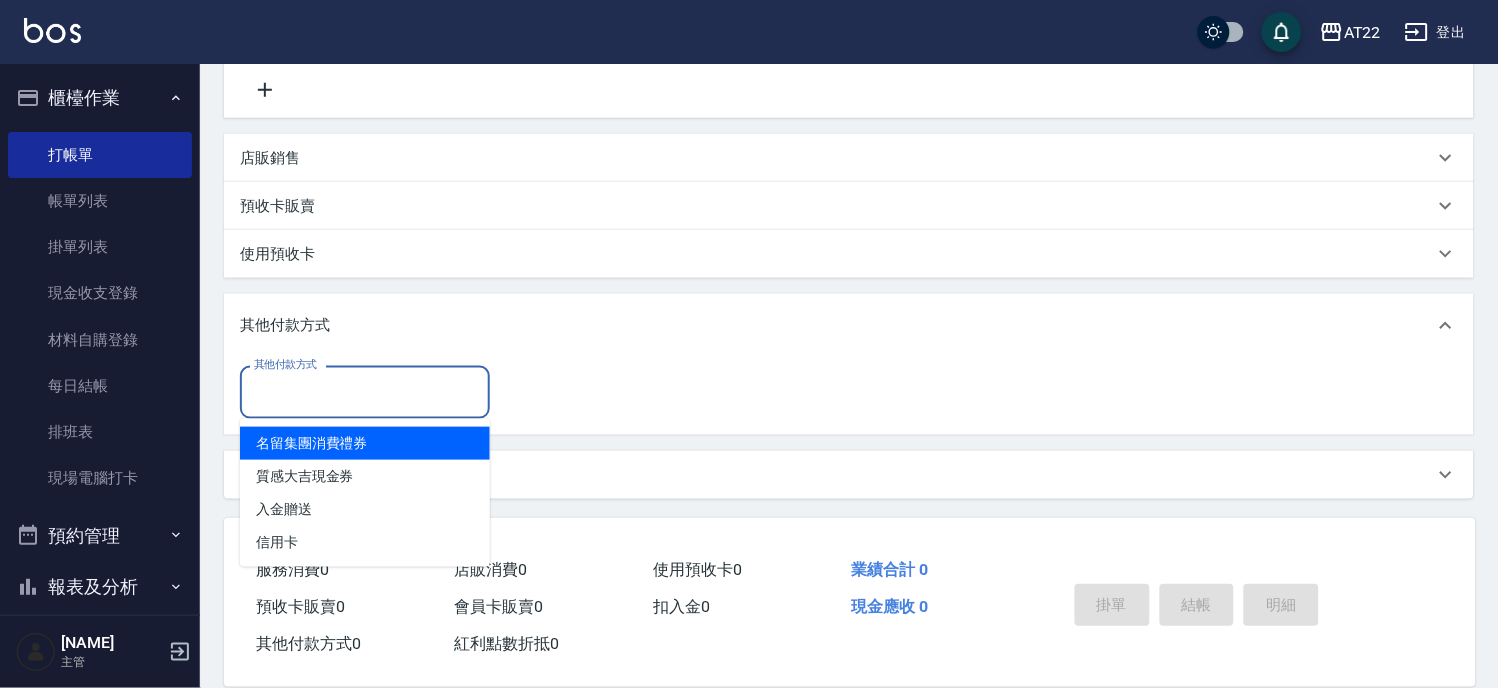 click on "其他付款方式" at bounding box center [365, 392] 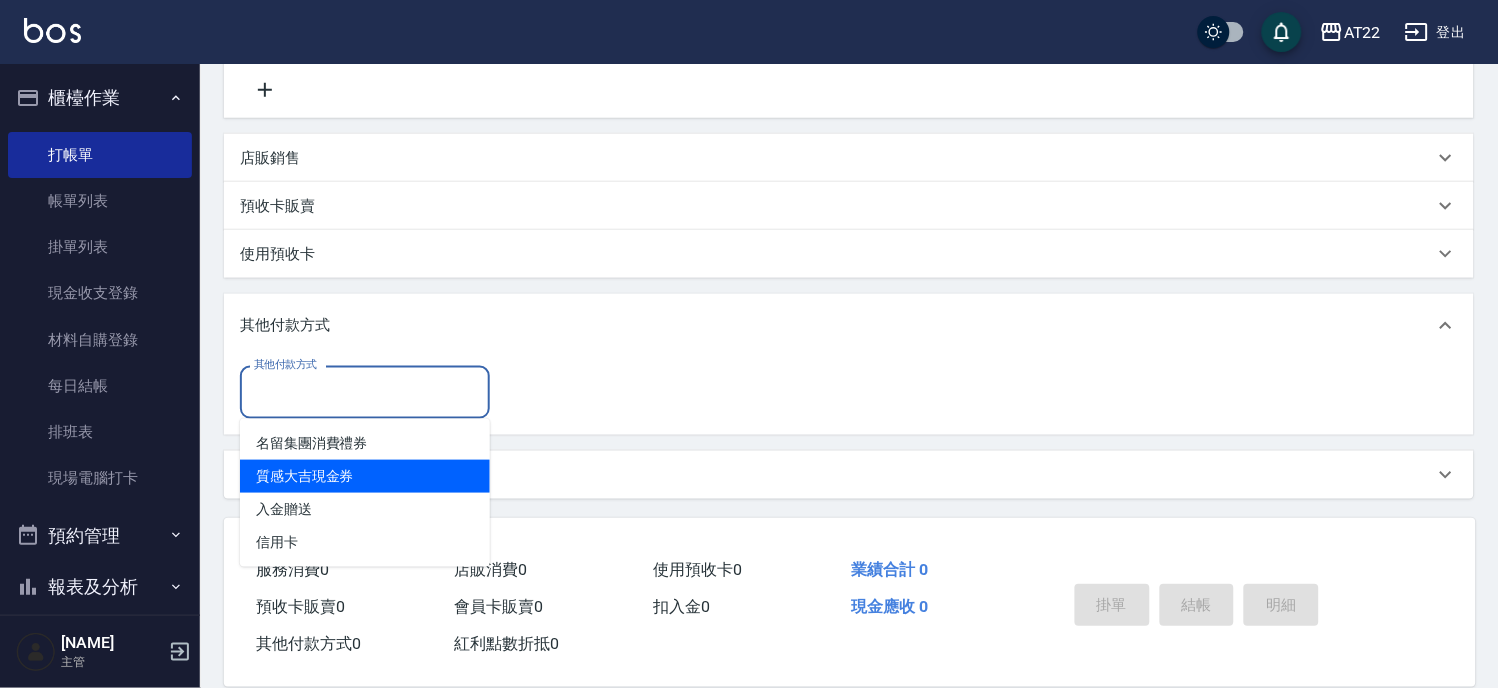 scroll, scrollTop: 0, scrollLeft: 0, axis: both 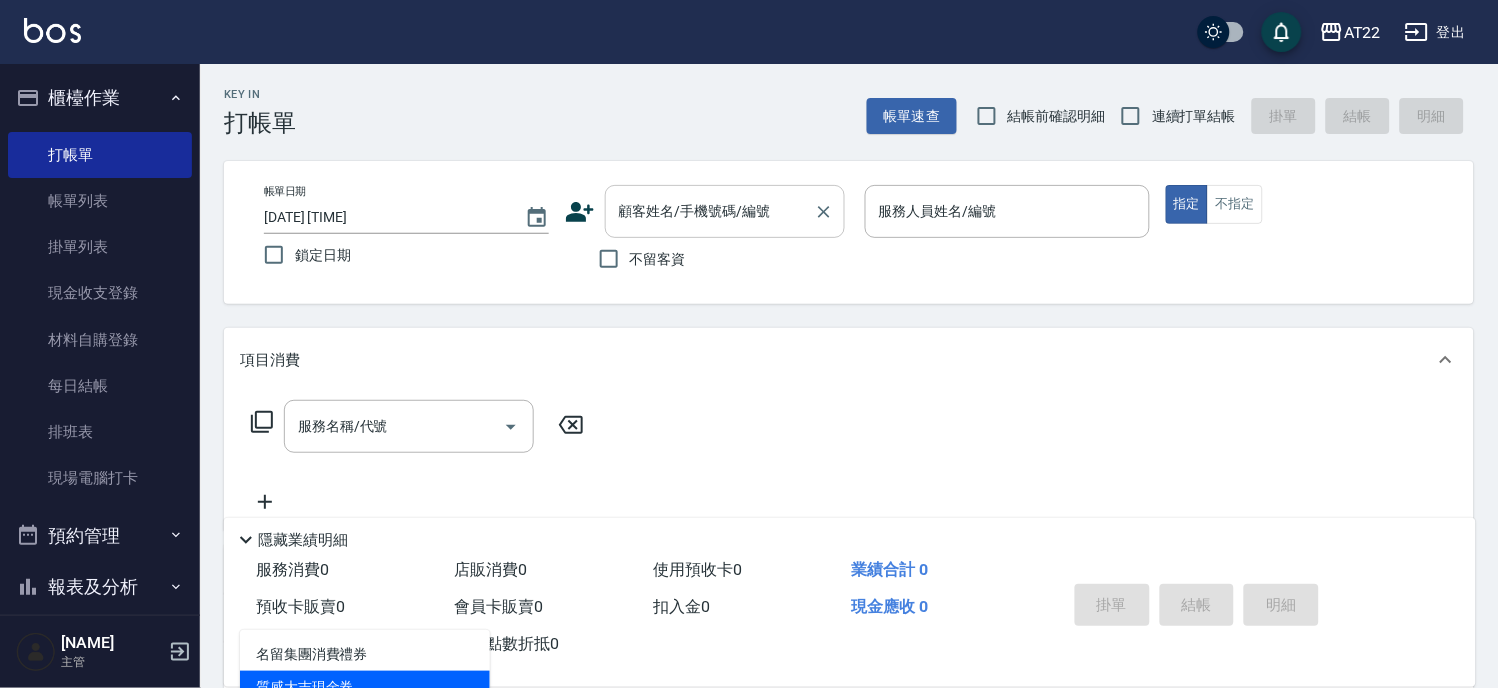 click on "顧客姓名/手機號碼/編號 顧客姓名/手機號碼/編號" at bounding box center [725, 211] 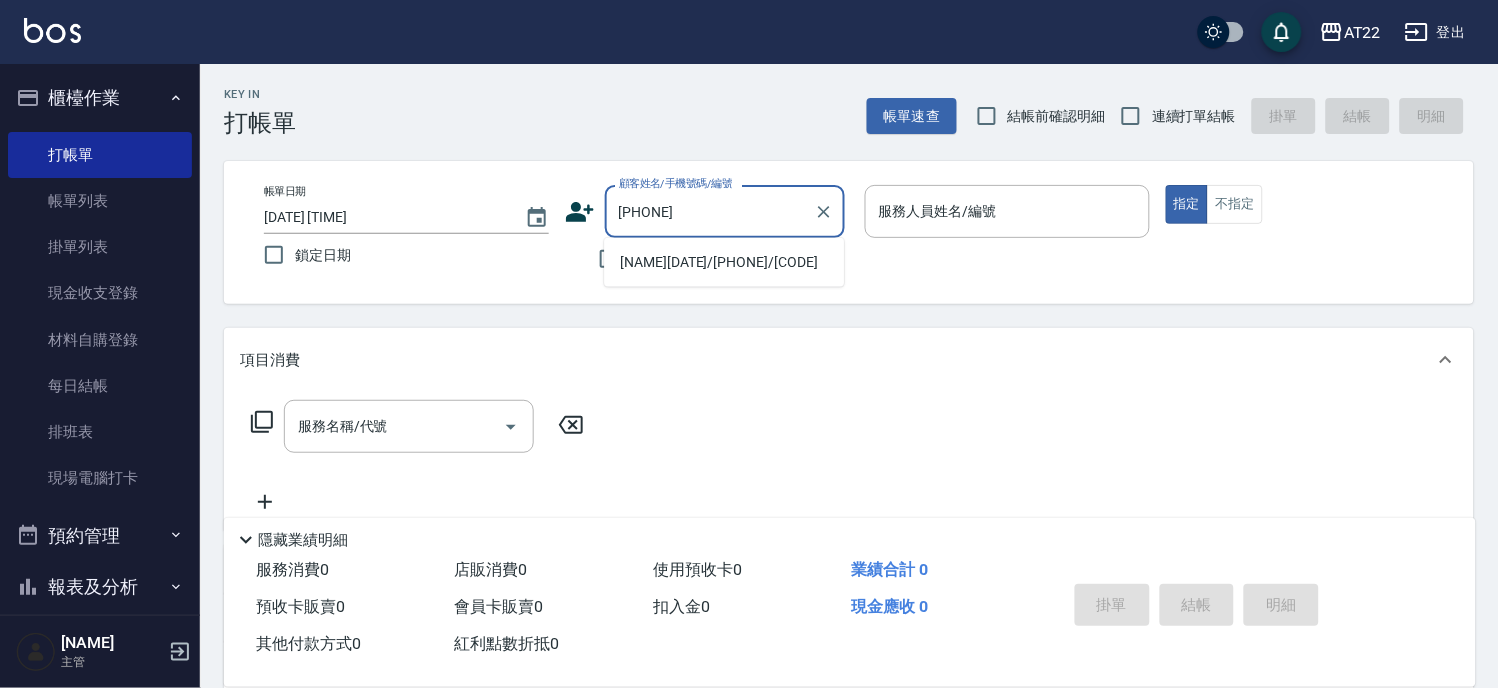 click on "王麒誠26.8.31/0938696336/T85984" at bounding box center (724, 262) 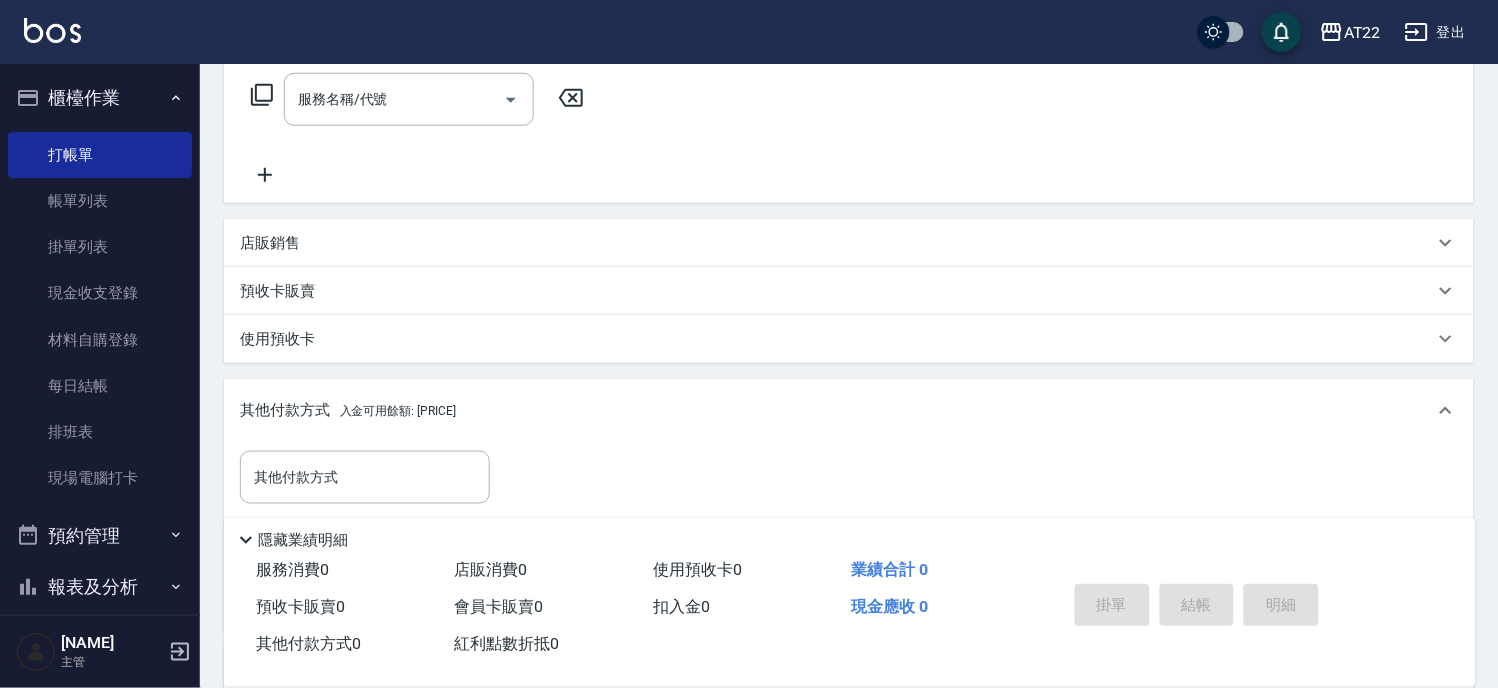 scroll, scrollTop: 527, scrollLeft: 0, axis: vertical 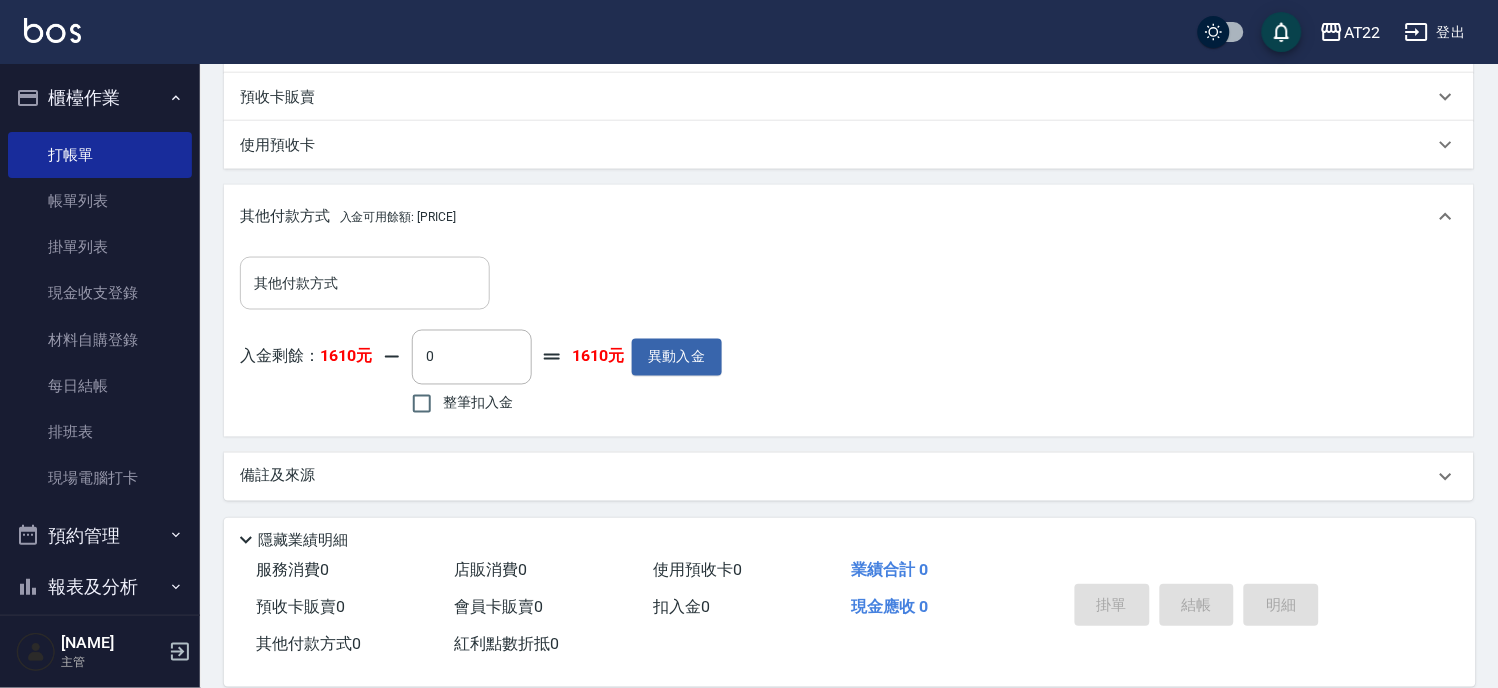 click on "其他付款方式" at bounding box center (365, 283) 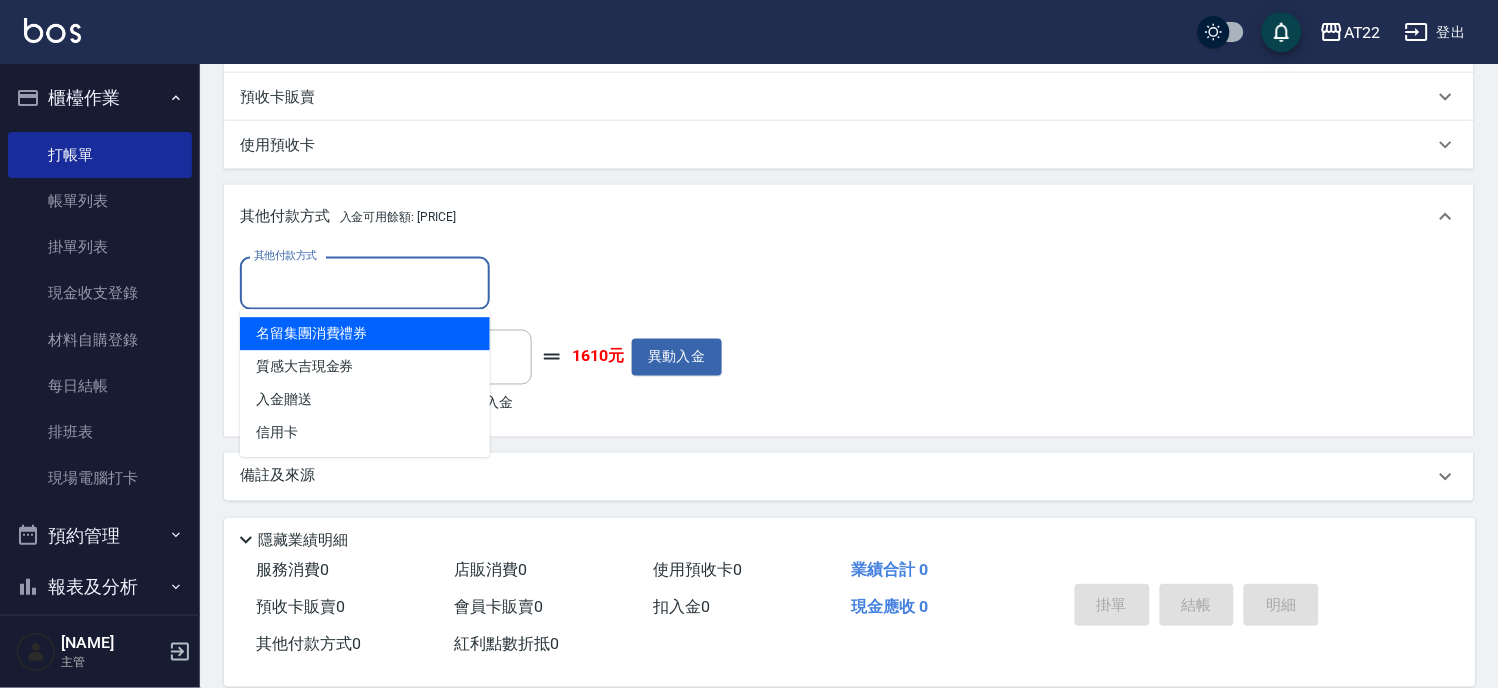 click on "其他付款方式" at bounding box center (365, 283) 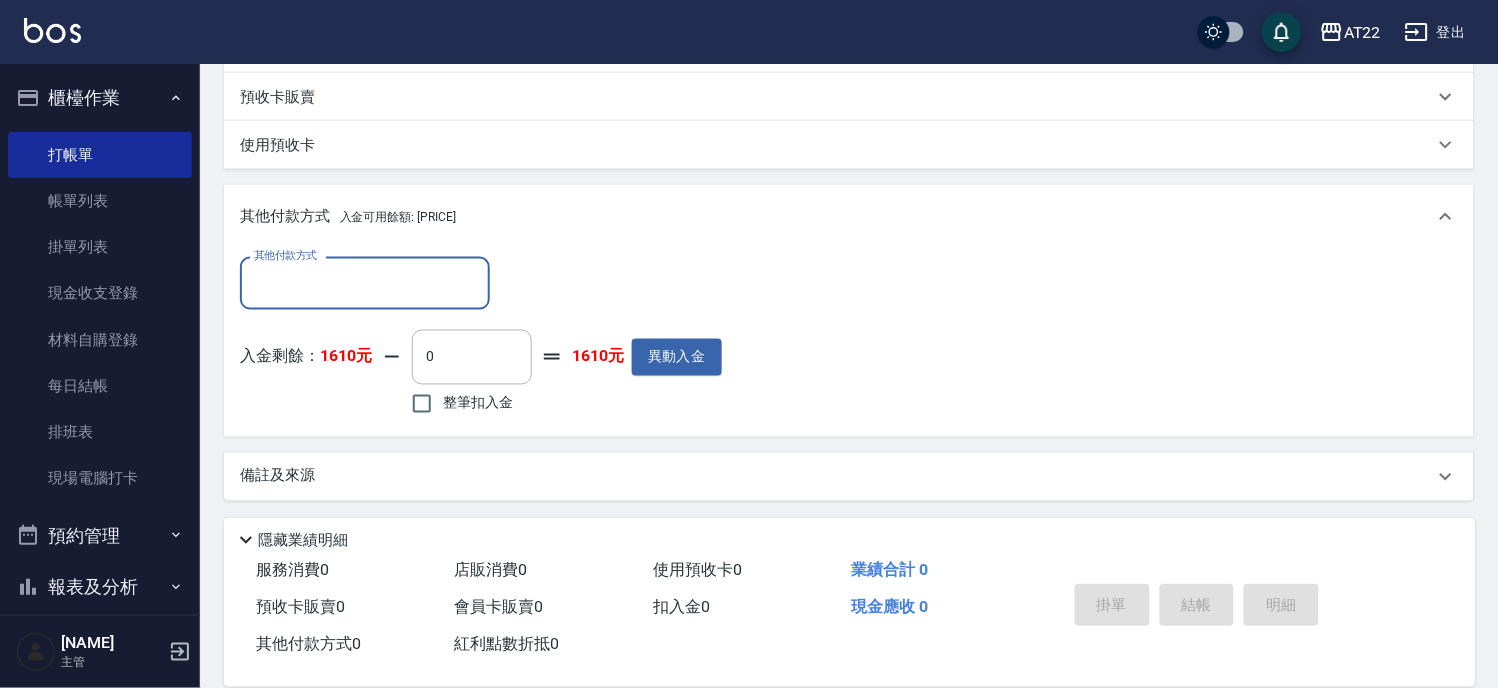 click on "其他付款方式" at bounding box center (365, 283) 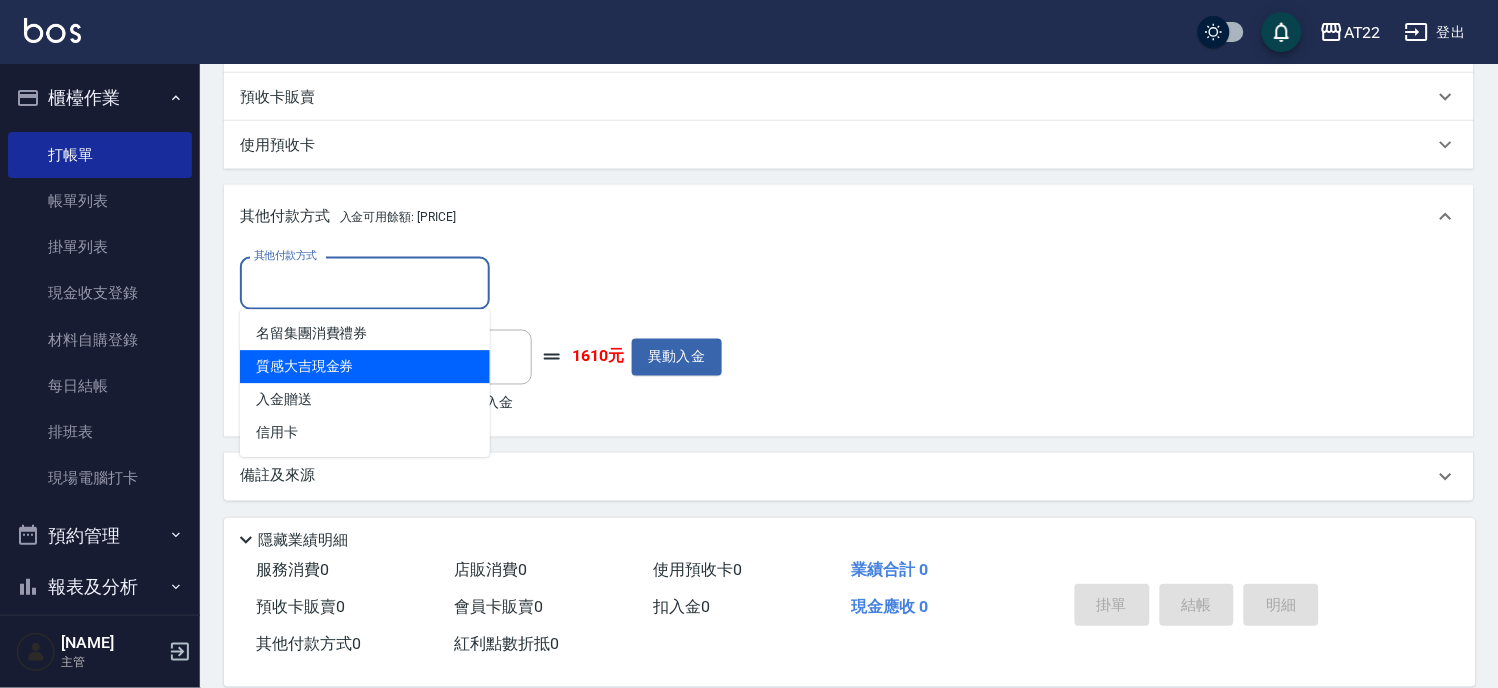 click on "其他付款方式 其他付款方式 入金剩餘： 1610元 0 ​ 整筆扣入金 1610元 異動入金" at bounding box center (849, 342) 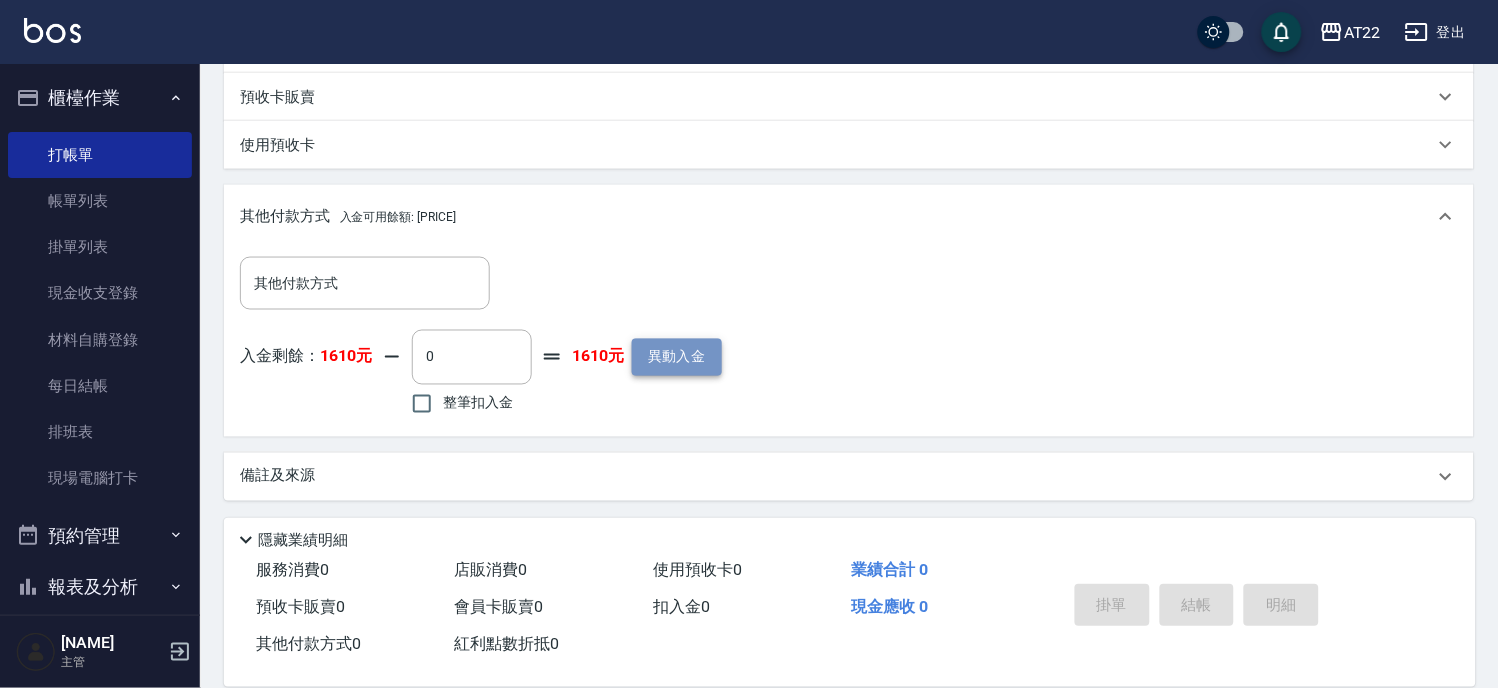 click on "異動入金" at bounding box center [677, 357] 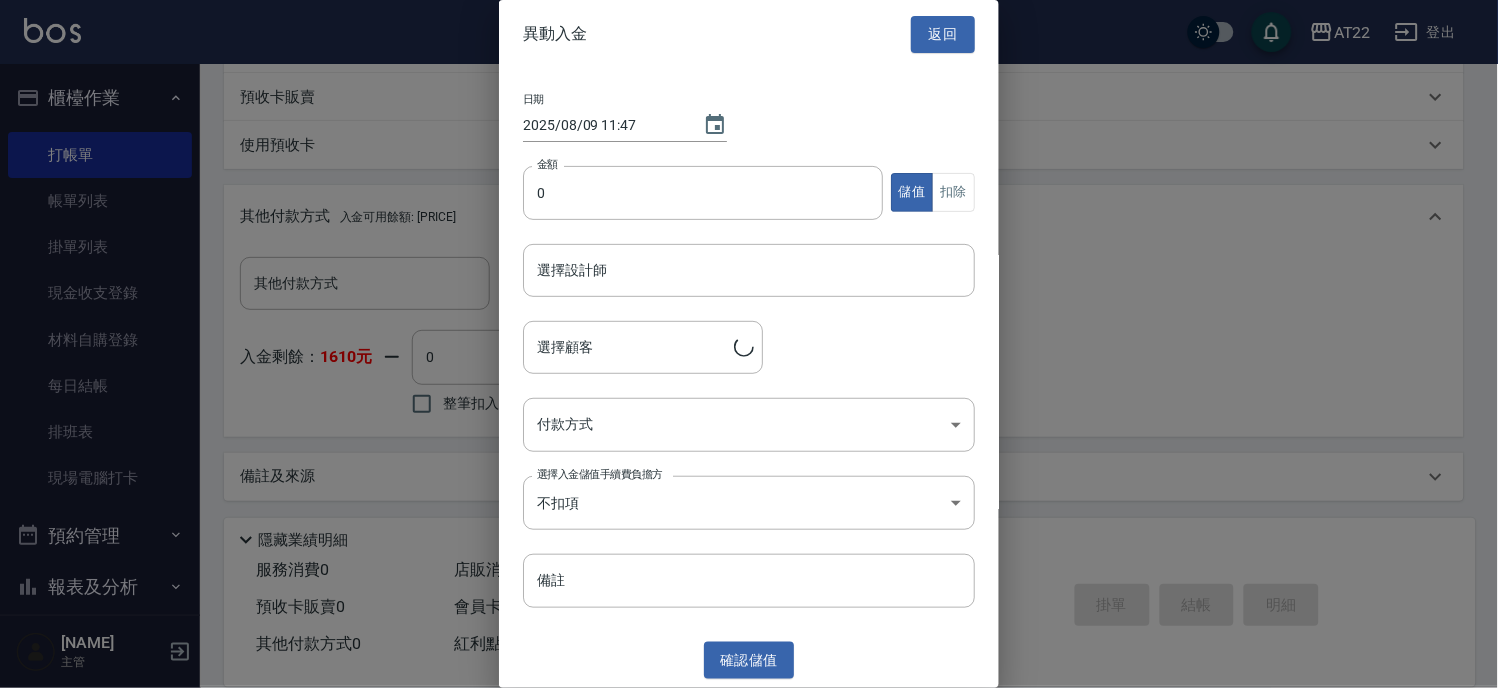 type on "王麒誠26.8.31/0938696336/T85984" 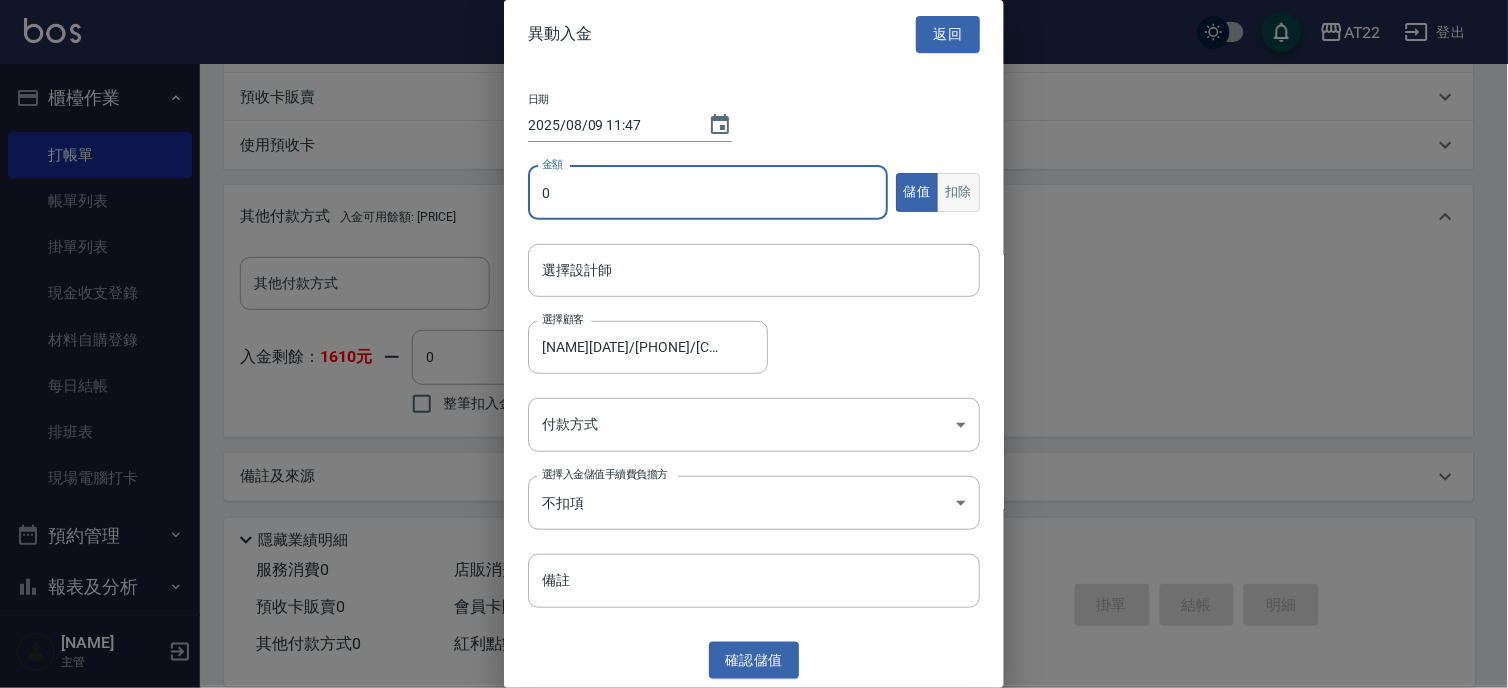 click on "扣除" at bounding box center [958, 192] 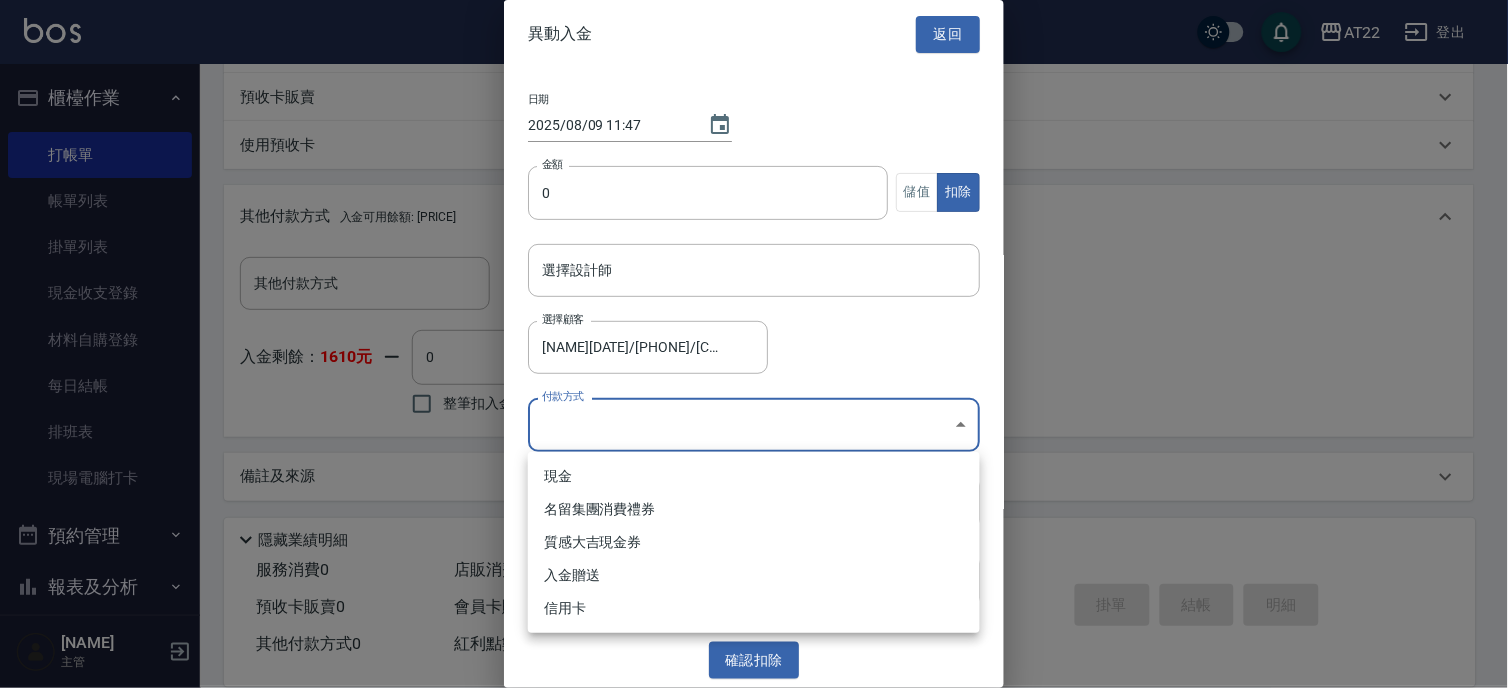 click on "AT22 登出 櫃檯作業 打帳單 帳單列表 掛單列表 現金收支登錄 材料自購登錄 每日結帳 排班表 現場電腦打卡 預約管理 預約管理 單日預約紀錄 單週預約紀錄 報表及分析 報表目錄 店家區間累計表 店家日報表 店家排行榜 互助排行榜 互助點數明細 全店業績分析表 設計師業績表 設計師日報表 設計師業績分析表 設計師排行榜 商品銷售排行榜 商品消耗明細 服務扣項明細表 單一服務項目查詢 店販抽成明細 顧客入金餘額表 顧客卡券餘額表 每日收支明細 收支分類明細表 收支匯款表 費用分析表 多店業績統計表 客戶管理 客戶列表 卡券管理 入金管理 員工及薪資 員工列表 全店打卡記錄 商品管理 商品分類設定 商品列表 資料設定 服務分類設定 服務項目設定 預收卡設定 支付方式設定 第三方卡券設定 尤信翰 主管 Key In 打帳單 帳單速查 結帳前確認明細 連續打單結帳 掛單 0 0" at bounding box center [754, 82] 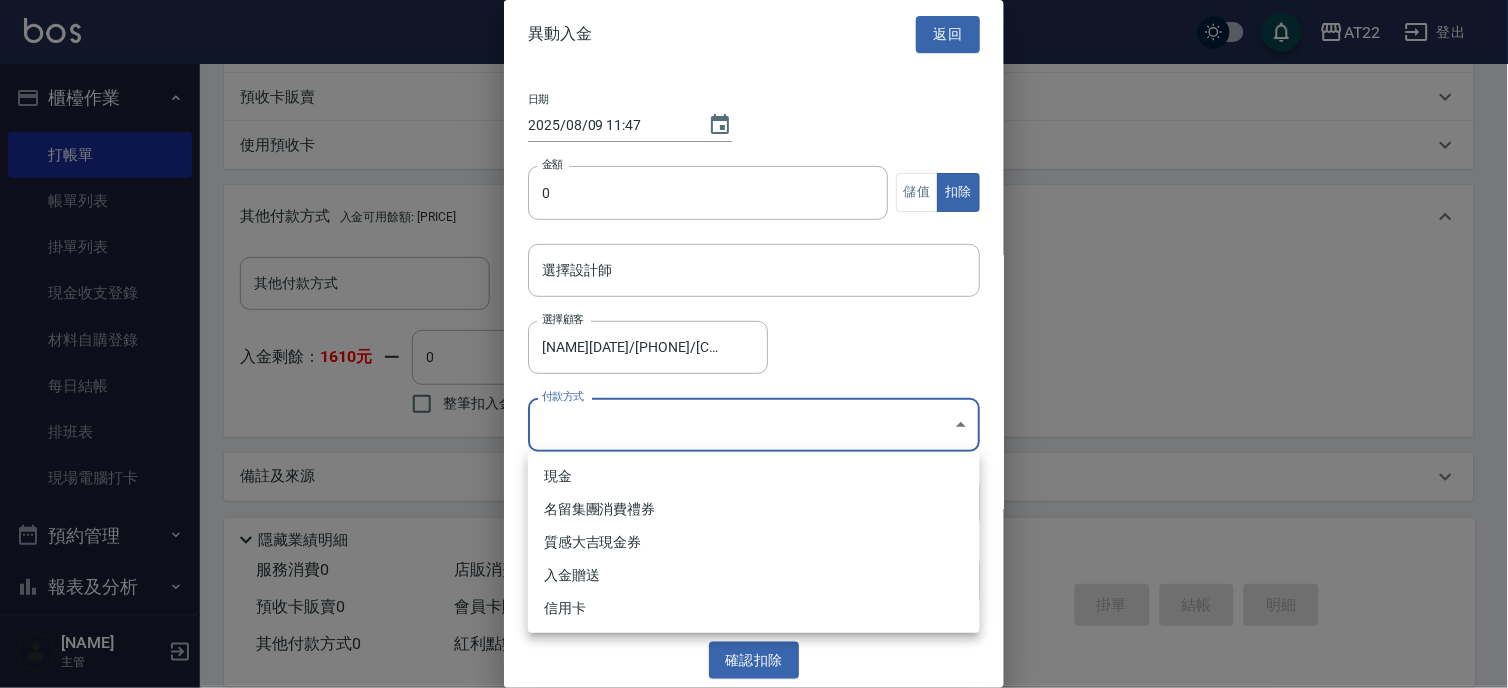 click at bounding box center [754, 344] 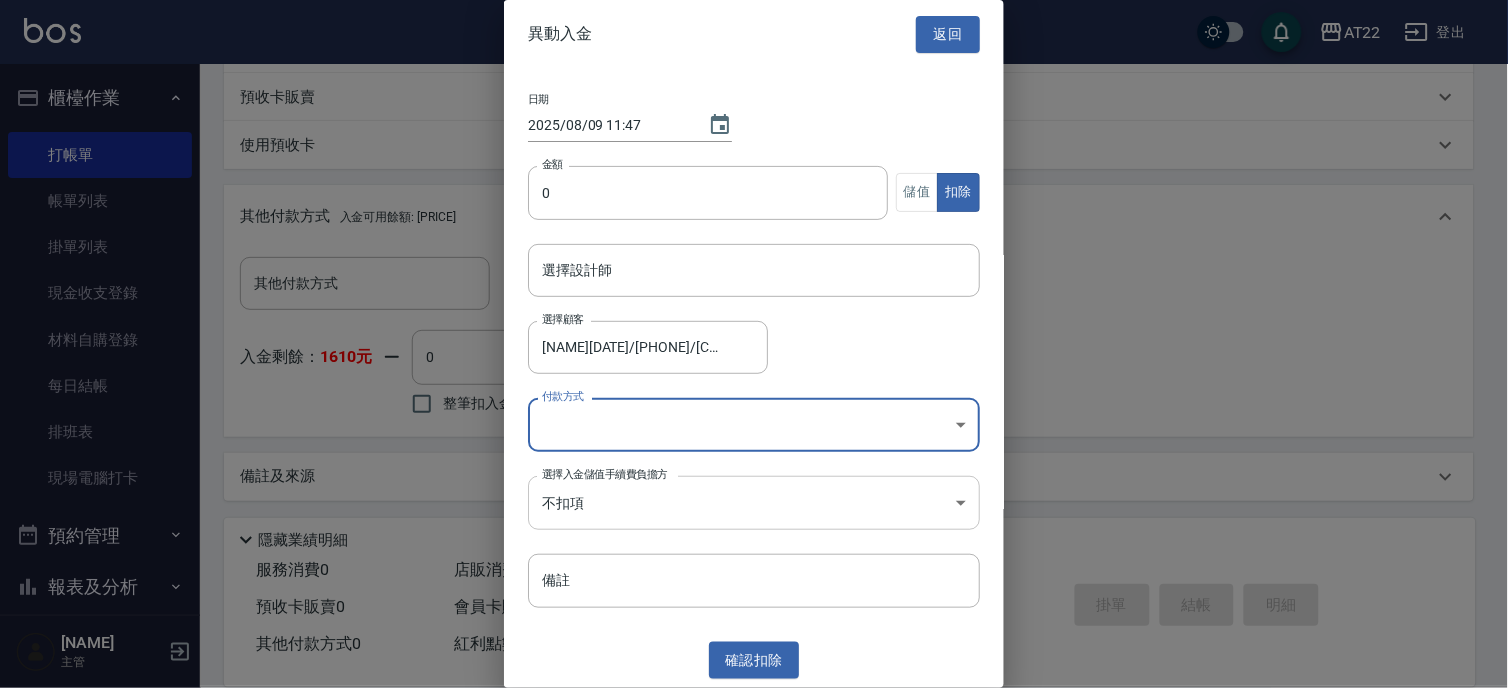 click on "AT22 登出 櫃檯作業 打帳單 帳單列表 掛單列表 現金收支登錄 材料自購登錄 每日結帳 排班表 現場電腦打卡 預約管理 預約管理 單日預約紀錄 單週預約紀錄 報表及分析 報表目錄 店家區間累計表 店家日報表 店家排行榜 互助排行榜 互助點數明細 全店業績分析表 設計師業績表 設計師日報表 設計師業績分析表 設計師排行榜 商品銷售排行榜 商品消耗明細 服務扣項明細表 單一服務項目查詢 店販抽成明細 顧客入金餘額表 顧客卡券餘額表 每日收支明細 收支分類明細表 收支匯款表 費用分析表 多店業績統計表 客戶管理 客戶列表 卡券管理 入金管理 員工及薪資 員工列表 全店打卡記錄 商品管理 商品分類設定 商品列表 資料設定 服務分類設定 服務項目設定 預收卡設定 支付方式設定 第三方卡券設定 尤信翰 主管 Key In 打帳單 帳單速查 結帳前確認明細 連續打單結帳 掛單 0 0" at bounding box center [754, 82] 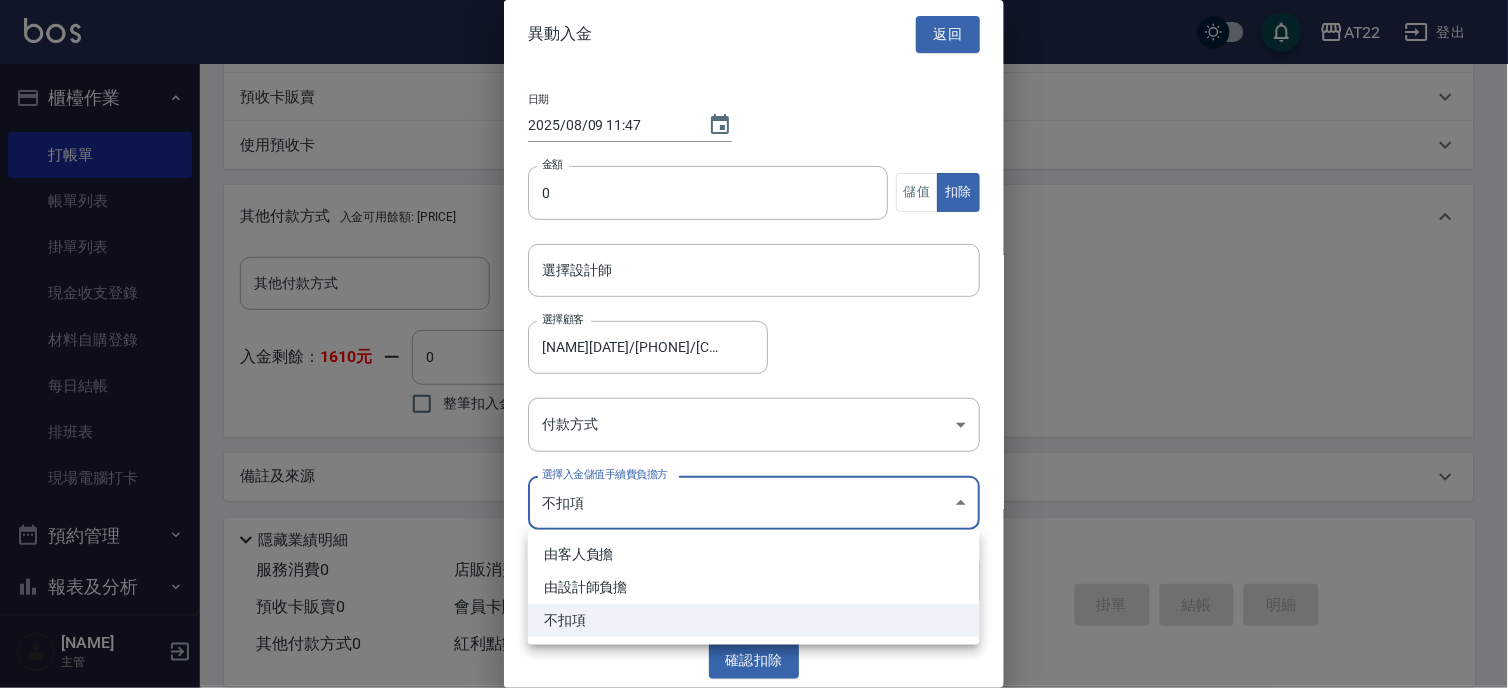 click at bounding box center (754, 344) 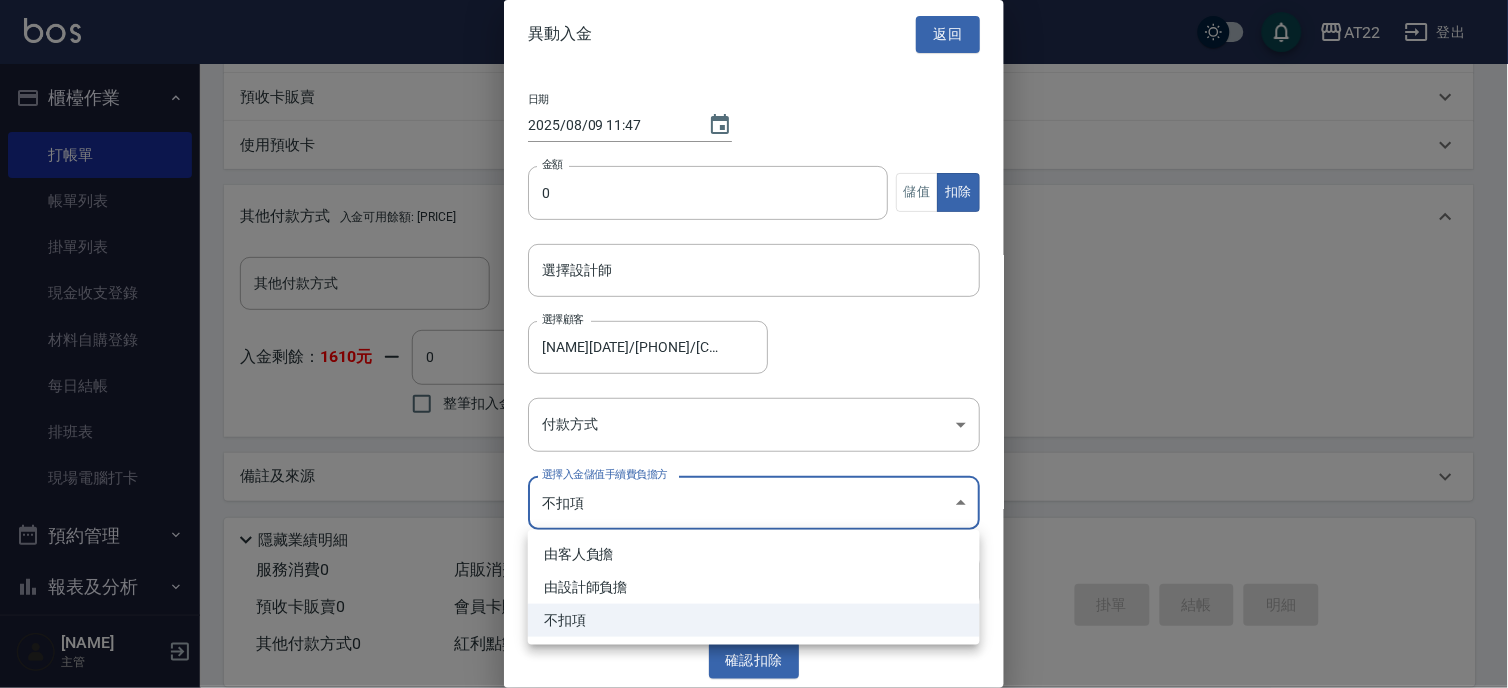 click on "AT22 登出 櫃檯作業 打帳單 帳單列表 掛單列表 現金收支登錄 材料自購登錄 每日結帳 排班表 現場電腦打卡 預約管理 預約管理 單日預約紀錄 單週預約紀錄 報表及分析 報表目錄 店家區間累計表 店家日報表 店家排行榜 互助排行榜 互助點數明細 全店業績分析表 設計師業績表 設計師日報表 設計師業績分析表 設計師排行榜 商品銷售排行榜 商品消耗明細 服務扣項明細表 單一服務項目查詢 店販抽成明細 顧客入金餘額表 顧客卡券餘額表 每日收支明細 收支分類明細表 收支匯款表 費用分析表 多店業績統計表 客戶管理 客戶列表 卡券管理 入金管理 員工及薪資 員工列表 全店打卡記錄 商品管理 商品分類設定 商品列表 資料設定 服務分類設定 服務項目設定 預收卡設定 支付方式設定 第三方卡券設定 尤信翰 主管 Key In 打帳單 帳單速查 結帳前確認明細 連續打單結帳 掛單 0 0" at bounding box center [754, 82] 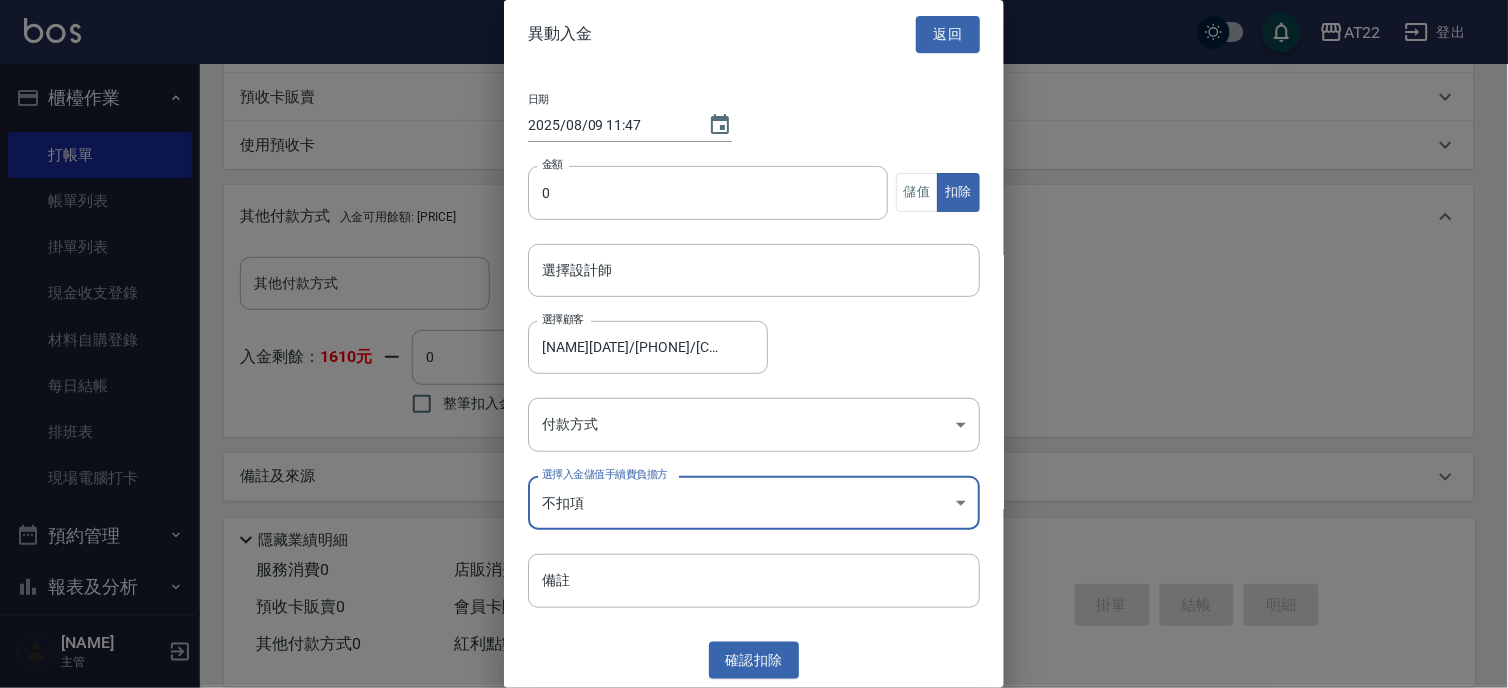 click on "AT22 登出 櫃檯作業 打帳單 帳單列表 掛單列表 現金收支登錄 材料自購登錄 每日結帳 排班表 現場電腦打卡 預約管理 預約管理 單日預約紀錄 單週預約紀錄 報表及分析 報表目錄 店家區間累計表 店家日報表 店家排行榜 互助排行榜 互助點數明細 全店業績分析表 設計師業績表 設計師日報表 設計師業績分析表 設計師排行榜 商品銷售排行榜 商品消耗明細 服務扣項明細表 單一服務項目查詢 店販抽成明細 顧客入金餘額表 顧客卡券餘額表 每日收支明細 收支分類明細表 收支匯款表 費用分析表 多店業績統計表 客戶管理 客戶列表 卡券管理 入金管理 員工及薪資 員工列表 全店打卡記錄 商品管理 商品分類設定 商品列表 資料設定 服務分類設定 服務項目設定 預收卡設定 支付方式設定 第三方卡券設定 尤信翰 主管 Key In 打帳單 帳單速查 結帳前確認明細 連續打單結帳 掛單 0 0" at bounding box center [754, 82] 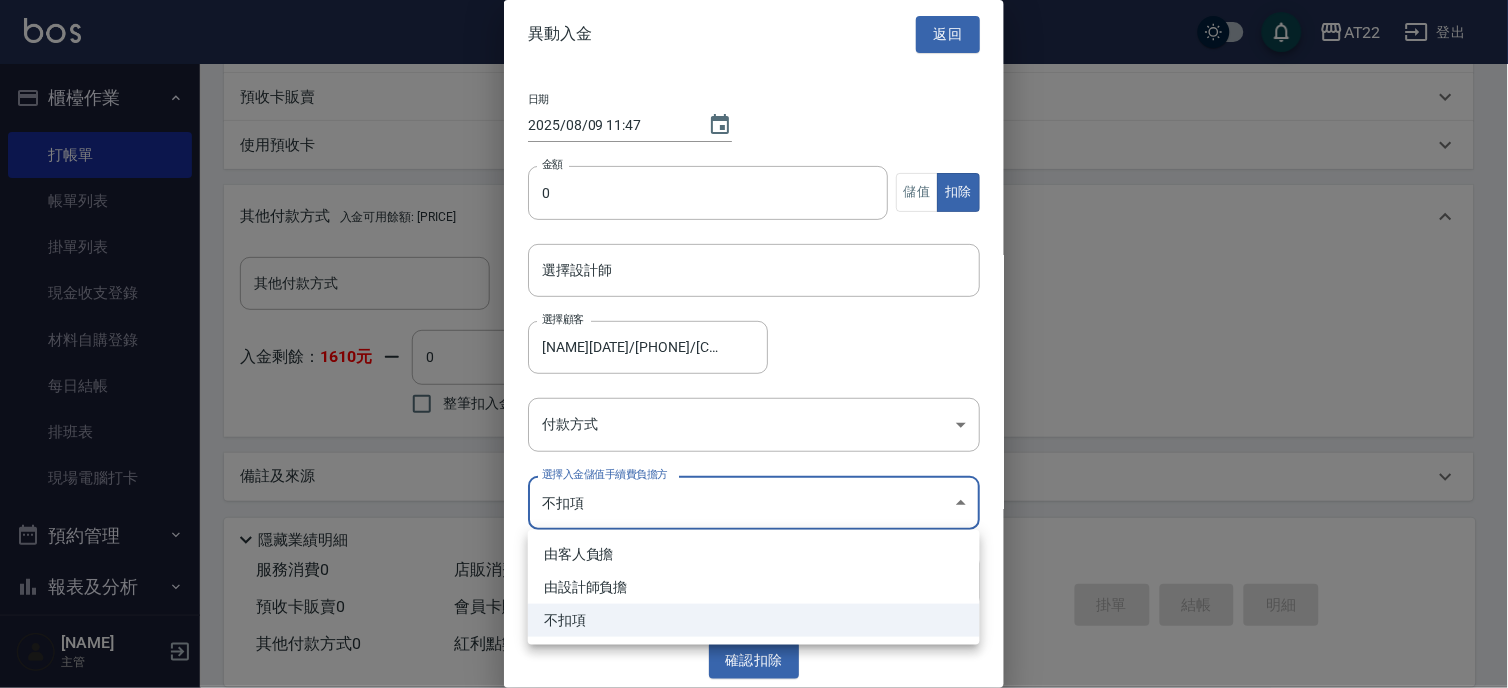 click at bounding box center (754, 344) 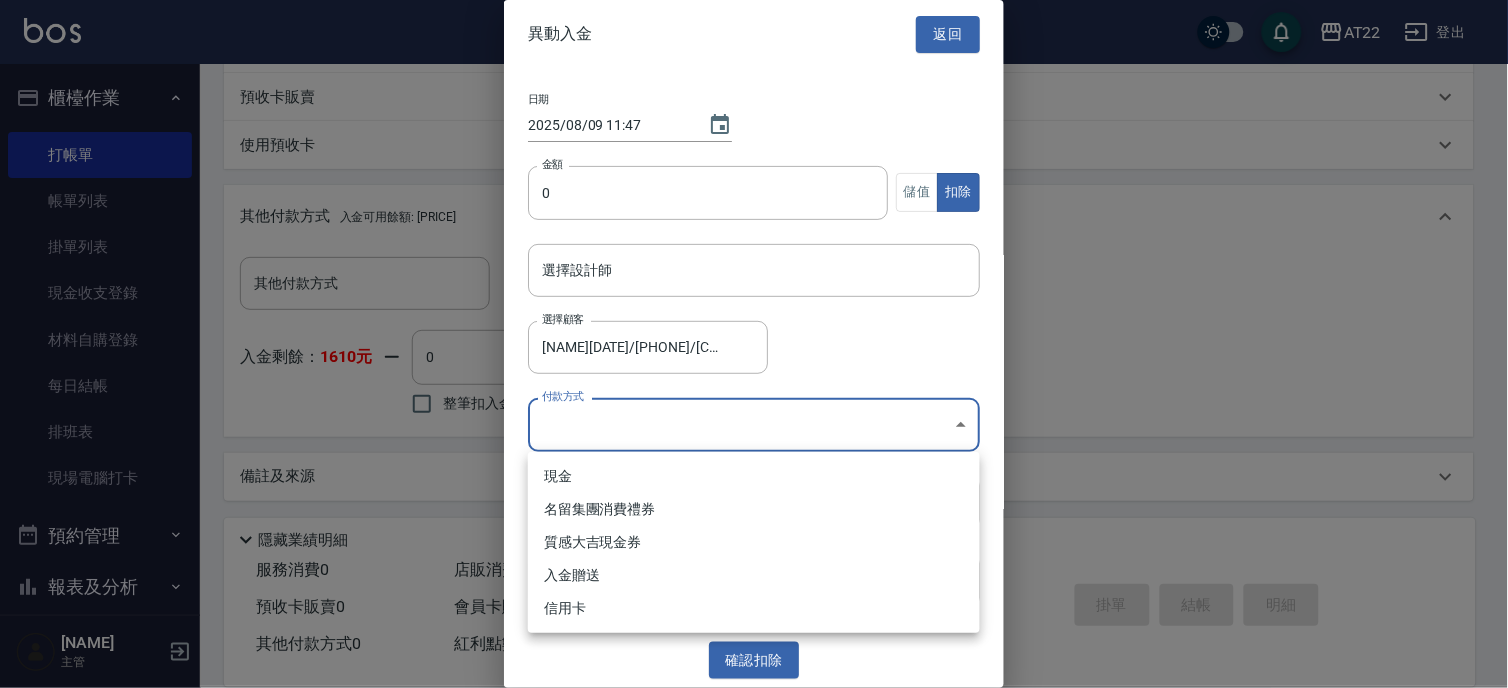 click on "AT22 登出 櫃檯作業 打帳單 帳單列表 掛單列表 現金收支登錄 材料自購登錄 每日結帳 排班表 現場電腦打卡 預約管理 預約管理 單日預約紀錄 單週預約紀錄 報表及分析 報表目錄 店家區間累計表 店家日報表 店家排行榜 互助排行榜 互助點數明細 全店業績分析表 設計師業績表 設計師日報表 設計師業績分析表 設計師排行榜 商品銷售排行榜 商品消耗明細 服務扣項明細表 單一服務項目查詢 店販抽成明細 顧客入金餘額表 顧客卡券餘額表 每日收支明細 收支分類明細表 收支匯款表 費用分析表 多店業績統計表 客戶管理 客戶列表 卡券管理 入金管理 員工及薪資 員工列表 全店打卡記錄 商品管理 商品分類設定 商品列表 資料設定 服務分類設定 服務項目設定 預收卡設定 支付方式設定 第三方卡券設定 尤信翰 主管 Key In 打帳單 帳單速查 結帳前確認明細 連續打單結帳 掛單 0 0" at bounding box center [754, 82] 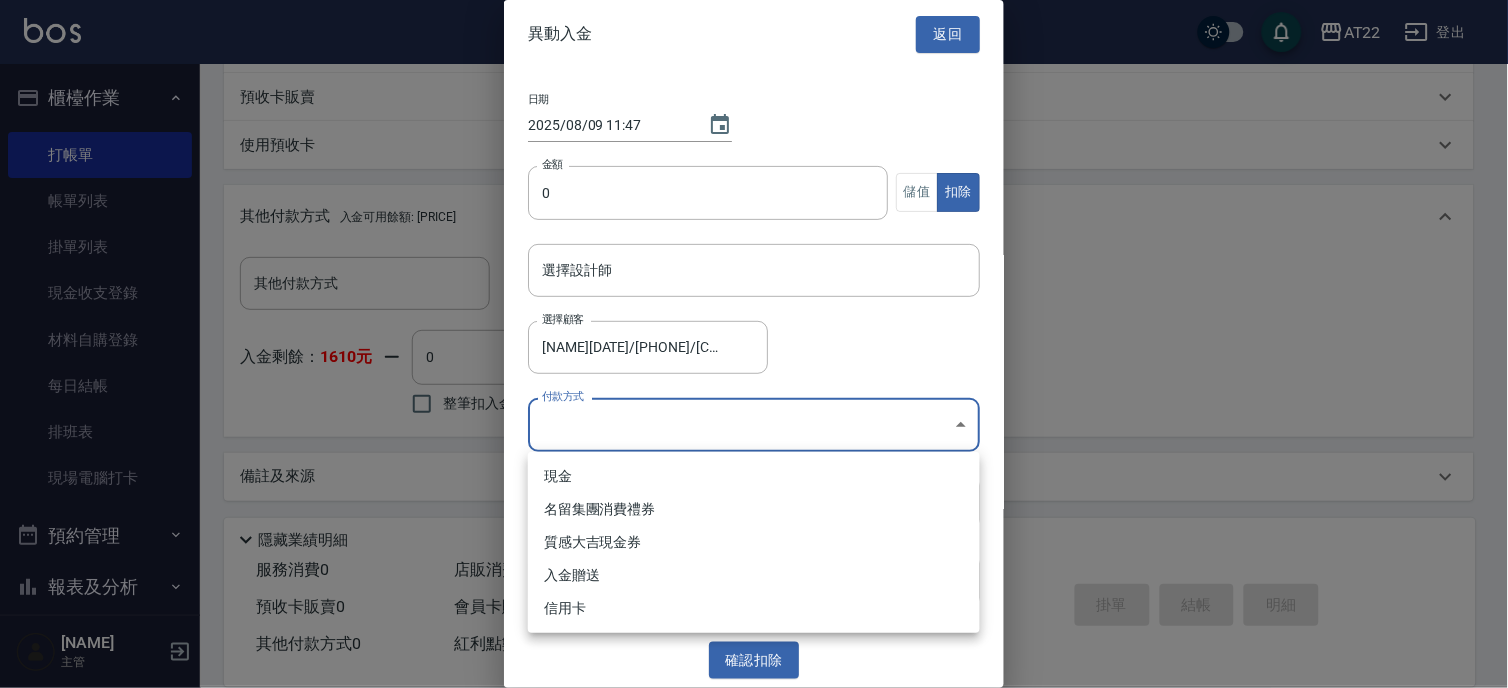 click at bounding box center [754, 344] 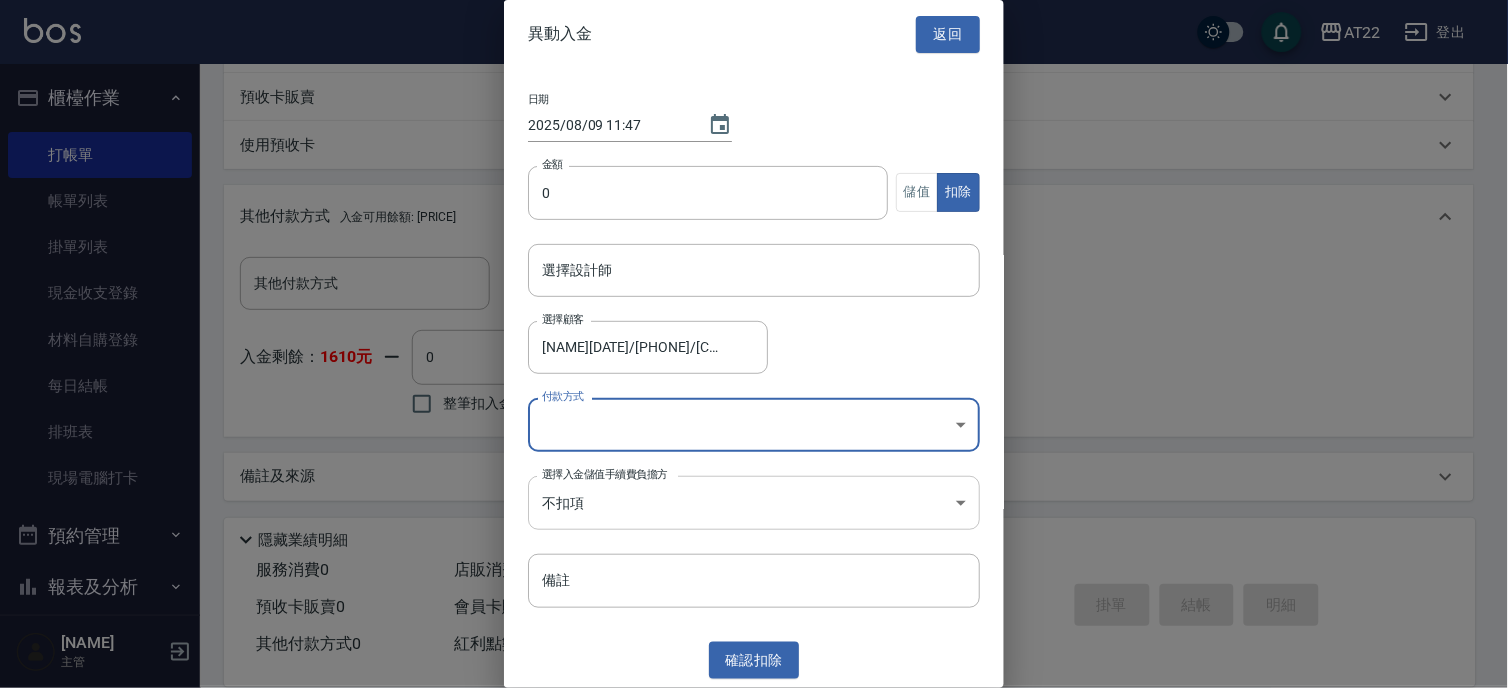 click on "AT22 登出 櫃檯作業 打帳單 帳單列表 掛單列表 現金收支登錄 材料自購登錄 每日結帳 排班表 現場電腦打卡 預約管理 預約管理 單日預約紀錄 單週預約紀錄 報表及分析 報表目錄 店家區間累計表 店家日報表 店家排行榜 互助排行榜 互助點數明細 全店業績分析表 設計師業績表 設計師日報表 設計師業績分析表 設計師排行榜 商品銷售排行榜 商品消耗明細 服務扣項明細表 單一服務項目查詢 店販抽成明細 顧客入金餘額表 顧客卡券餘額表 每日收支明細 收支分類明細表 收支匯款表 費用分析表 多店業績統計表 客戶管理 客戶列表 卡券管理 入金管理 員工及薪資 員工列表 全店打卡記錄 商品管理 商品分類設定 商品列表 資料設定 服務分類設定 服務項目設定 預收卡設定 支付方式設定 第三方卡券設定 尤信翰 主管 Key In 打帳單 帳單速查 結帳前確認明細 連續打單結帳 掛單 0 0" at bounding box center (754, 82) 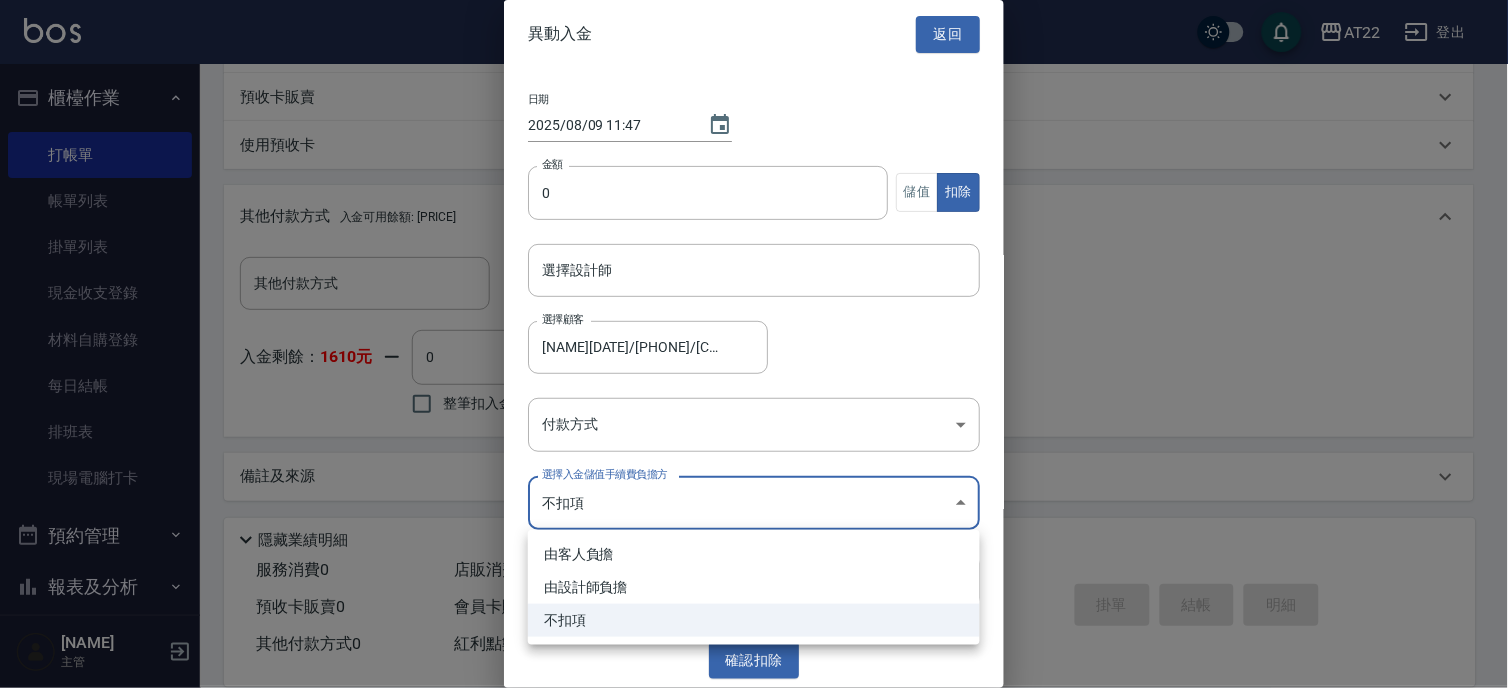 click at bounding box center (754, 344) 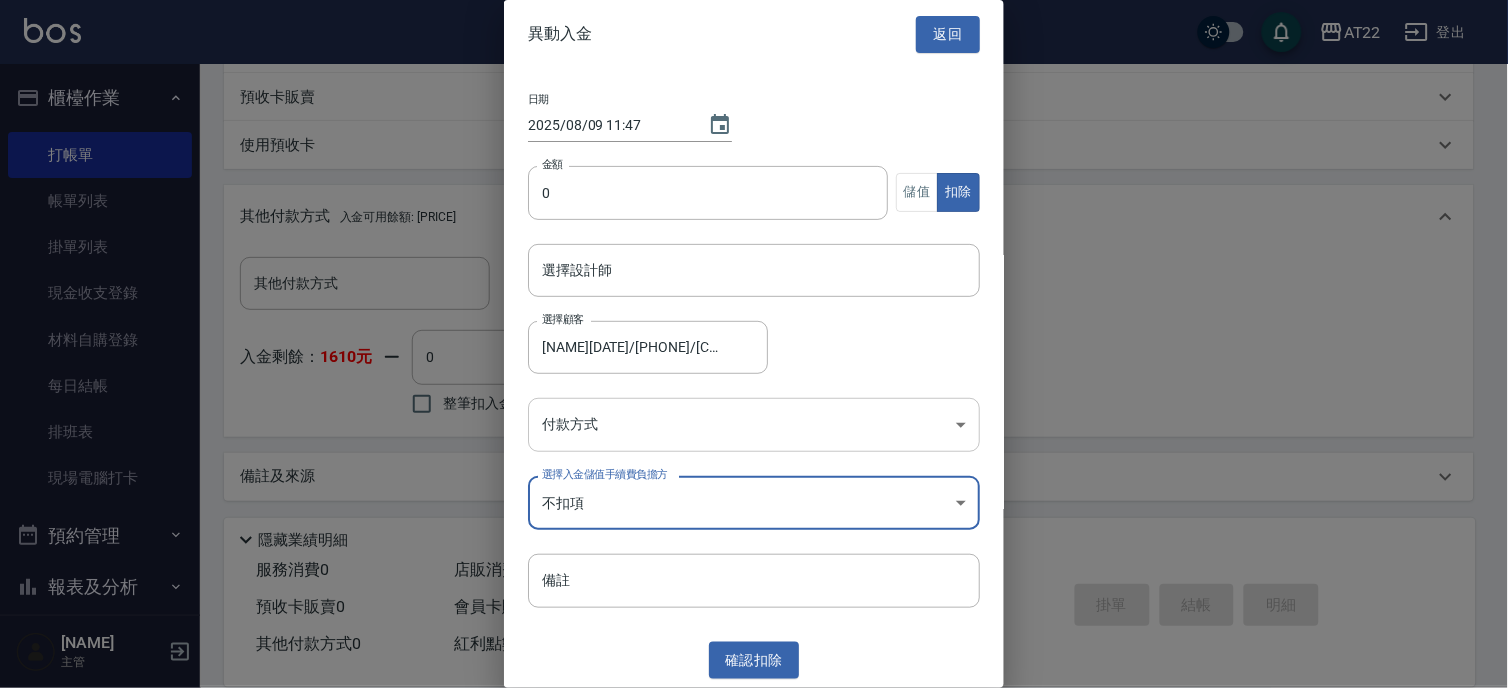 click on "AT22 登出 櫃檯作業 打帳單 帳單列表 掛單列表 現金收支登錄 材料自購登錄 每日結帳 排班表 現場電腦打卡 預約管理 預約管理 單日預約紀錄 單週預約紀錄 報表及分析 報表目錄 店家區間累計表 店家日報表 店家排行榜 互助排行榜 互助點數明細 全店業績分析表 設計師業績表 設計師日報表 設計師業績分析表 設計師排行榜 商品銷售排行榜 商品消耗明細 服務扣項明細表 單一服務項目查詢 店販抽成明細 顧客入金餘額表 顧客卡券餘額表 每日收支明細 收支分類明細表 收支匯款表 費用分析表 多店業績統計表 客戶管理 客戶列表 卡券管理 入金管理 員工及薪資 員工列表 全店打卡記錄 商品管理 商品分類設定 商品列表 資料設定 服務分類設定 服務項目設定 預收卡設定 支付方式設定 第三方卡券設定 尤信翰 主管 Key In 打帳單 帳單速查 結帳前確認明細 連續打單結帳 掛單 0 0" at bounding box center [754, 82] 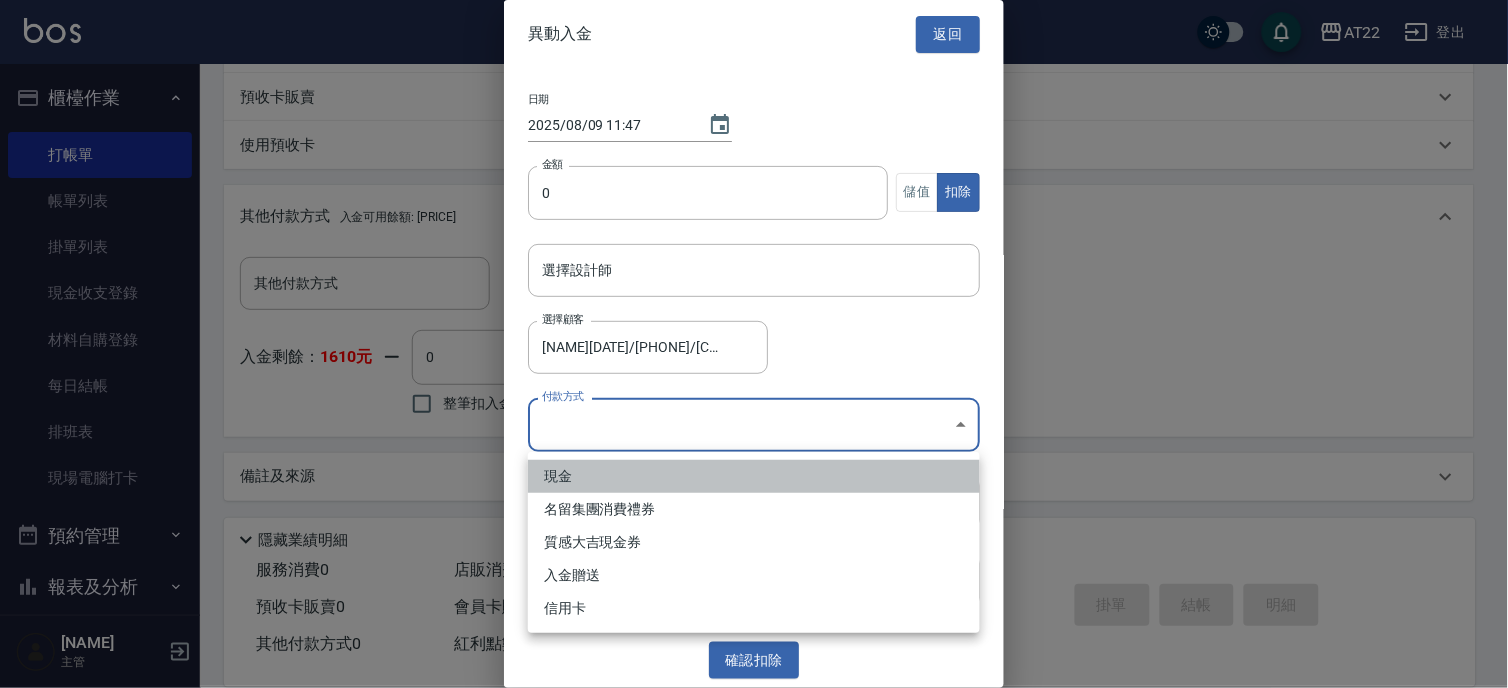 click on "現金" at bounding box center [754, 476] 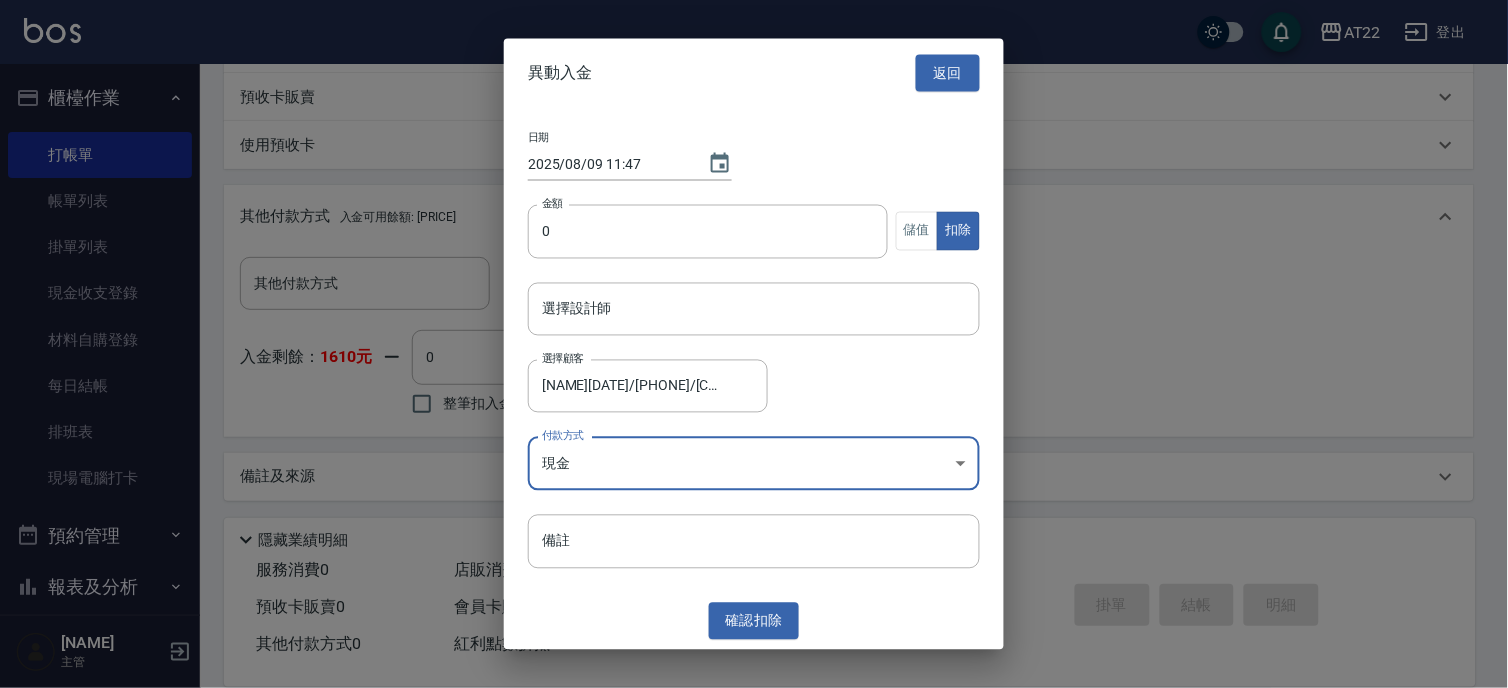 click on "AT22 登出 櫃檯作業 打帳單 帳單列表 掛單列表 現金收支登錄 材料自購登錄 每日結帳 排班表 現場電腦打卡 預約管理 預約管理 單日預約紀錄 單週預約紀錄 報表及分析 報表目錄 店家區間累計表 店家日報表 店家排行榜 互助排行榜 互助點數明細 全店業績分析表 設計師業績表 設計師日報表 設計師業績分析表 設計師排行榜 商品銷售排行榜 商品消耗明細 服務扣項明細表 單一服務項目查詢 店販抽成明細 顧客入金餘額表 顧客卡券餘額表 每日收支明細 收支分類明細表 收支匯款表 費用分析表 多店業績統計表 客戶管理 客戶列表 卡券管理 入金管理 員工及薪資 員工列表 全店打卡記錄 商品管理 商品分類設定 商品列表 資料設定 服務分類設定 服務項目設定 預收卡設定 支付方式設定 第三方卡券設定 尤信翰 主管 Key In 打帳單 帳單速查 結帳前確認明細 連續打單結帳 掛單 0 0" at bounding box center (754, 82) 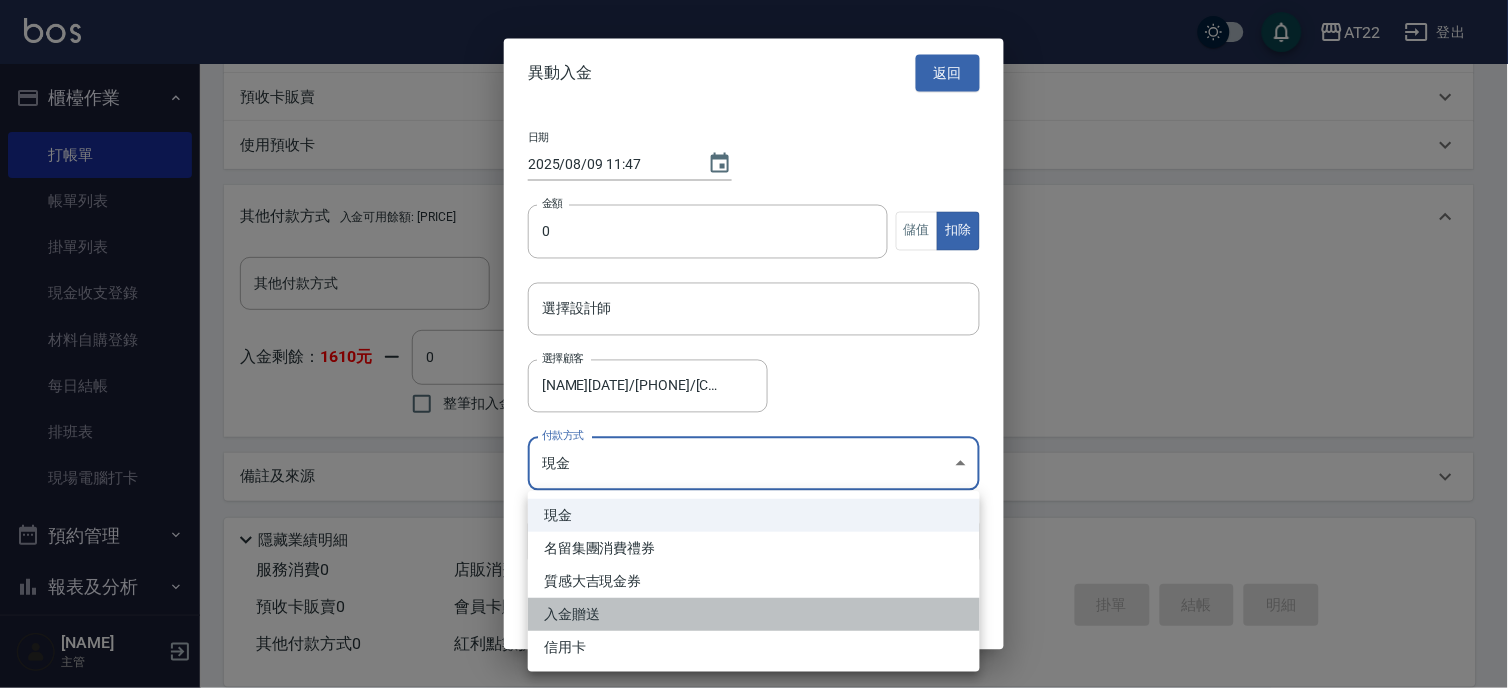 click on "入金贈送" at bounding box center (754, 614) 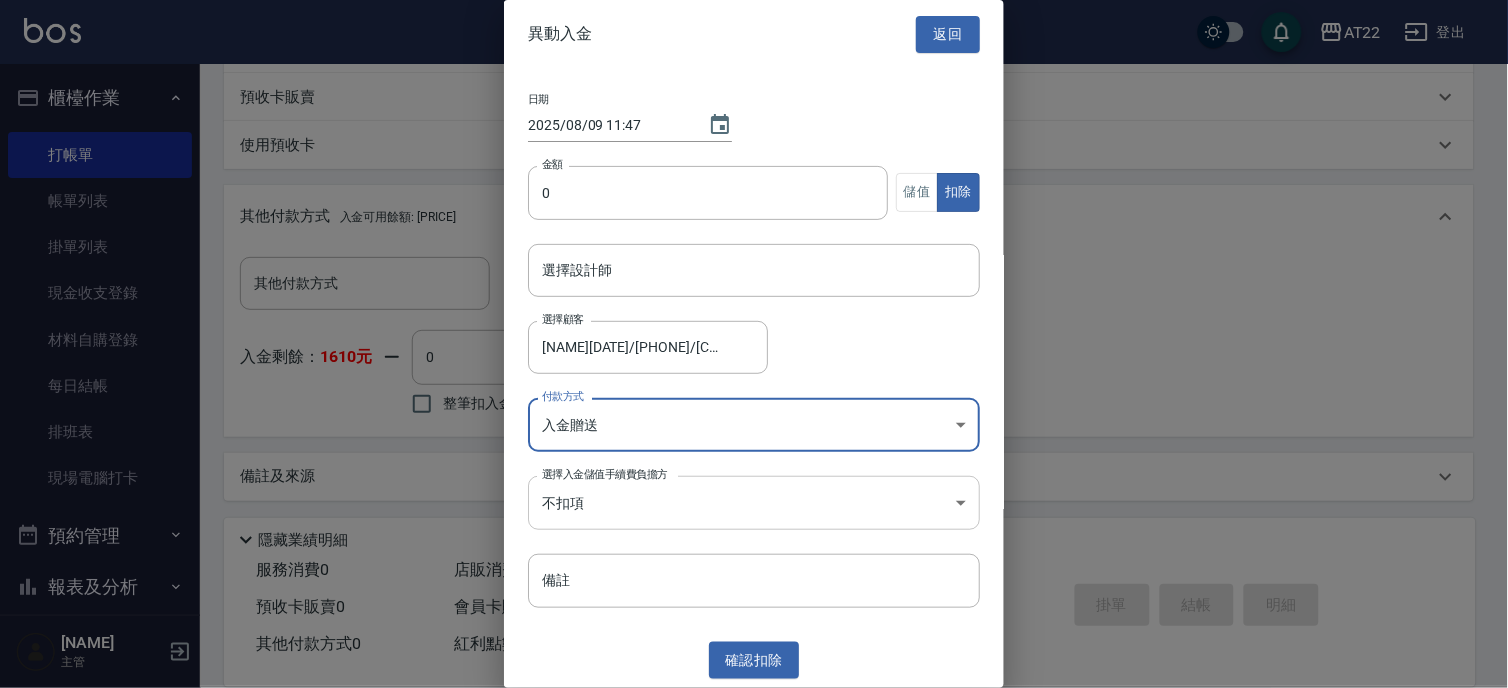 click on "AT22 登出 櫃檯作業 打帳單 帳單列表 掛單列表 現金收支登錄 材料自購登錄 每日結帳 排班表 現場電腦打卡 預約管理 預約管理 單日預約紀錄 單週預約紀錄 報表及分析 報表目錄 店家區間累計表 店家日報表 店家排行榜 互助排行榜 互助點數明細 全店業績分析表 設計師業績表 設計師日報表 設計師業績分析表 設計師排行榜 商品銷售排行榜 商品消耗明細 服務扣項明細表 單一服務項目查詢 店販抽成明細 顧客入金餘額表 顧客卡券餘額表 每日收支明細 收支分類明細表 收支匯款表 費用分析表 多店業績統計表 客戶管理 客戶列表 卡券管理 入金管理 員工及薪資 員工列表 全店打卡記錄 商品管理 商品分類設定 商品列表 資料設定 服務分類設定 服務項目設定 預收卡設定 支付方式設定 第三方卡券設定 尤信翰 主管 Key In 打帳單 帳單速查 結帳前確認明細 連續打單結帳 掛單 0 0" at bounding box center [754, 82] 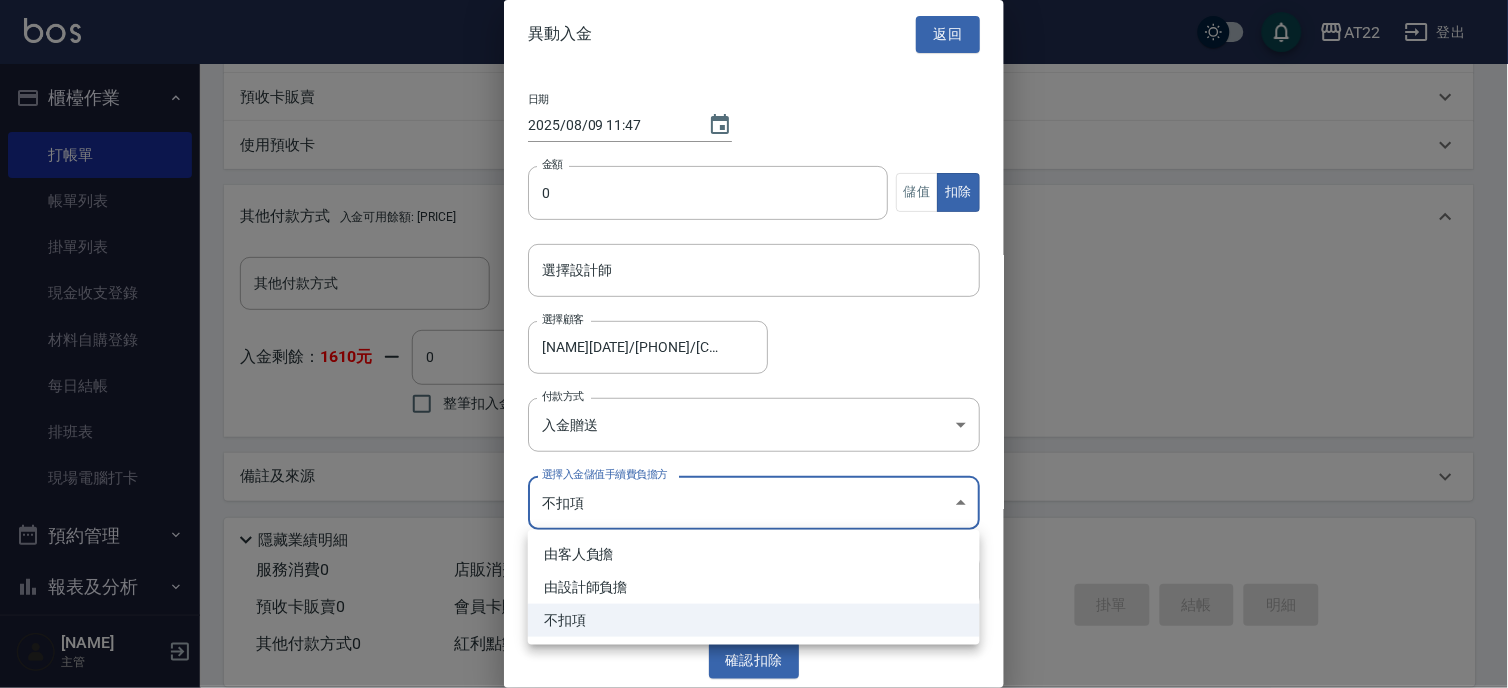 click at bounding box center [754, 344] 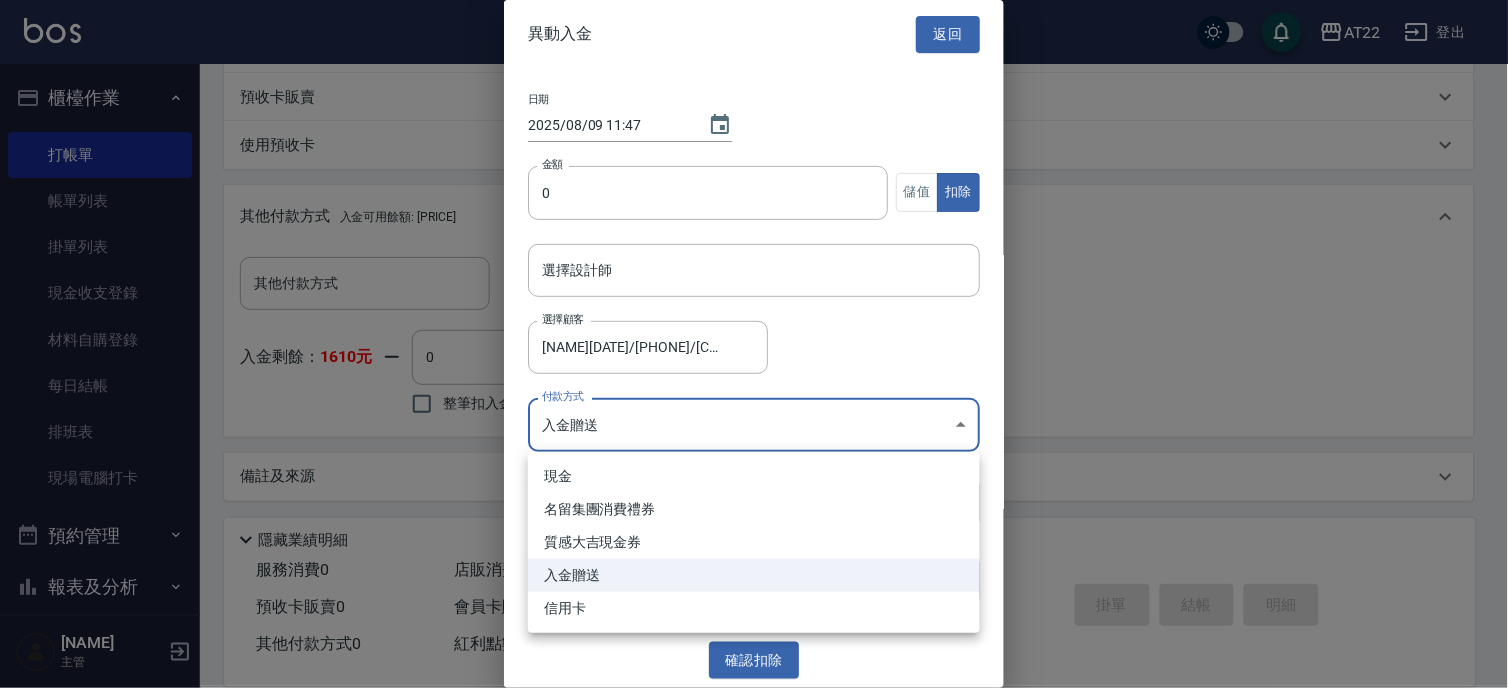 click on "AT22 登出 櫃檯作業 打帳單 帳單列表 掛單列表 現金收支登錄 材料自購登錄 每日結帳 排班表 現場電腦打卡 預約管理 預約管理 單日預約紀錄 單週預約紀錄 報表及分析 報表目錄 店家區間累計表 店家日報表 店家排行榜 互助排行榜 互助點數明細 全店業績分析表 設計師業績表 設計師日報表 設計師業績分析表 設計師排行榜 商品銷售排行榜 商品消耗明細 服務扣項明細表 單一服務項目查詢 店販抽成明細 顧客入金餘額表 顧客卡券餘額表 每日收支明細 收支分類明細表 收支匯款表 費用分析表 多店業績統計表 客戶管理 客戶列表 卡券管理 入金管理 員工及薪資 員工列表 全店打卡記錄 商品管理 商品分類設定 商品列表 資料設定 服務分類設定 服務項目設定 預收卡設定 支付方式設定 第三方卡券設定 尤信翰 主管 Key In 打帳單 帳單速查 結帳前確認明細 連續打單結帳 掛單 0 0" at bounding box center [754, 82] 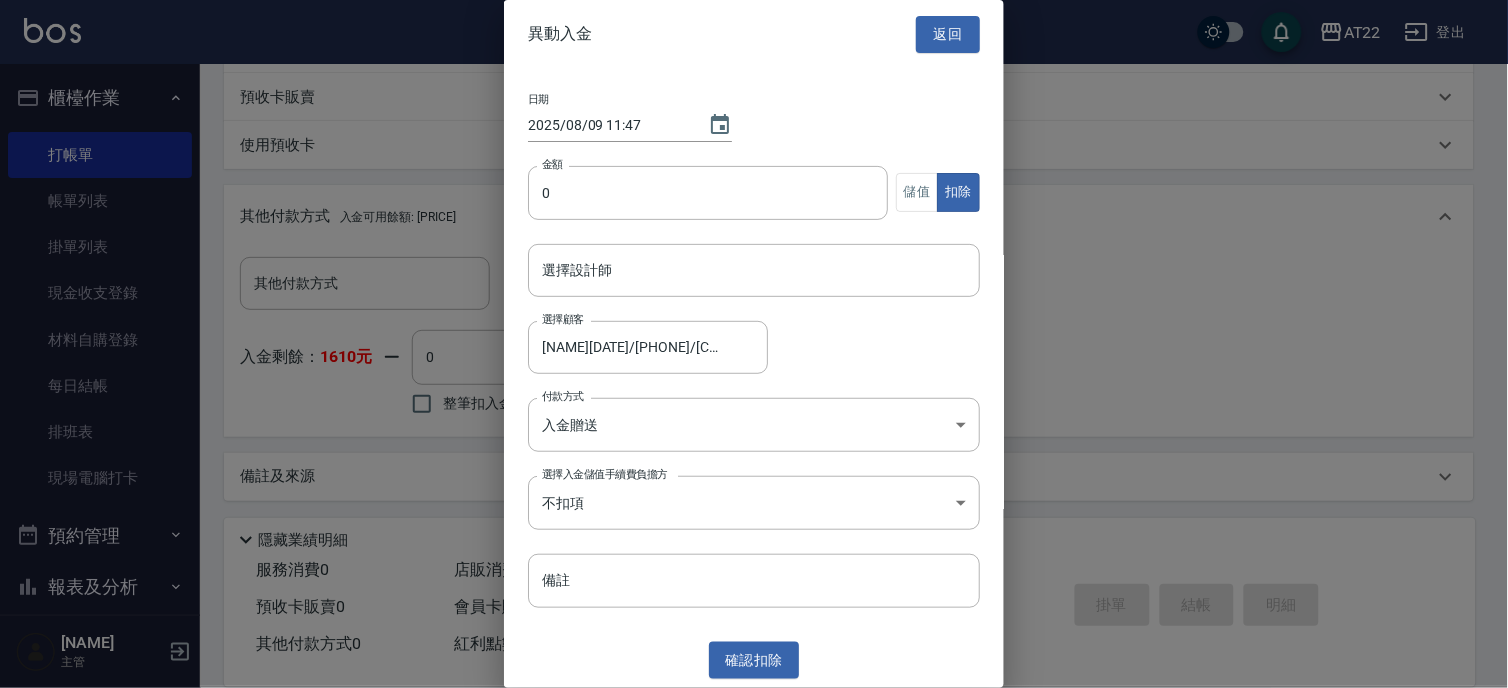 click on "異動入金 返回" at bounding box center (754, 34) 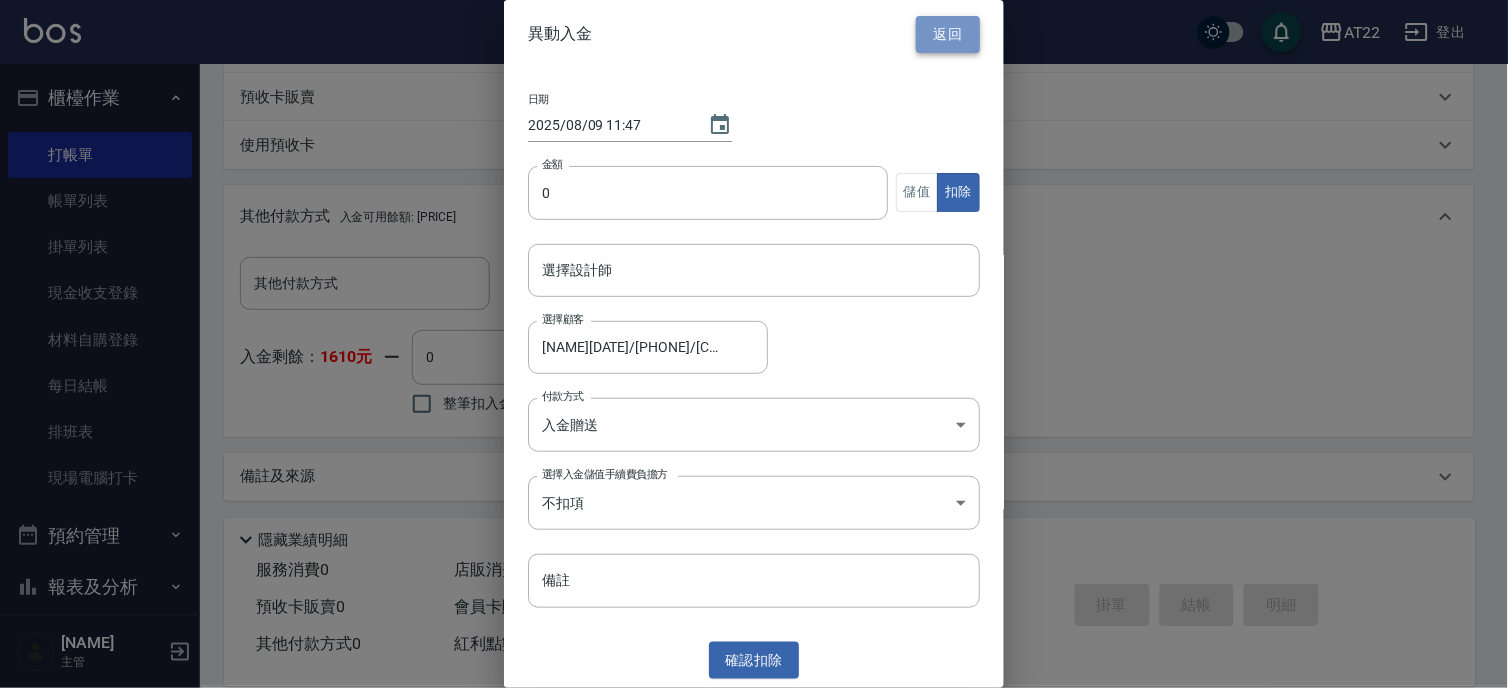 click on "返回" at bounding box center [948, 34] 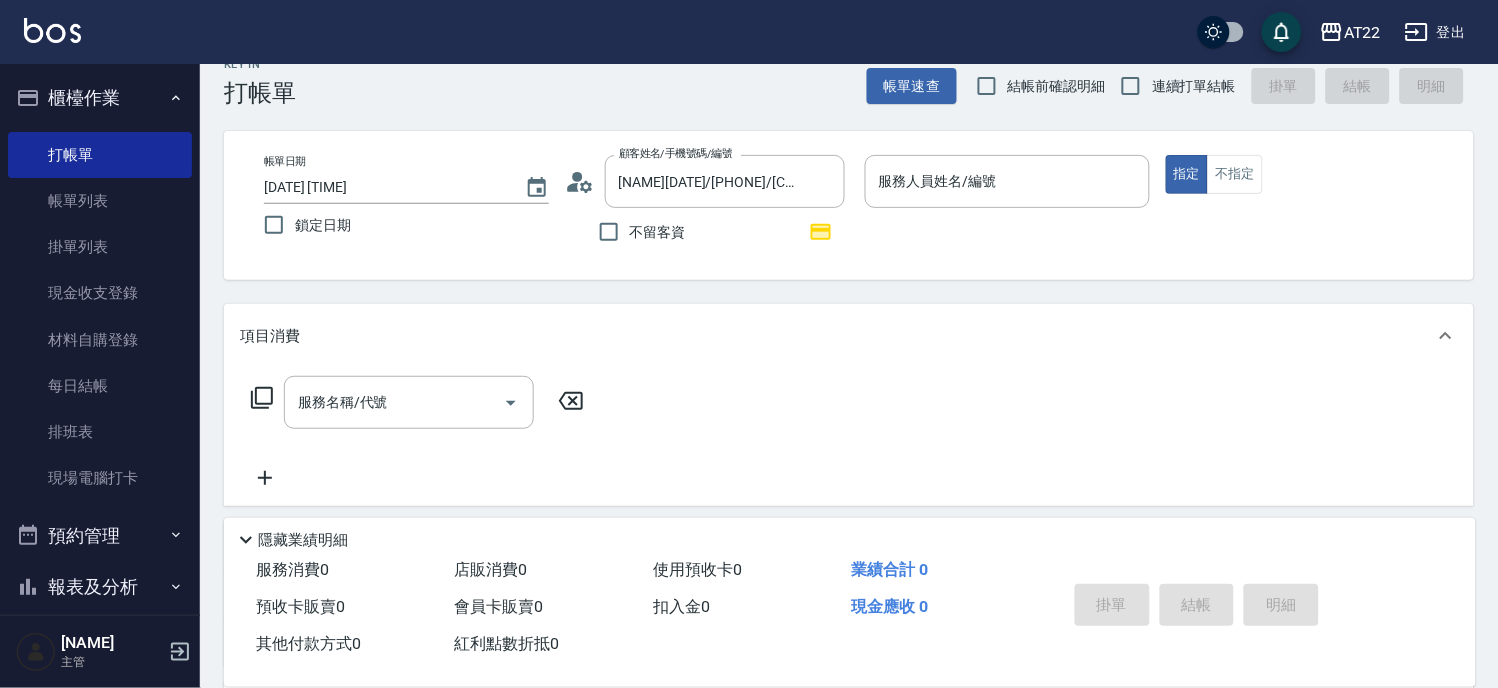 scroll, scrollTop: 0, scrollLeft: 0, axis: both 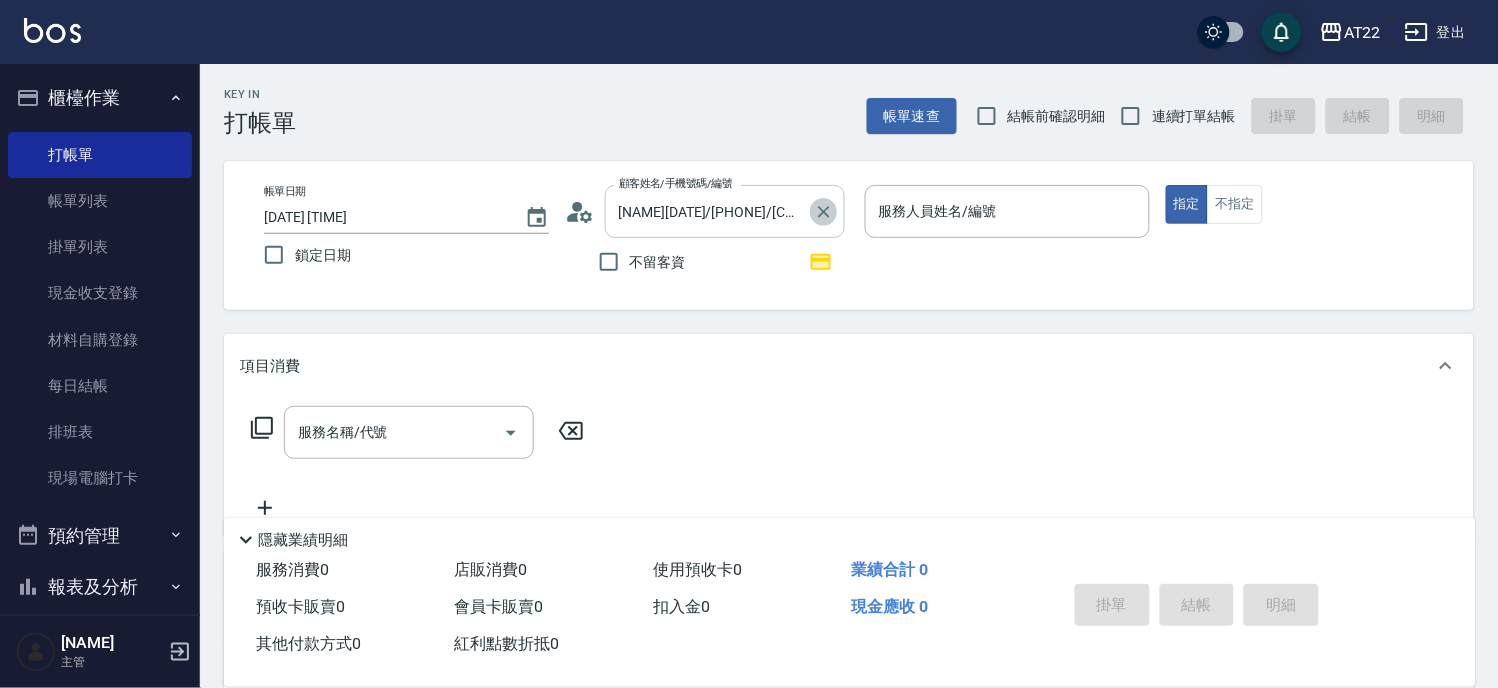 click 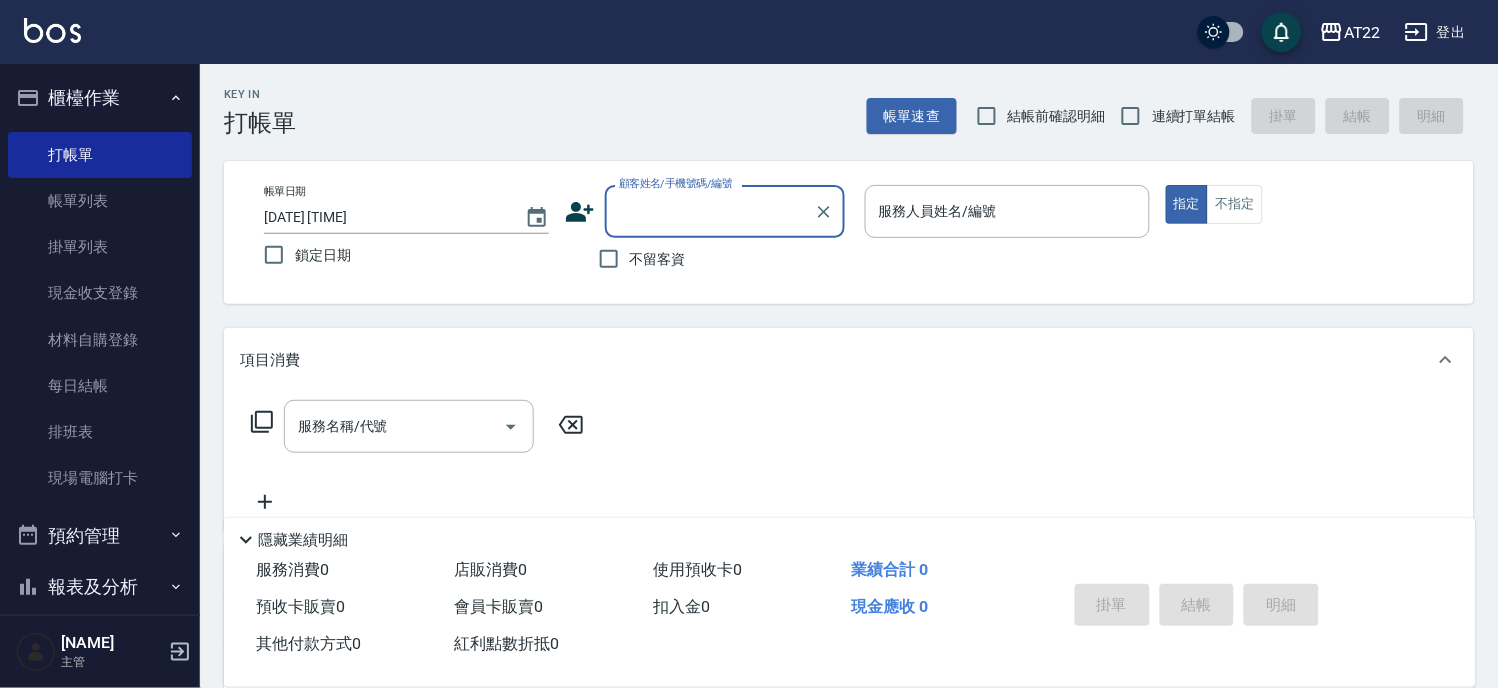 scroll, scrollTop: 0, scrollLeft: 0, axis: both 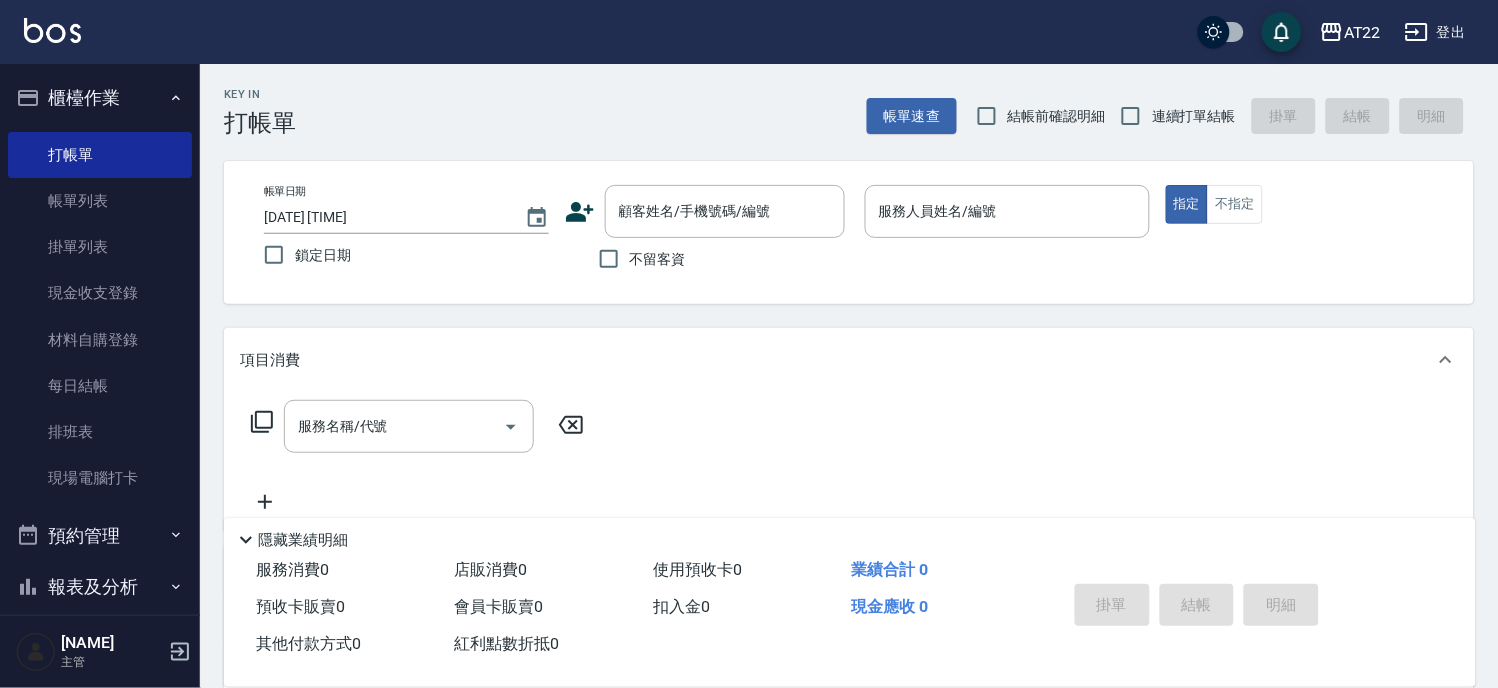 click on "Key In 打帳單 帳單速查 結帳前確認明細 連續打單結帳 掛單 結帳 明細 帳單日期 2025/08/09 11:46 鎖定日期 顧客姓名/手機號碼/編號 顧客姓名/手機號碼/編號 不留客資 服務人員姓名/編號 服務人員姓名/編號 指定 不指定 項目消費 服務名稱/代號 服務名稱/代號 店販銷售 服務人員姓名/編號 服務人員姓名/編號 商品代號/名稱 商品代號/名稱 預收卡販賣 卡券名稱/代號 卡券名稱/代號 使用預收卡 其他付款方式 其他付款方式 其他付款方式 備註及來源 備註 備註 訂單來源 ​ 訂單來源 隱藏業績明細 服務消費  0 店販消費  0 使用預收卡  0 業績合計   0 預收卡販賣  0 會員卡販賣  0 扣入金  0 現金應收   0 其他付款方式  0 紅利點數折抵  0 掛單 結帳 明細" at bounding box center (849, 582) 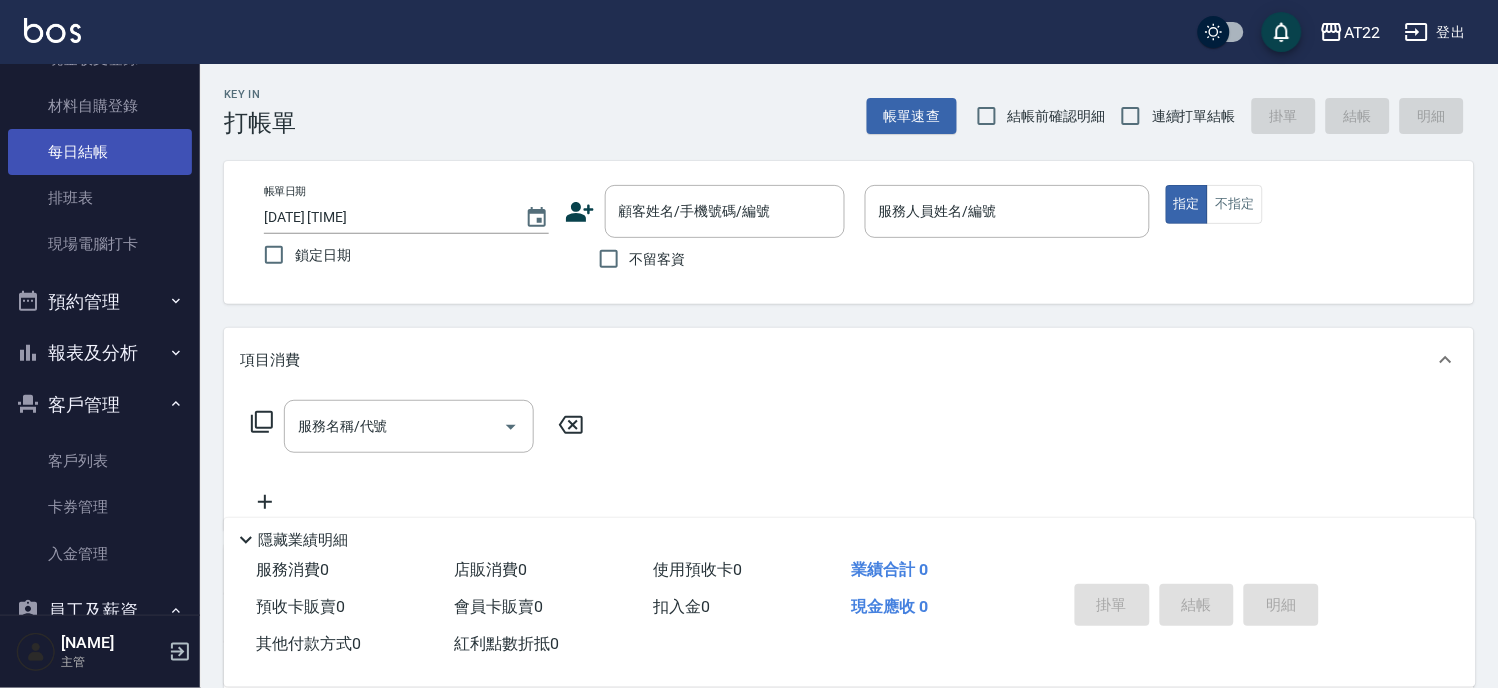 scroll, scrollTop: 156, scrollLeft: 0, axis: vertical 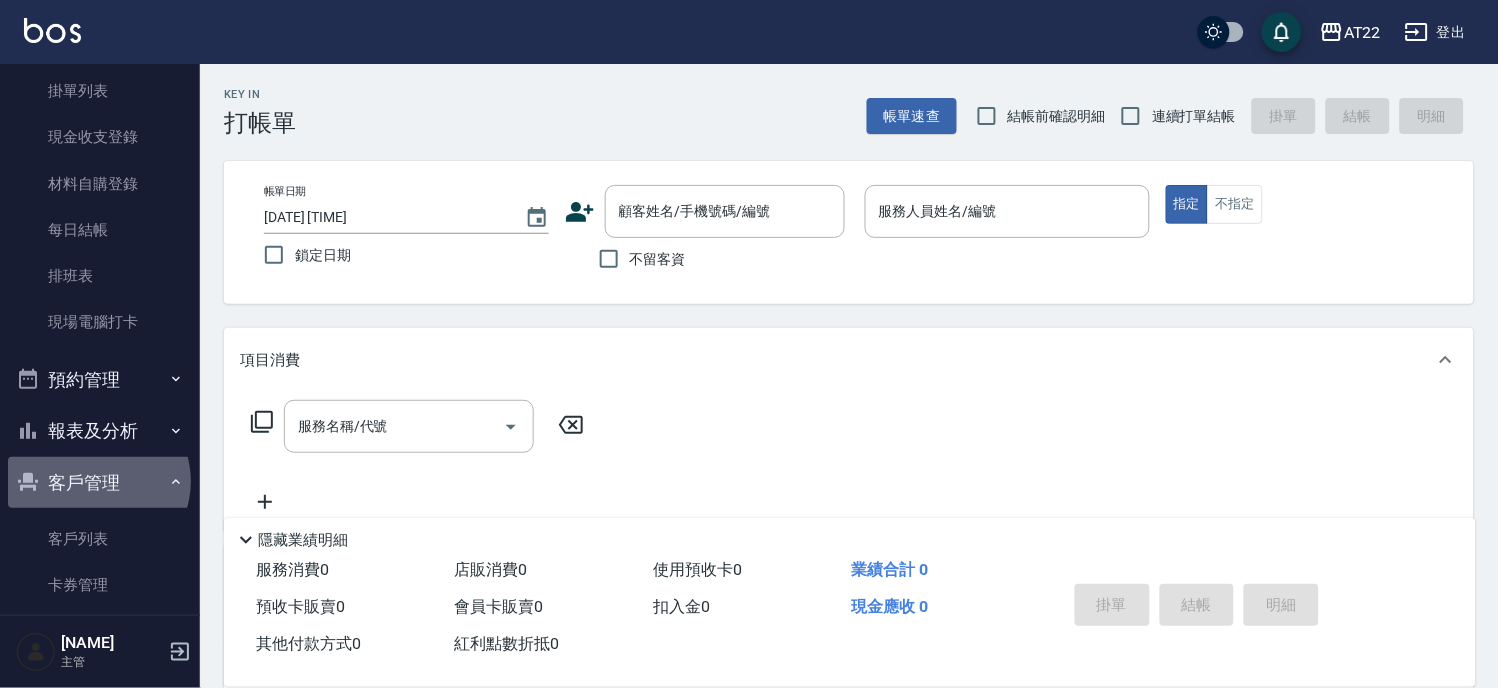 click on "客戶管理" at bounding box center (100, 483) 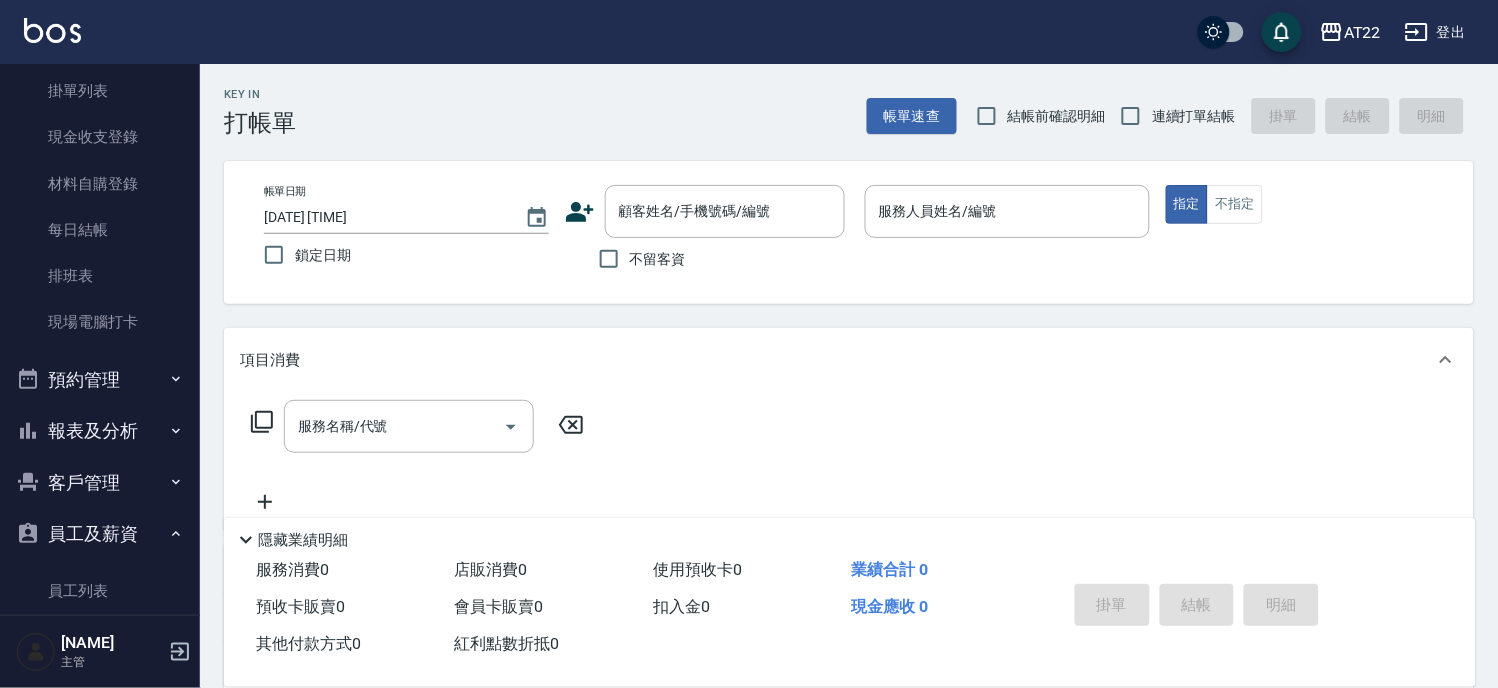 scroll, scrollTop: 334, scrollLeft: 0, axis: vertical 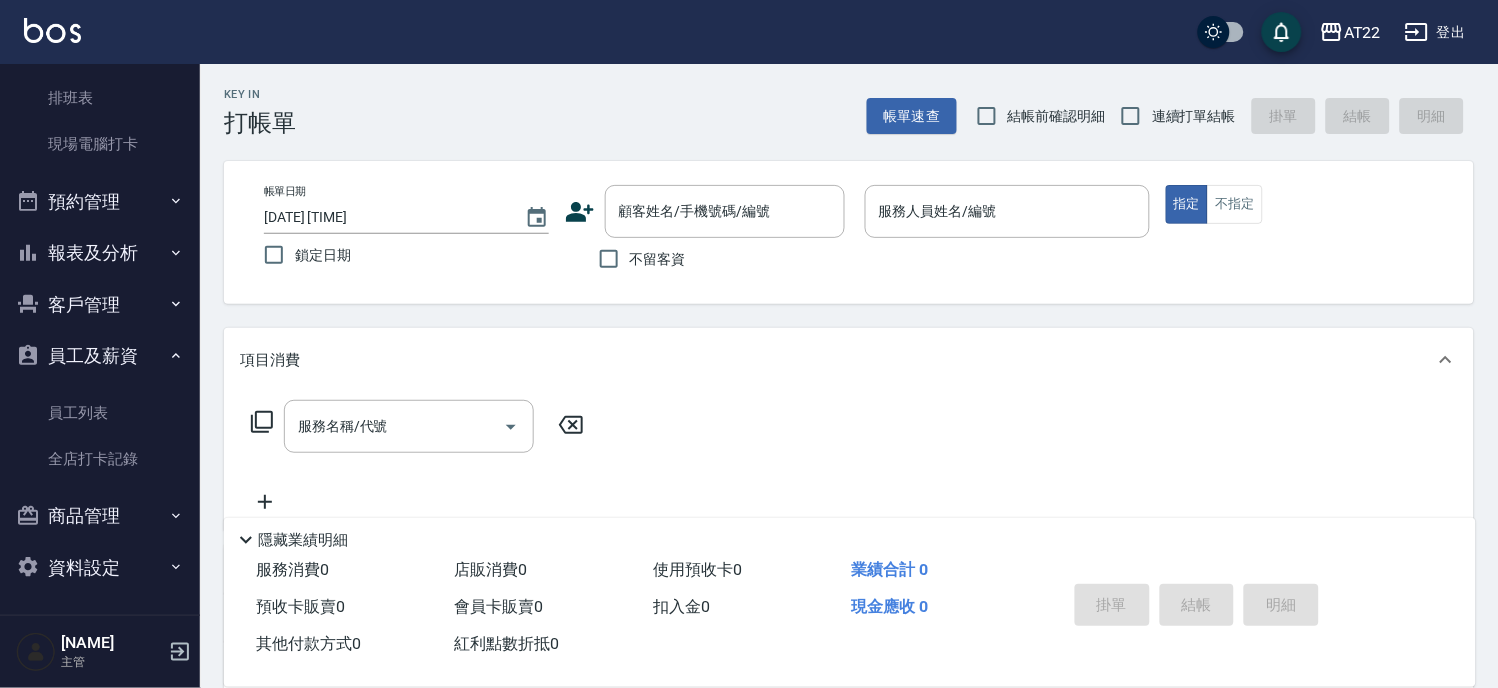 click on "員工及薪資" at bounding box center (100, 356) 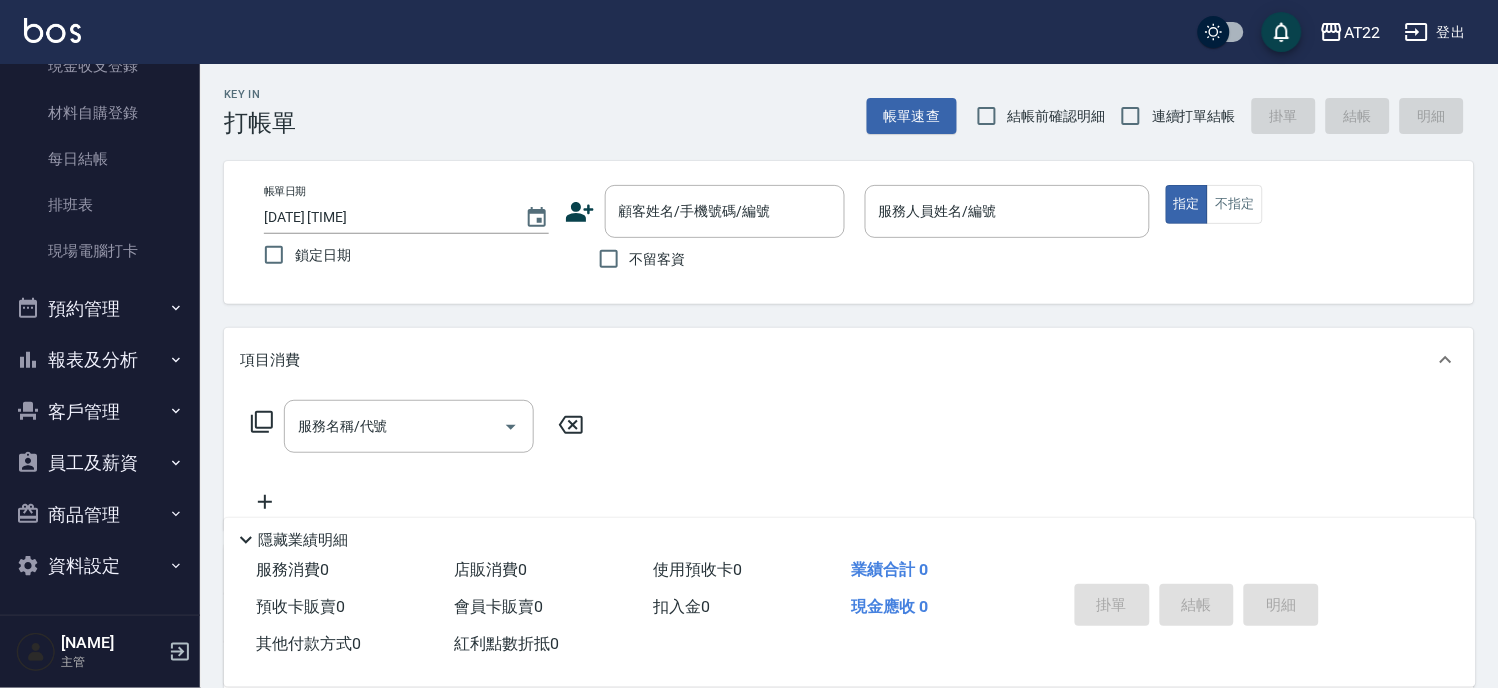 scroll, scrollTop: 226, scrollLeft: 0, axis: vertical 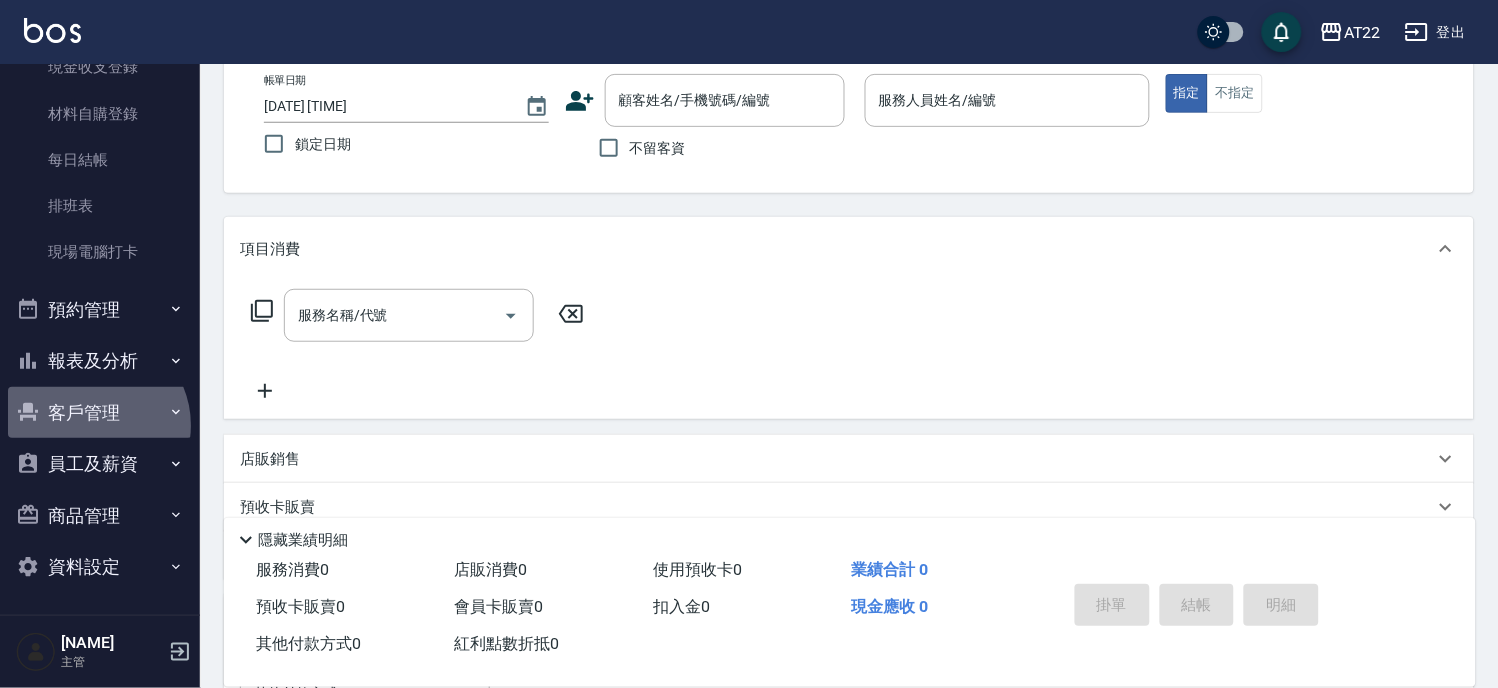 click on "客戶管理" at bounding box center [100, 413] 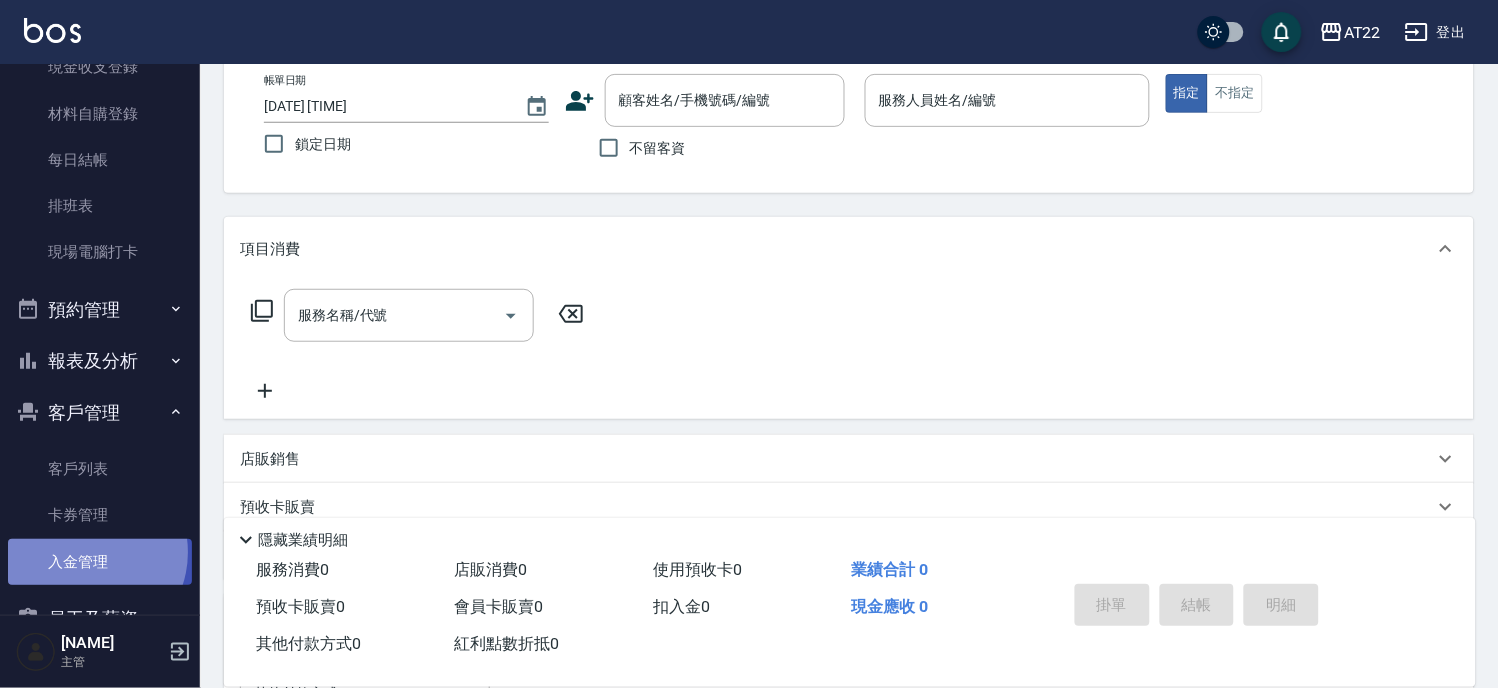 click on "入金管理" at bounding box center [100, 562] 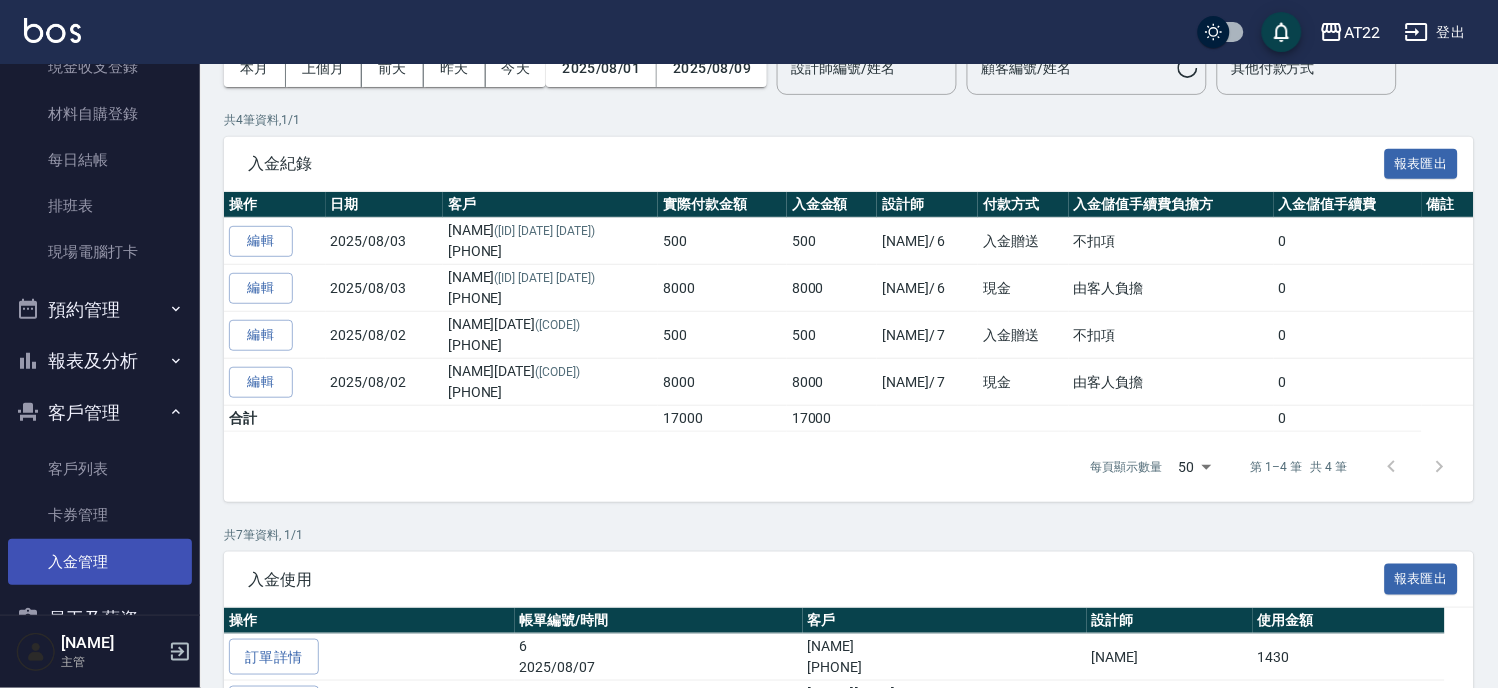 scroll, scrollTop: 0, scrollLeft: 0, axis: both 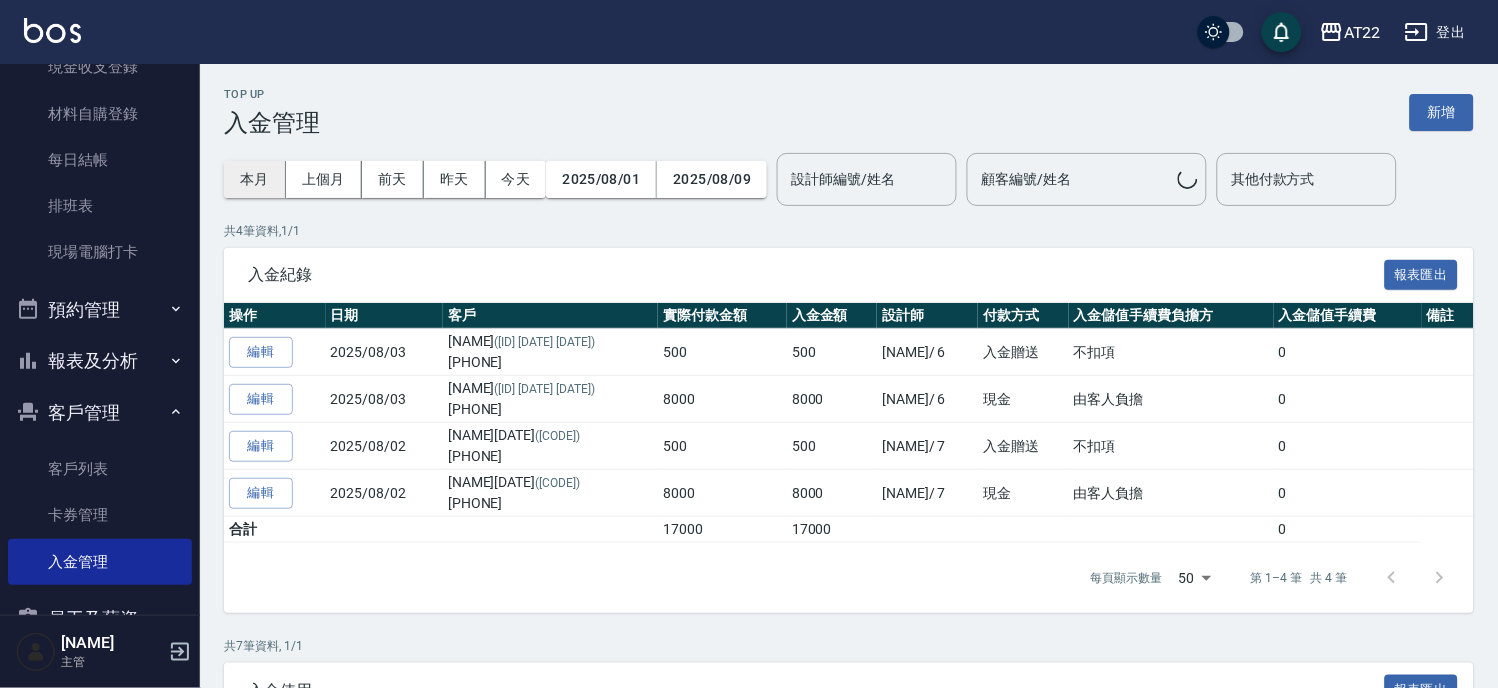 click on "本月" at bounding box center [255, 179] 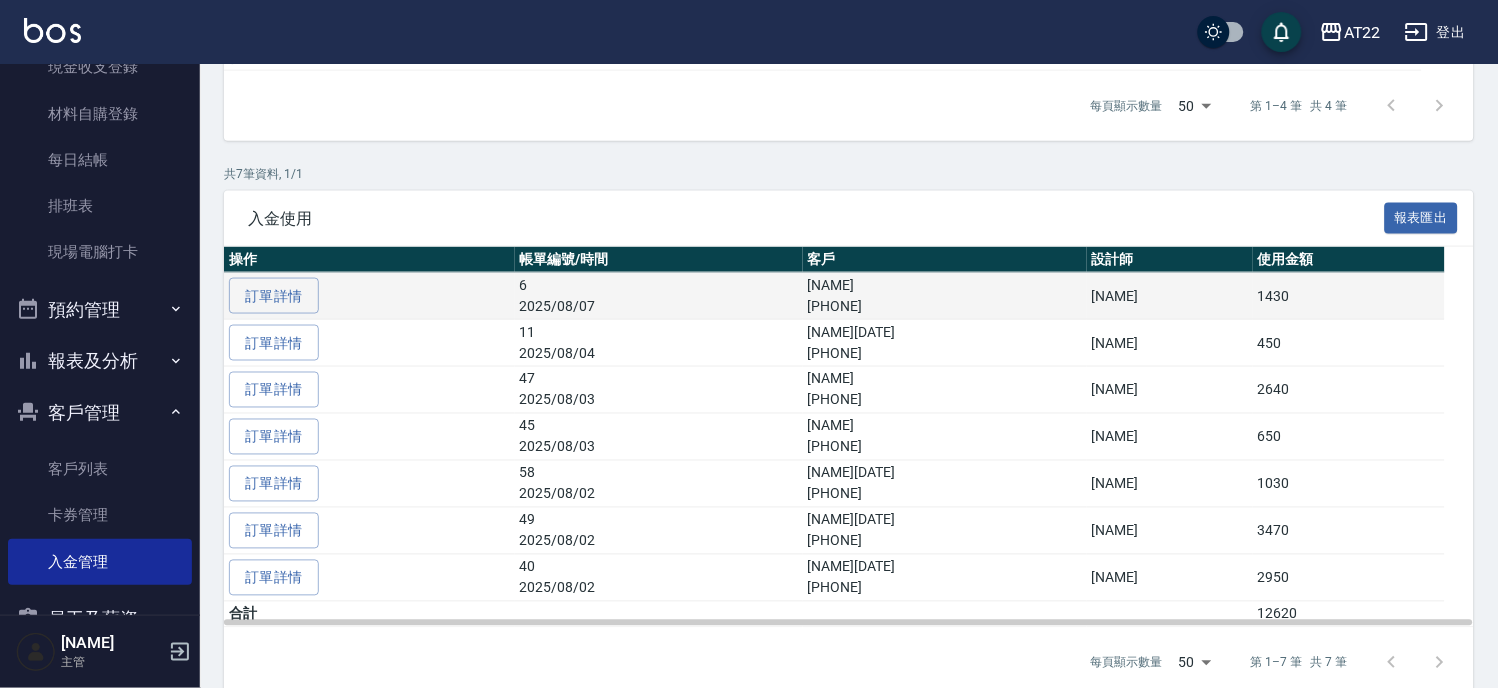 scroll, scrollTop: 506, scrollLeft: 0, axis: vertical 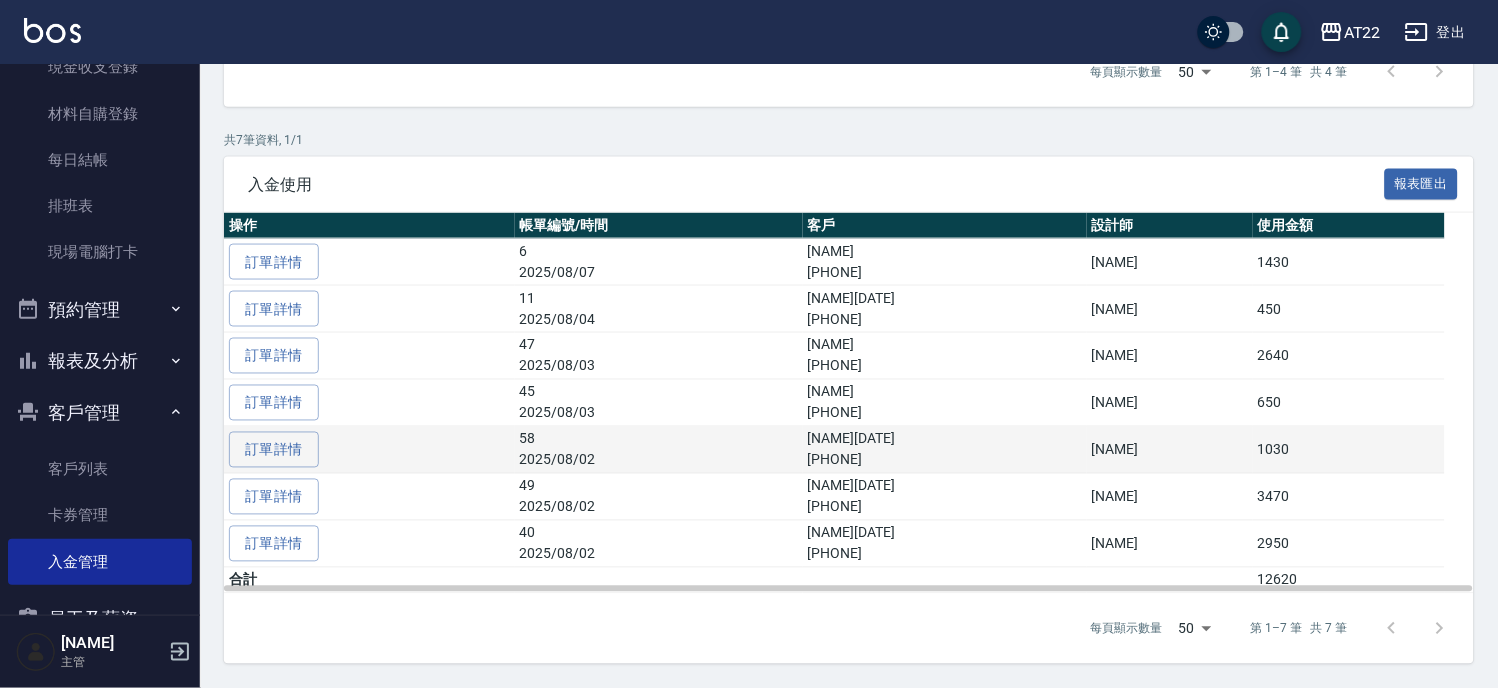 click on "0963337417" at bounding box center (945, 460) 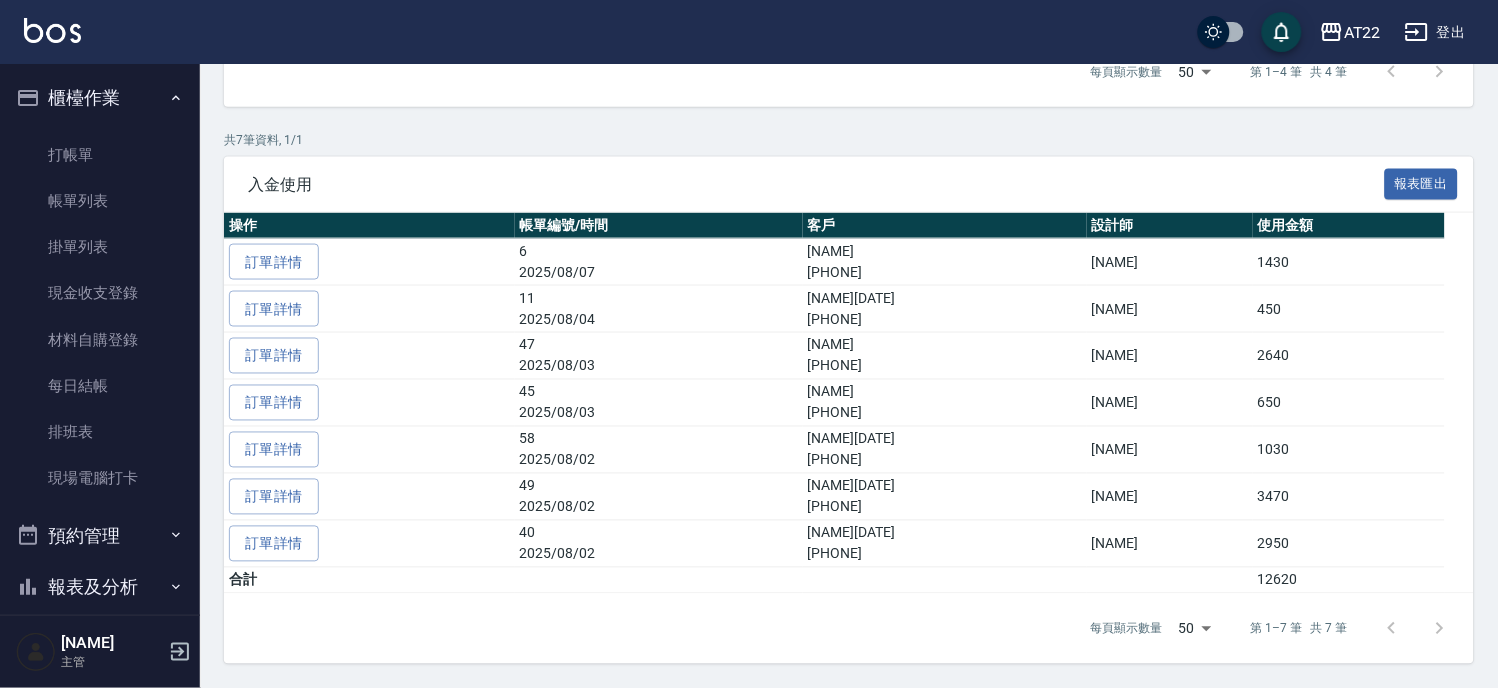 scroll, scrollTop: 111, scrollLeft: 0, axis: vertical 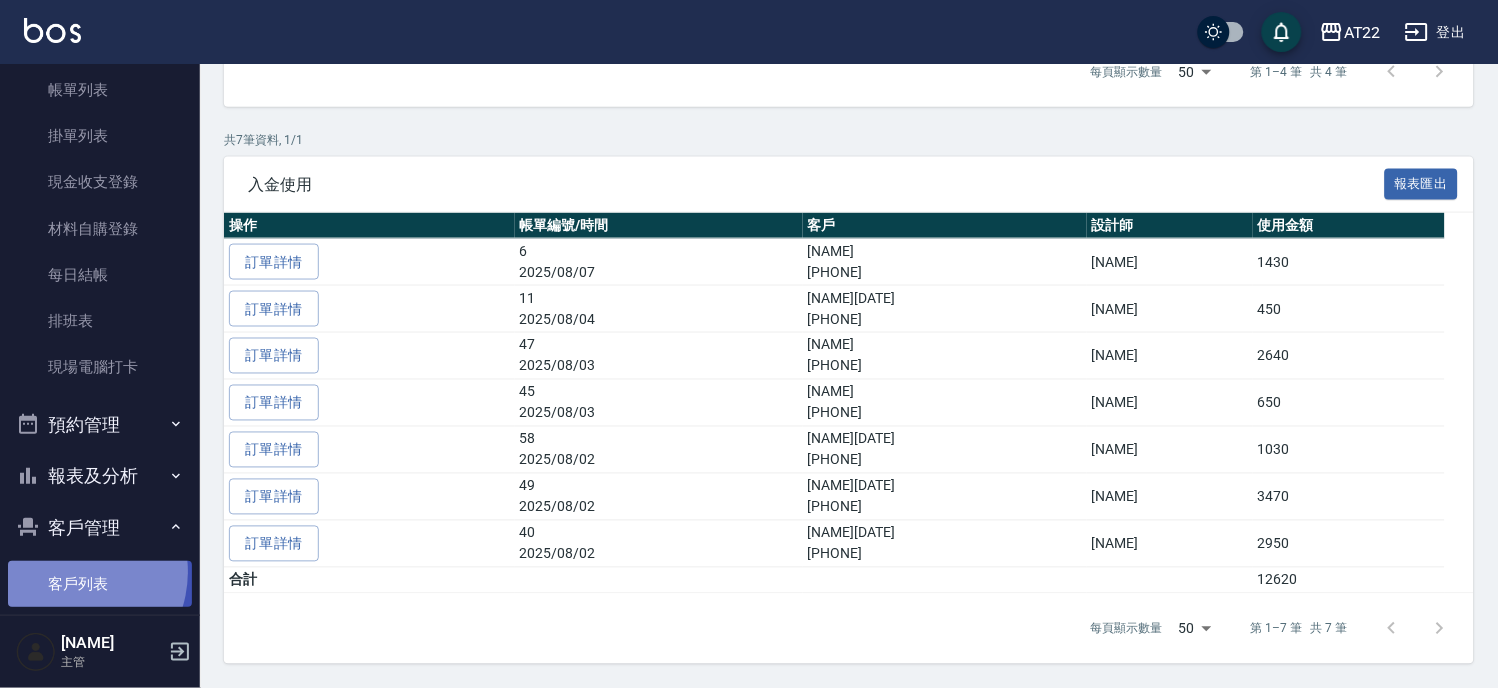 click on "客戶列表" at bounding box center [100, 584] 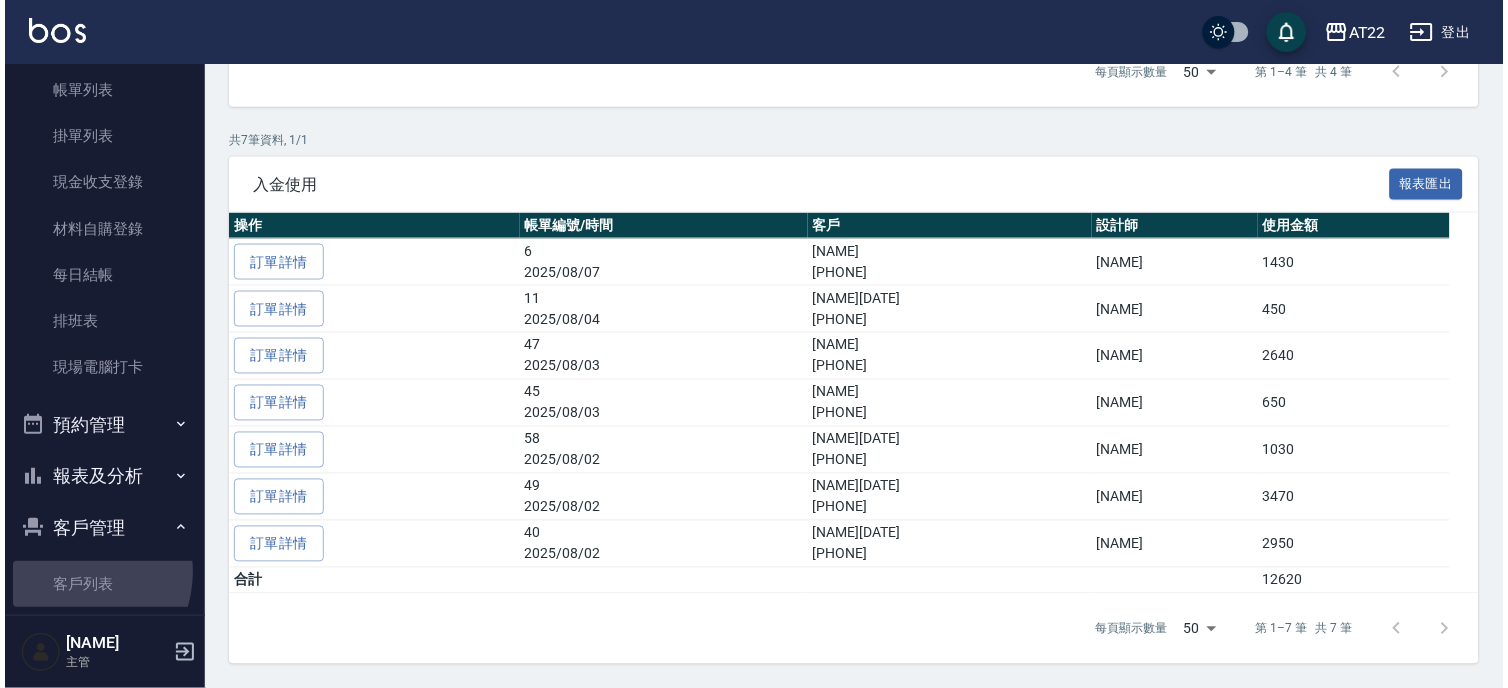 scroll, scrollTop: 0, scrollLeft: 0, axis: both 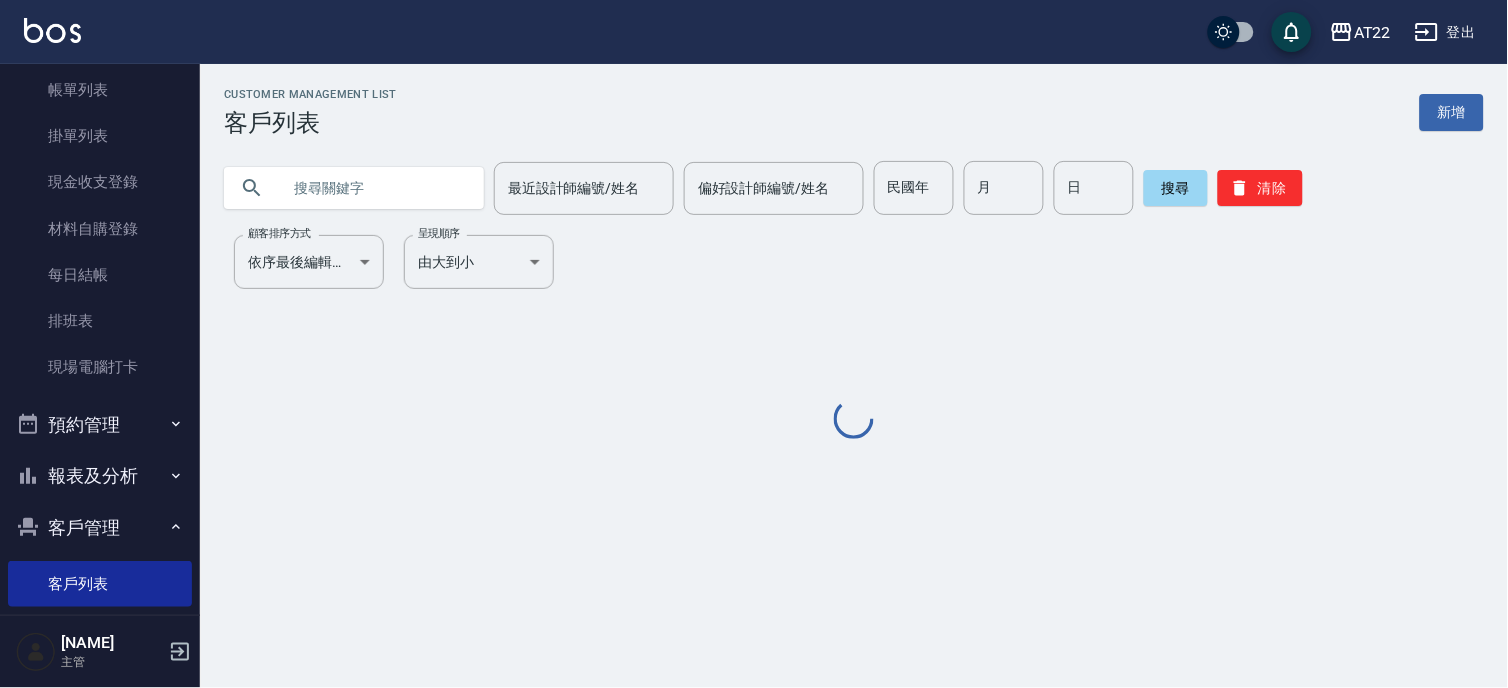 click at bounding box center [374, 188] 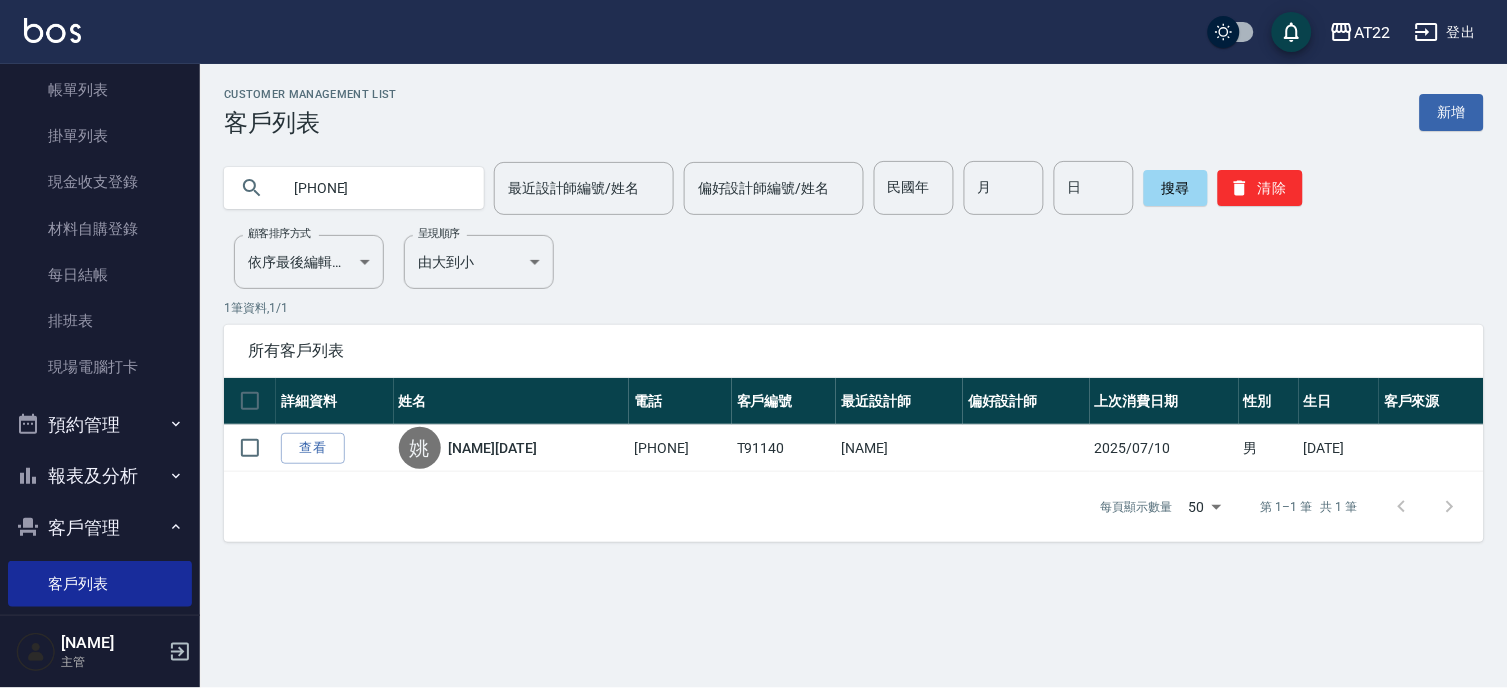 click on "0976373228" at bounding box center (374, 188) 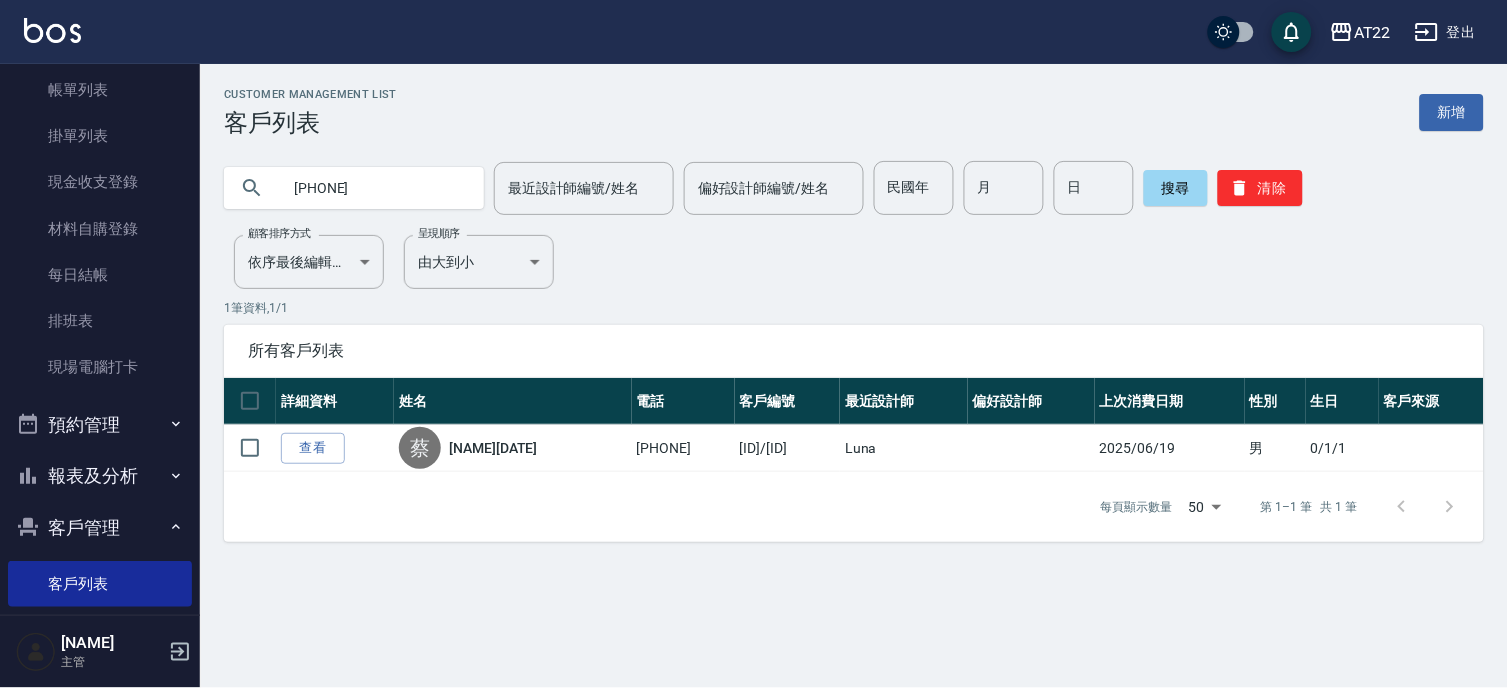 drag, startPoint x: 434, startPoint y: 172, endPoint x: 273, endPoint y: 200, distance: 163.41664 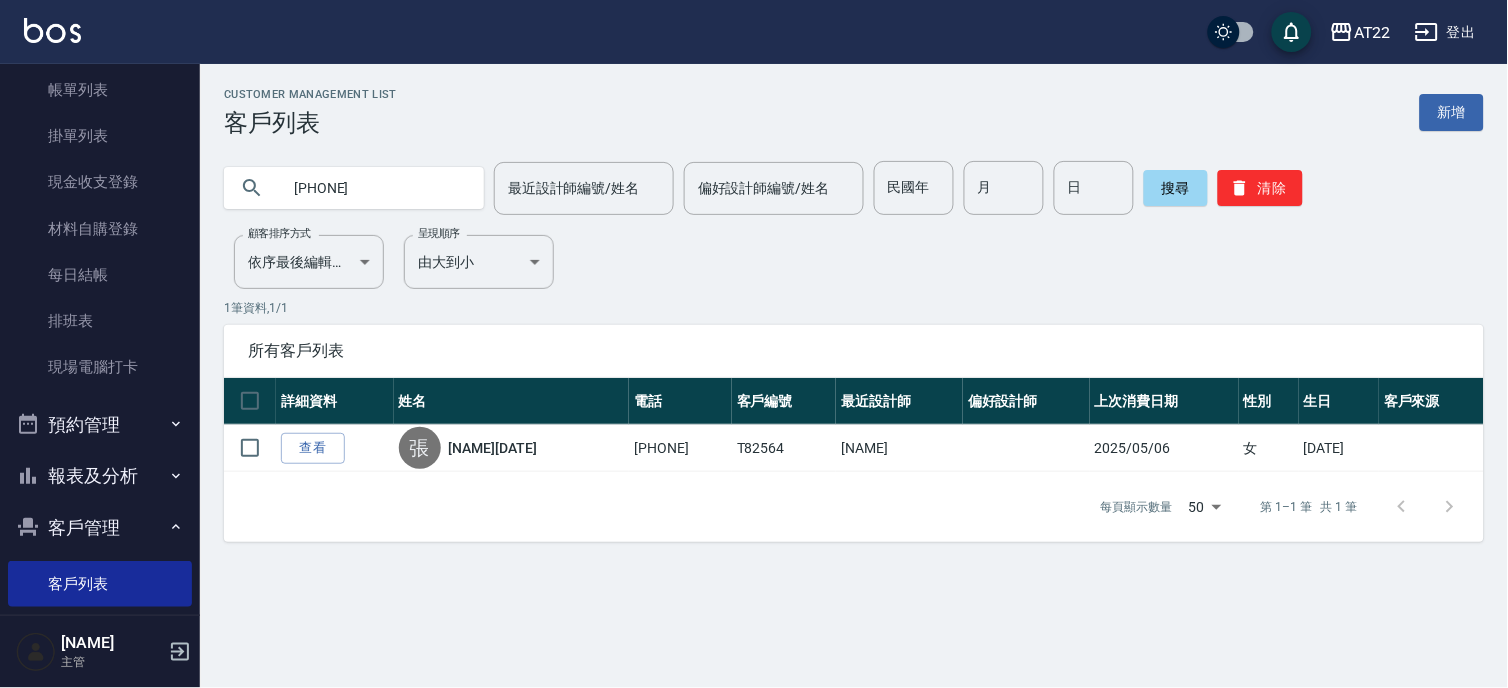 click on "0987428036" at bounding box center [374, 188] 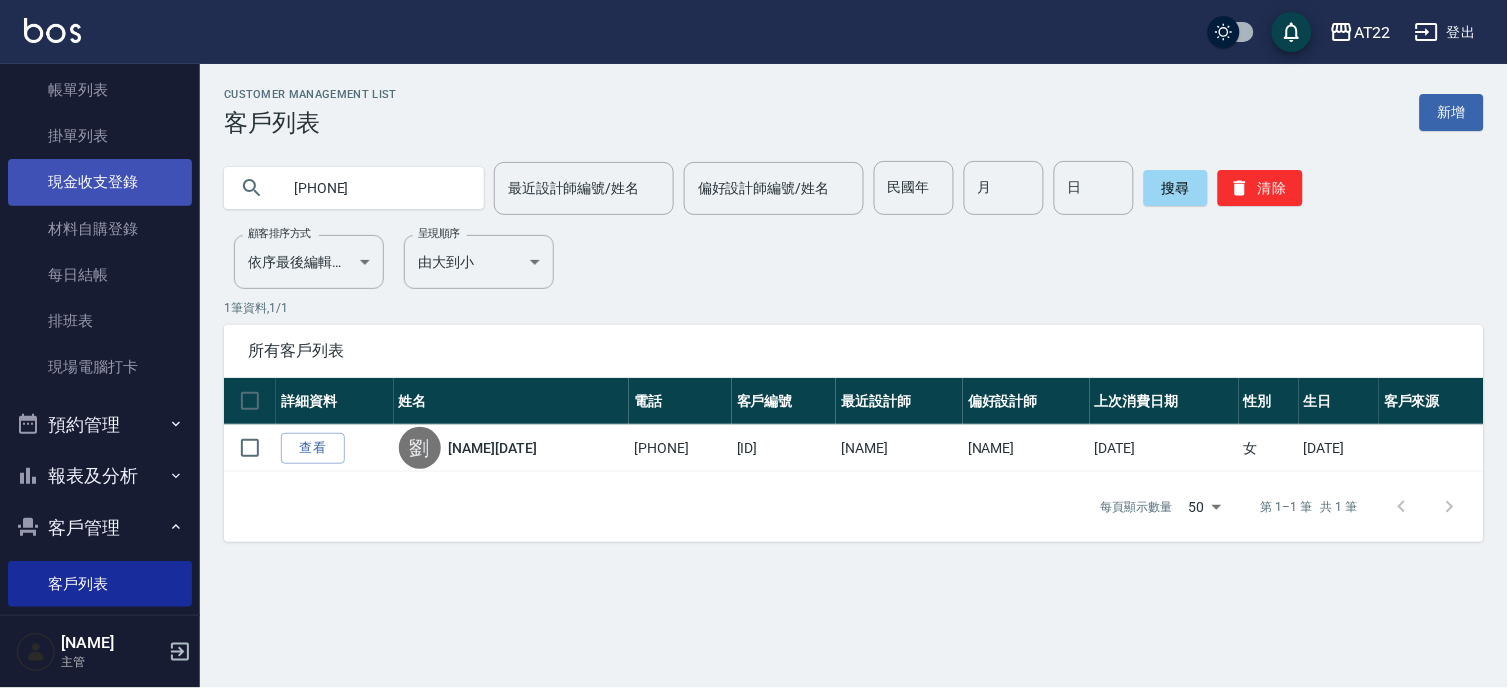 drag, startPoint x: 392, startPoint y: 178, endPoint x: 86, endPoint y: 182, distance: 306.02615 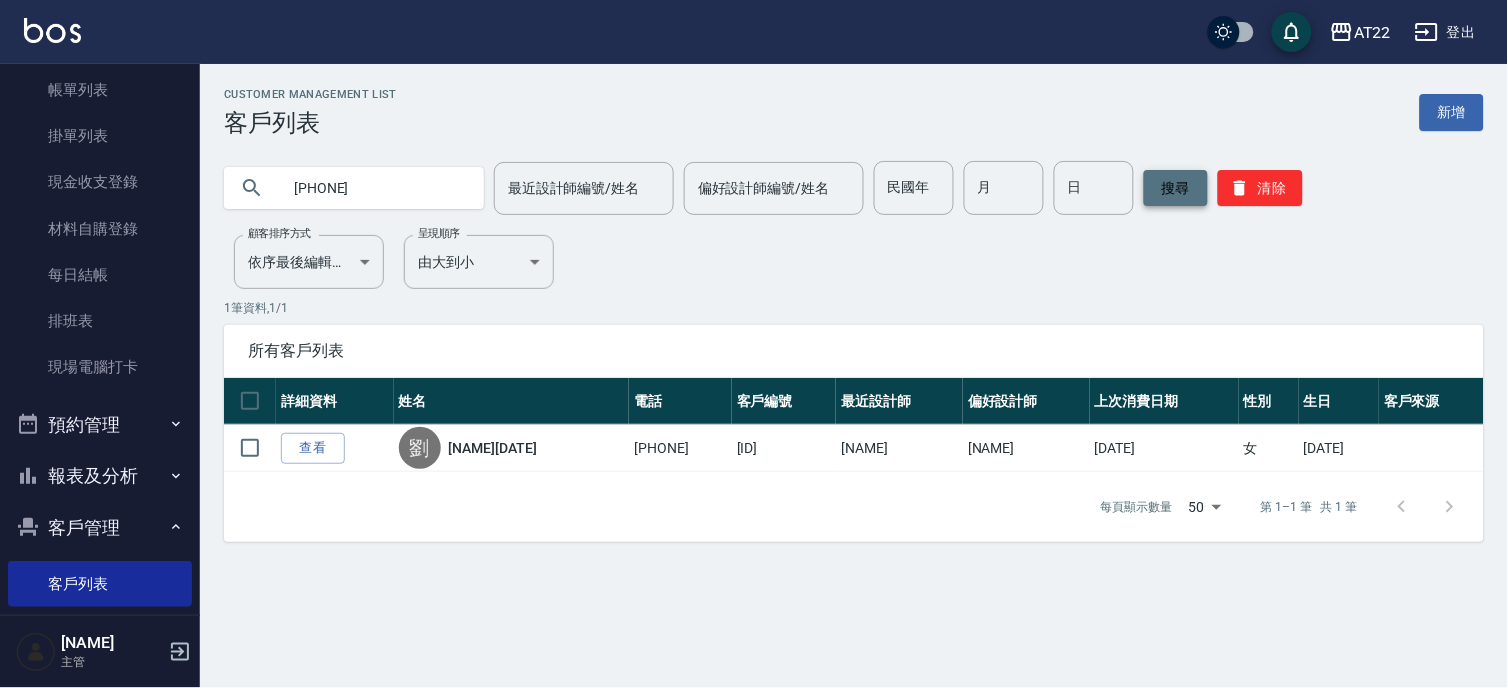 click on "搜尋" at bounding box center [1176, 188] 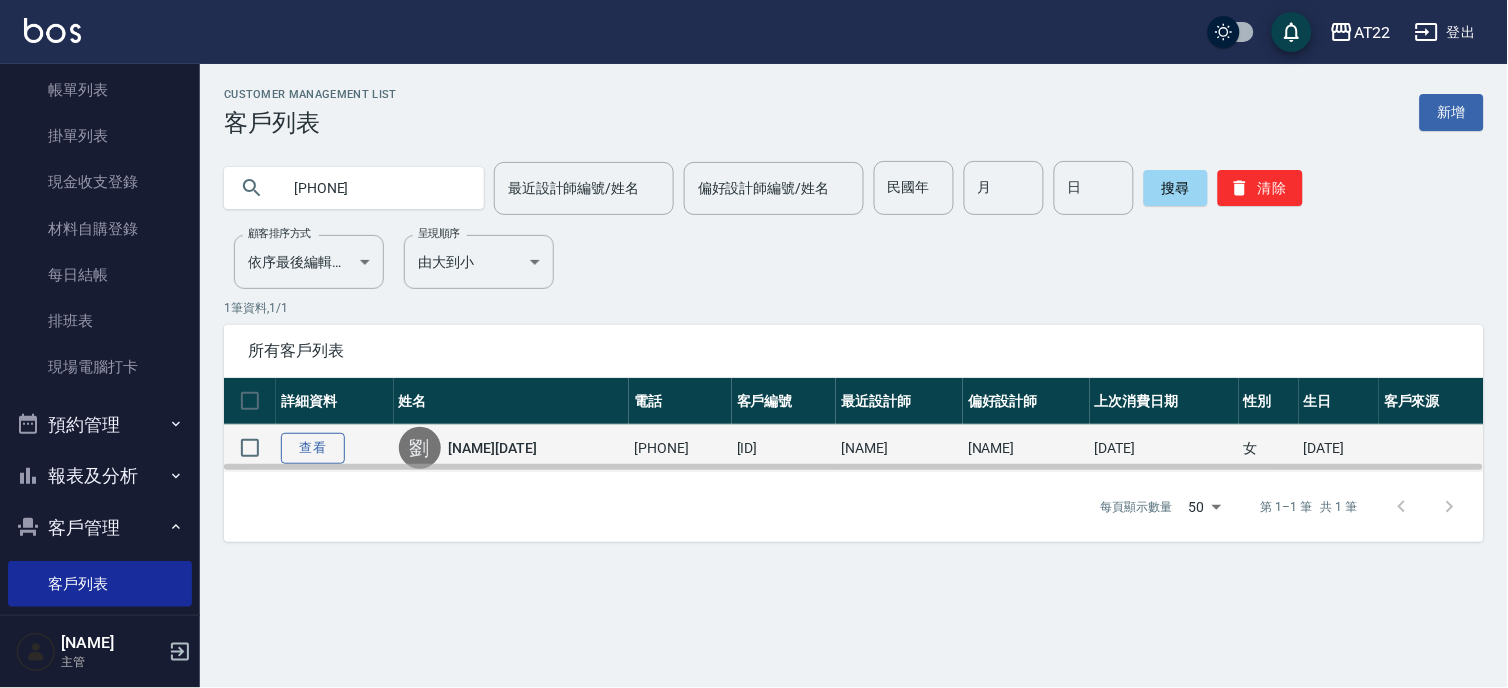 click on "查看" at bounding box center (313, 448) 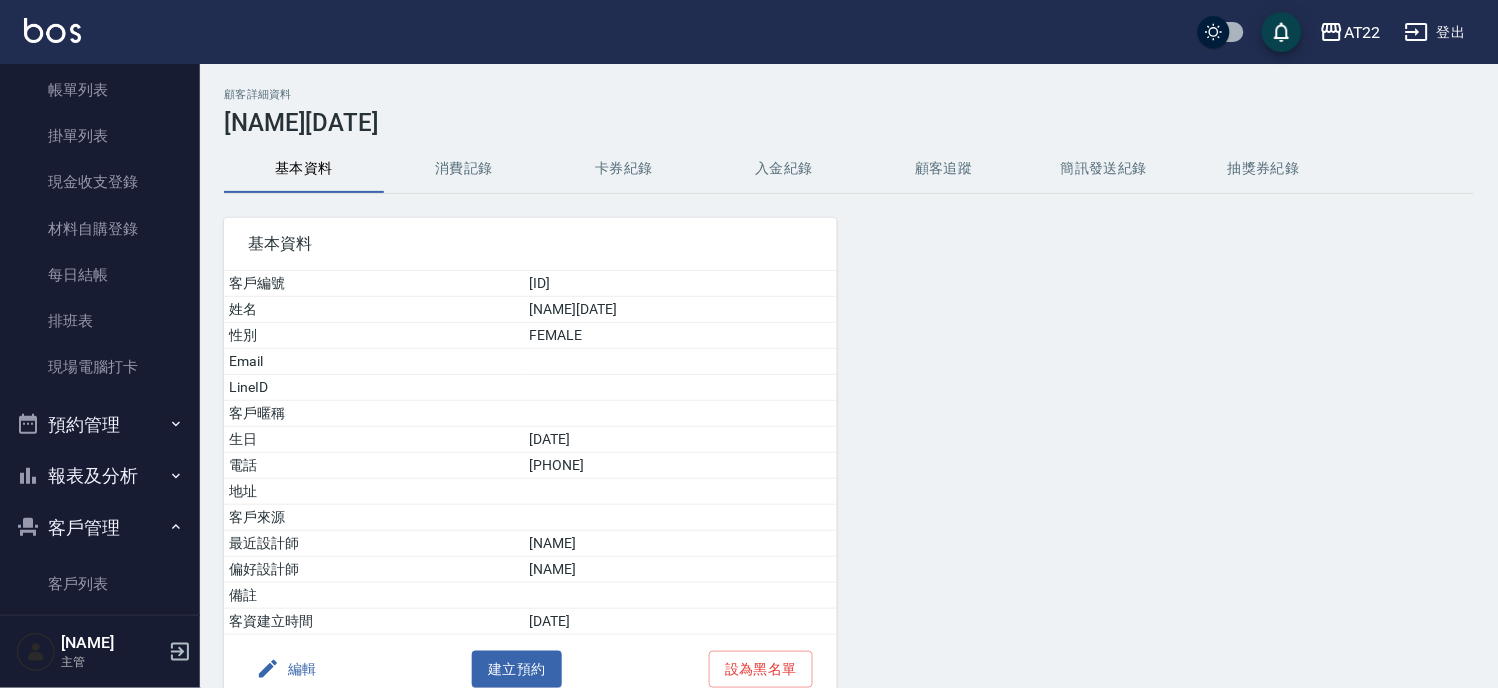 click on "消費記錄" at bounding box center (464, 169) 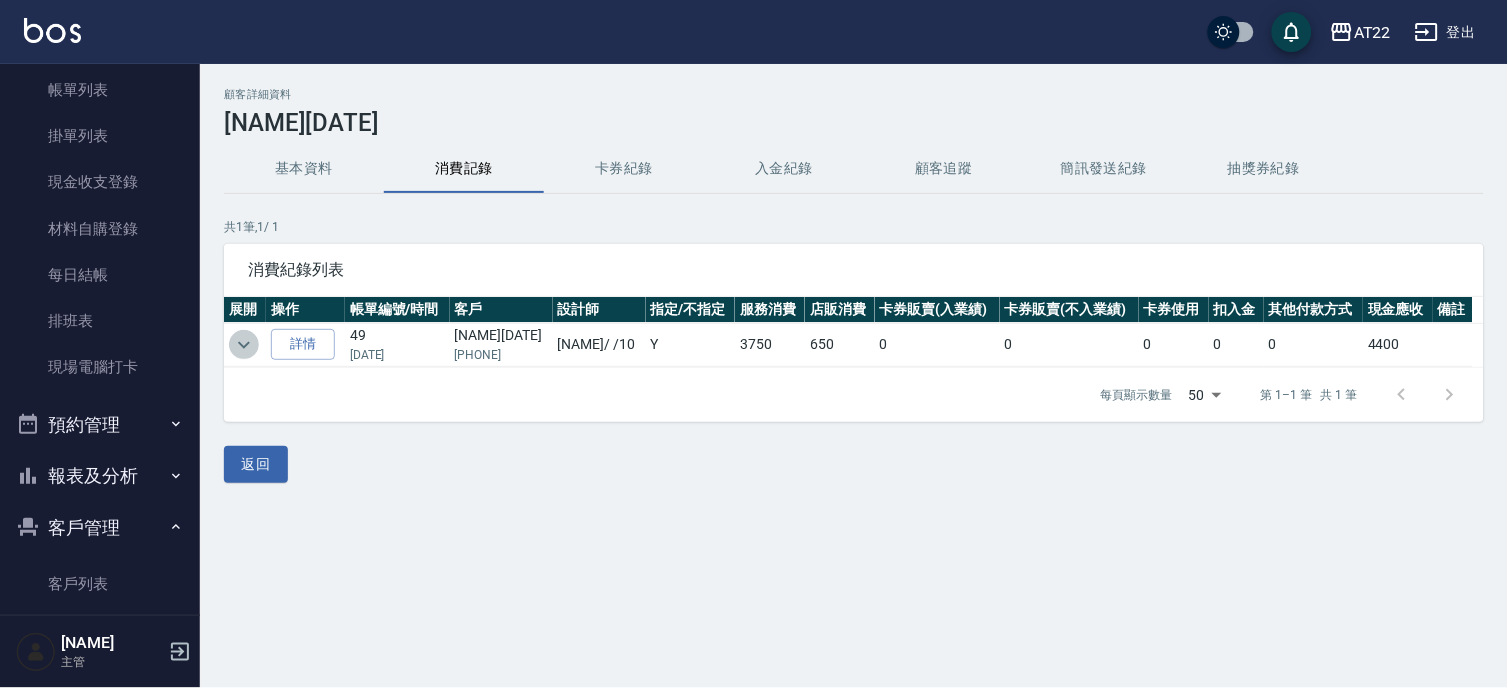 click 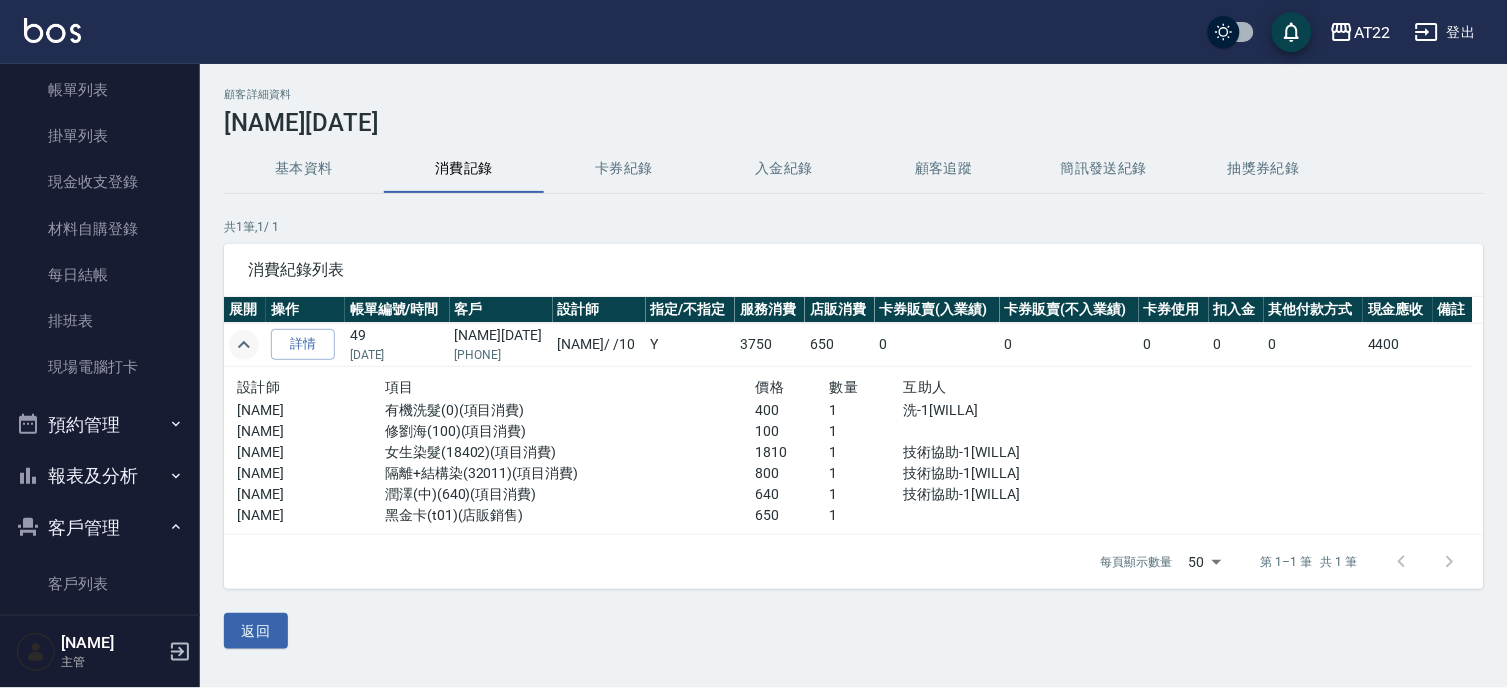 click on "報表及分析" at bounding box center [100, 476] 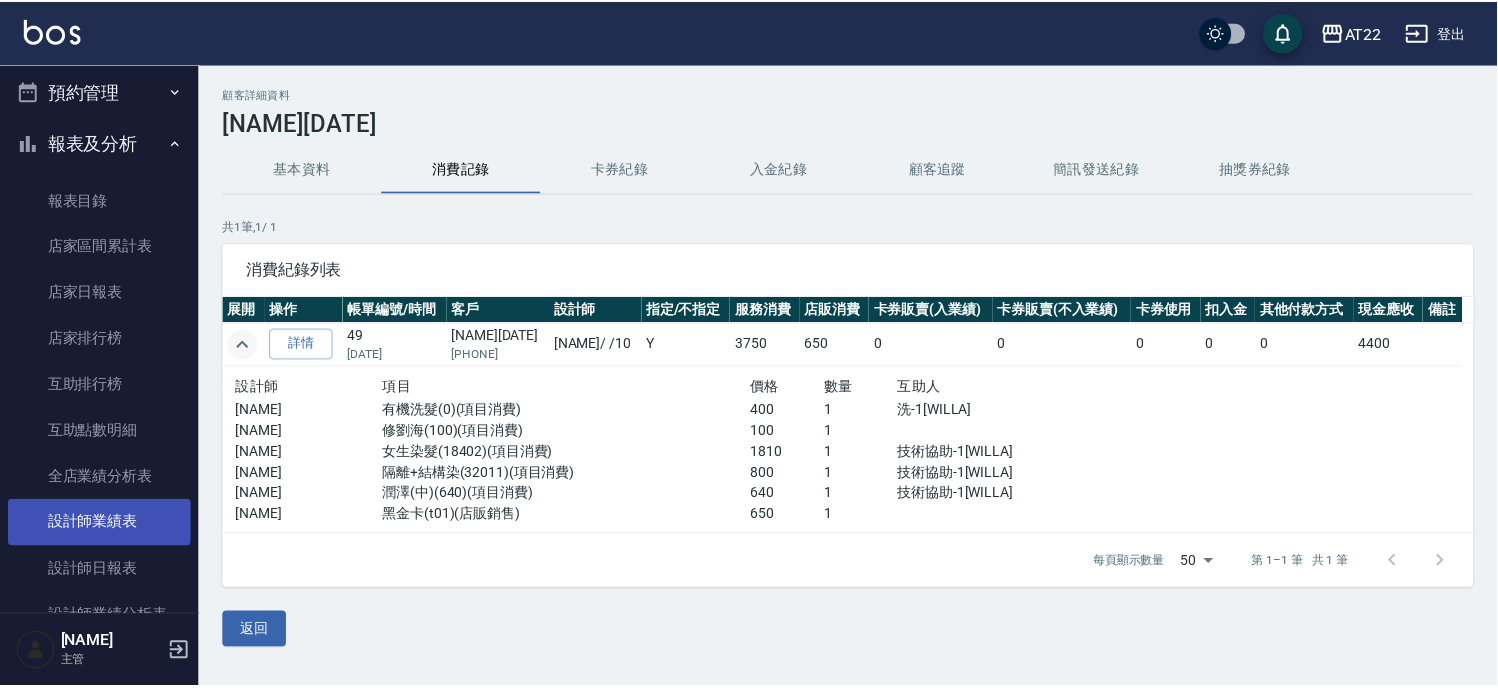 scroll, scrollTop: 666, scrollLeft: 0, axis: vertical 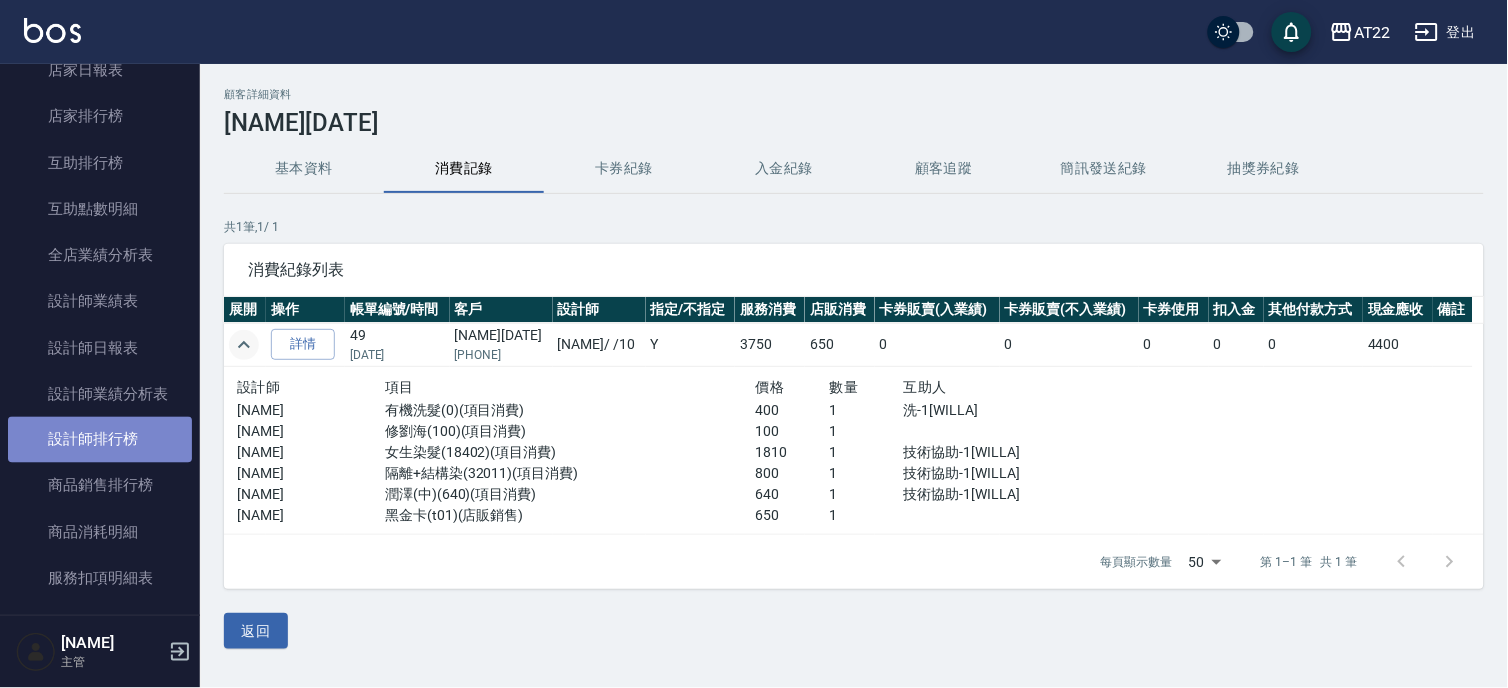 click on "設計師排行榜" at bounding box center [100, 440] 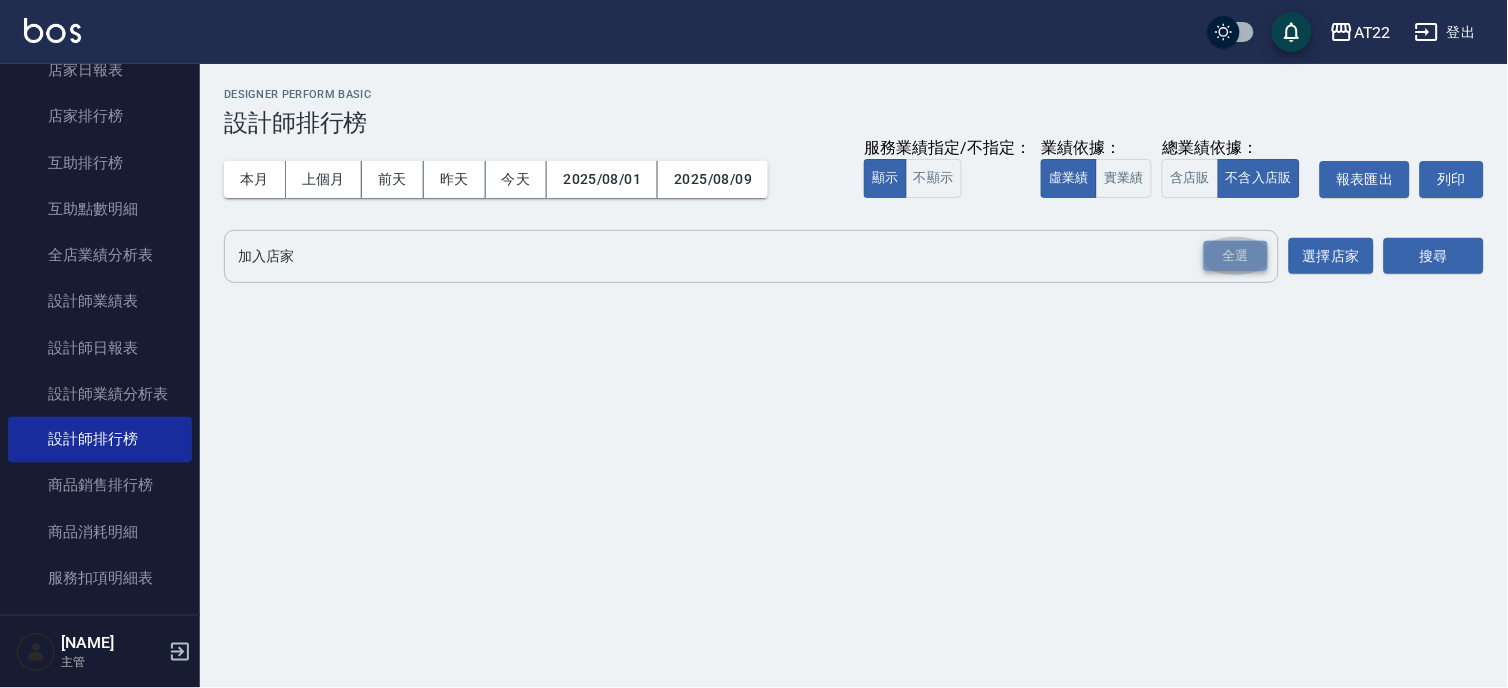 click on "全選" at bounding box center [1236, 256] 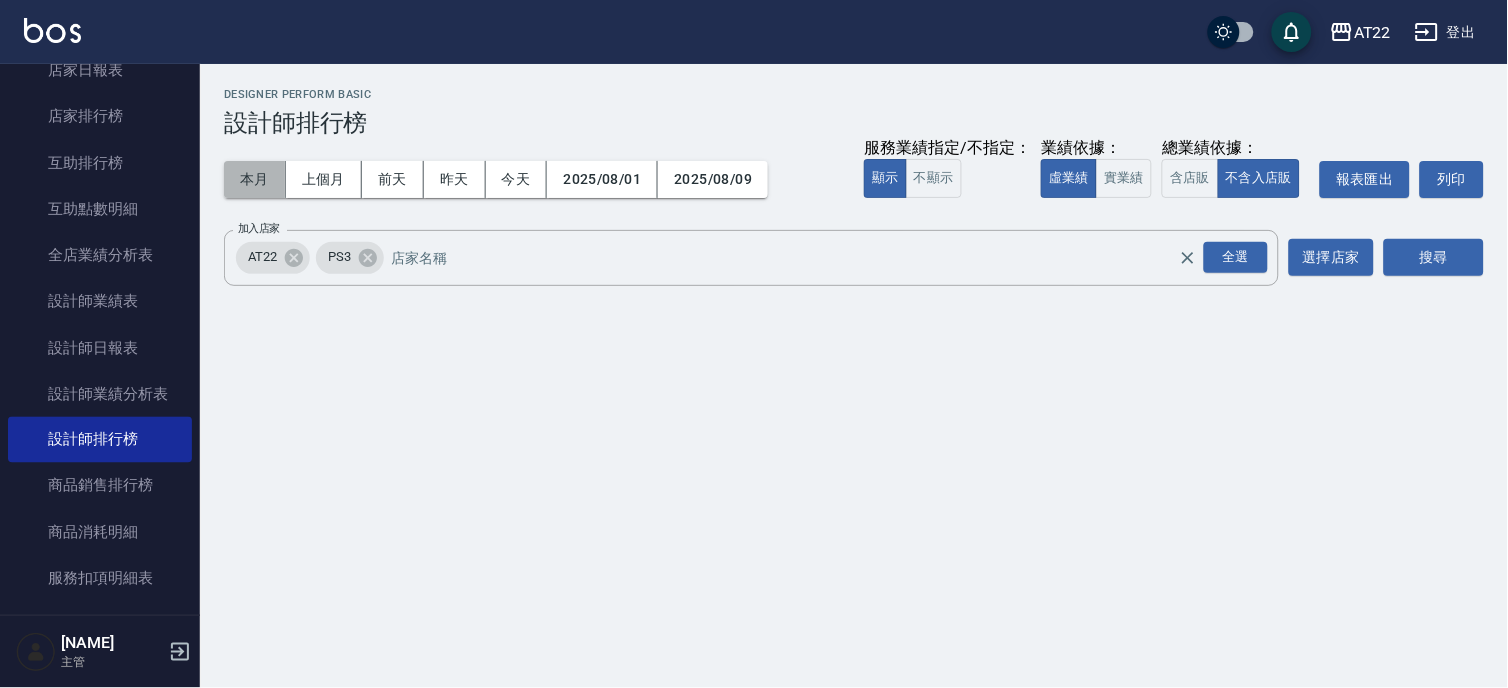 click on "本月" at bounding box center (255, 179) 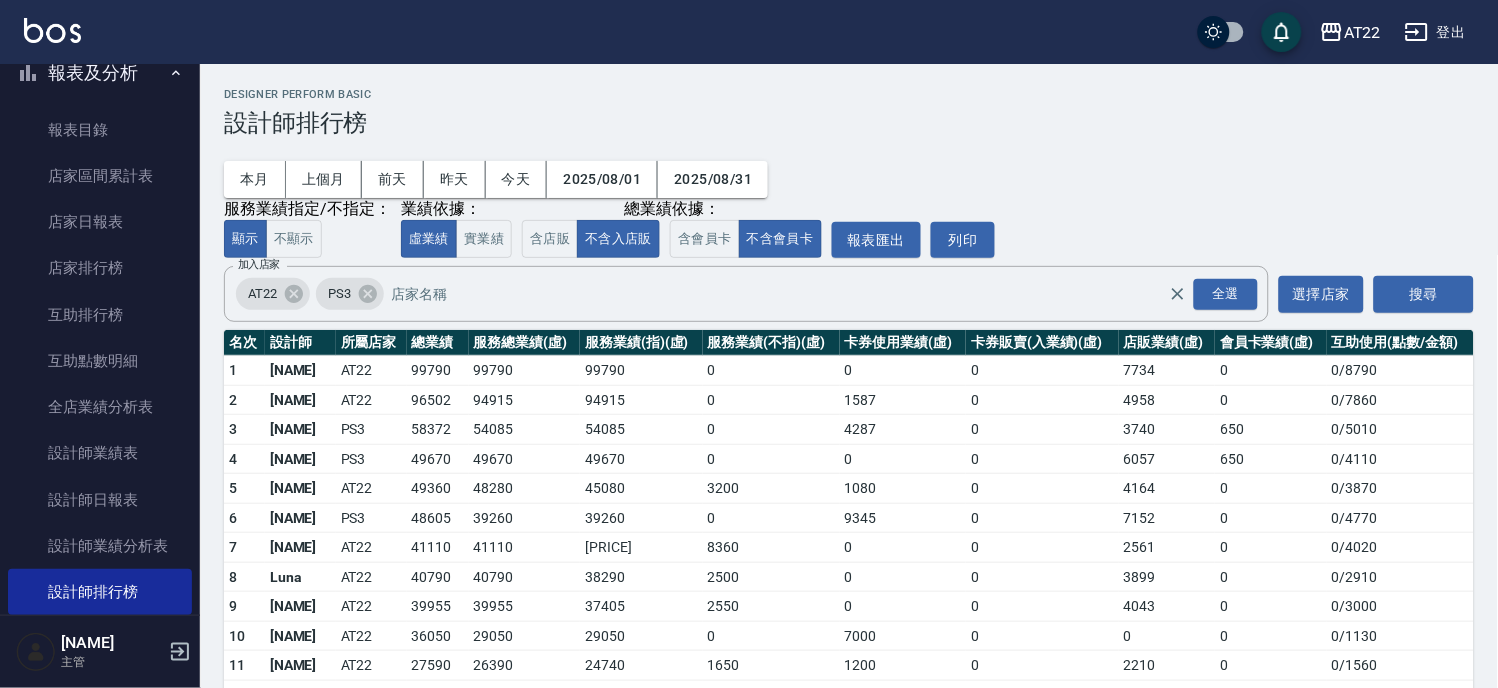 scroll, scrollTop: 333, scrollLeft: 0, axis: vertical 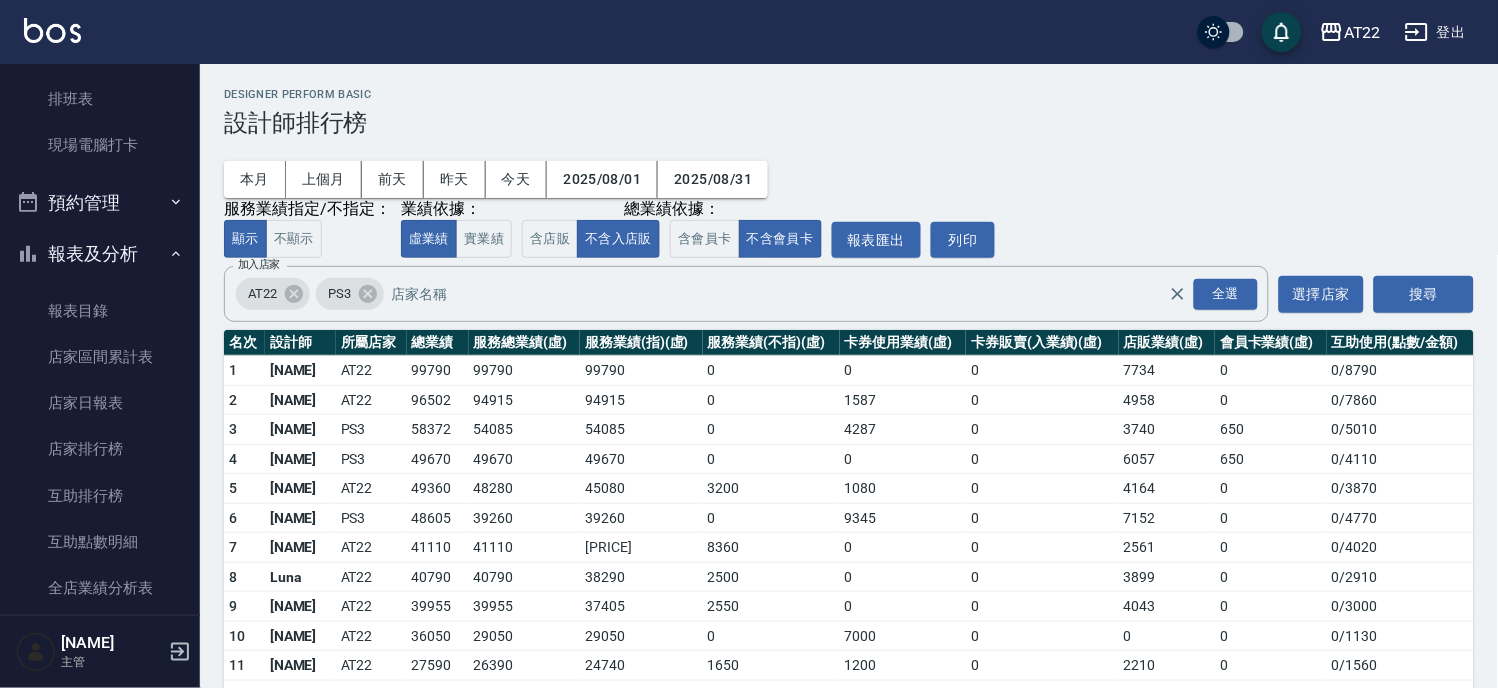 click on "報表及分析" at bounding box center [100, 254] 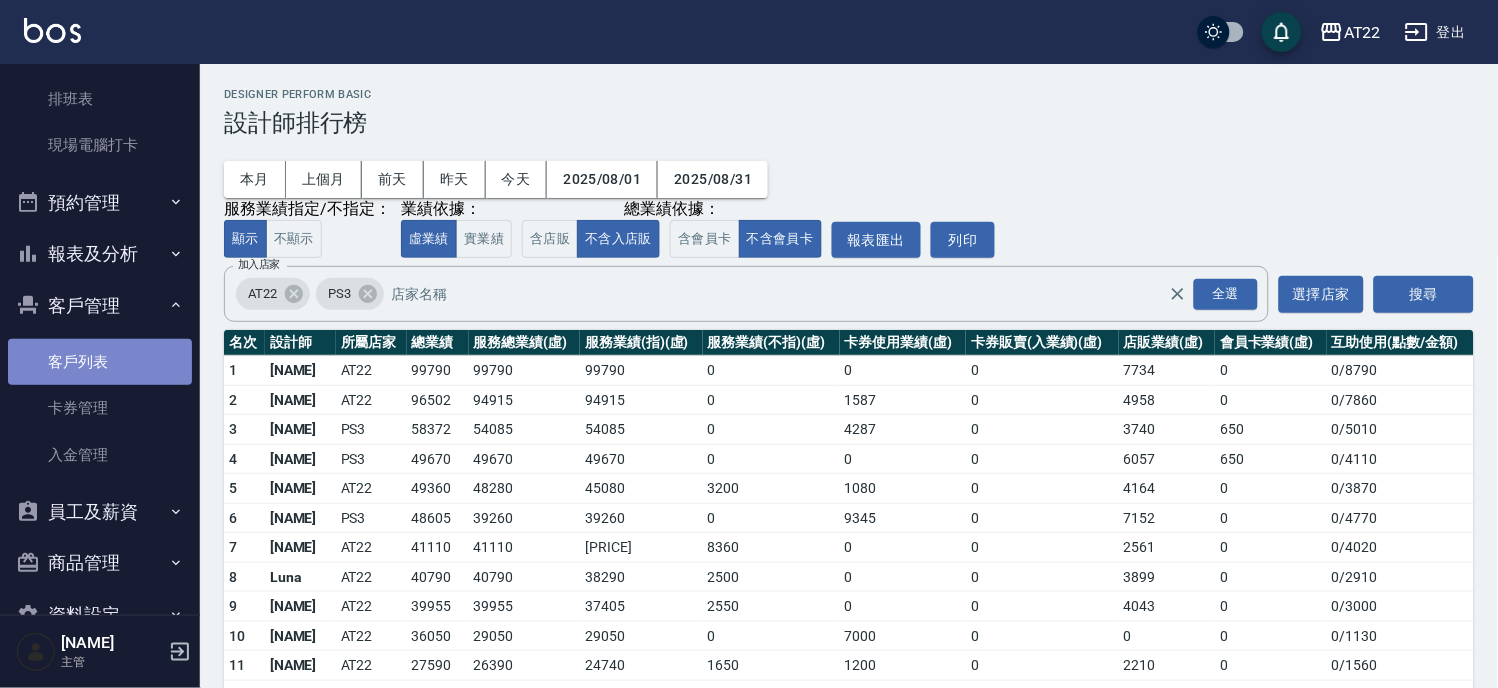 click on "客戶列表" at bounding box center [100, 362] 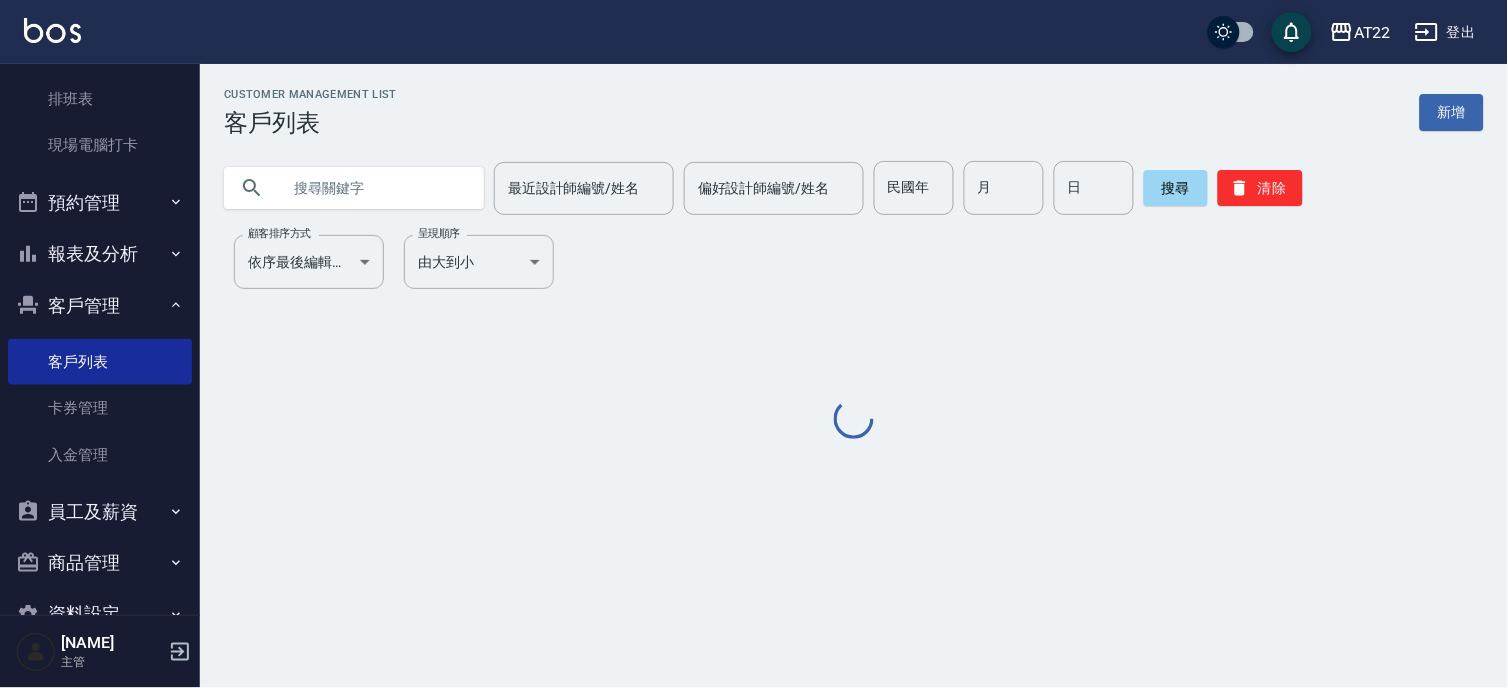click at bounding box center (374, 188) 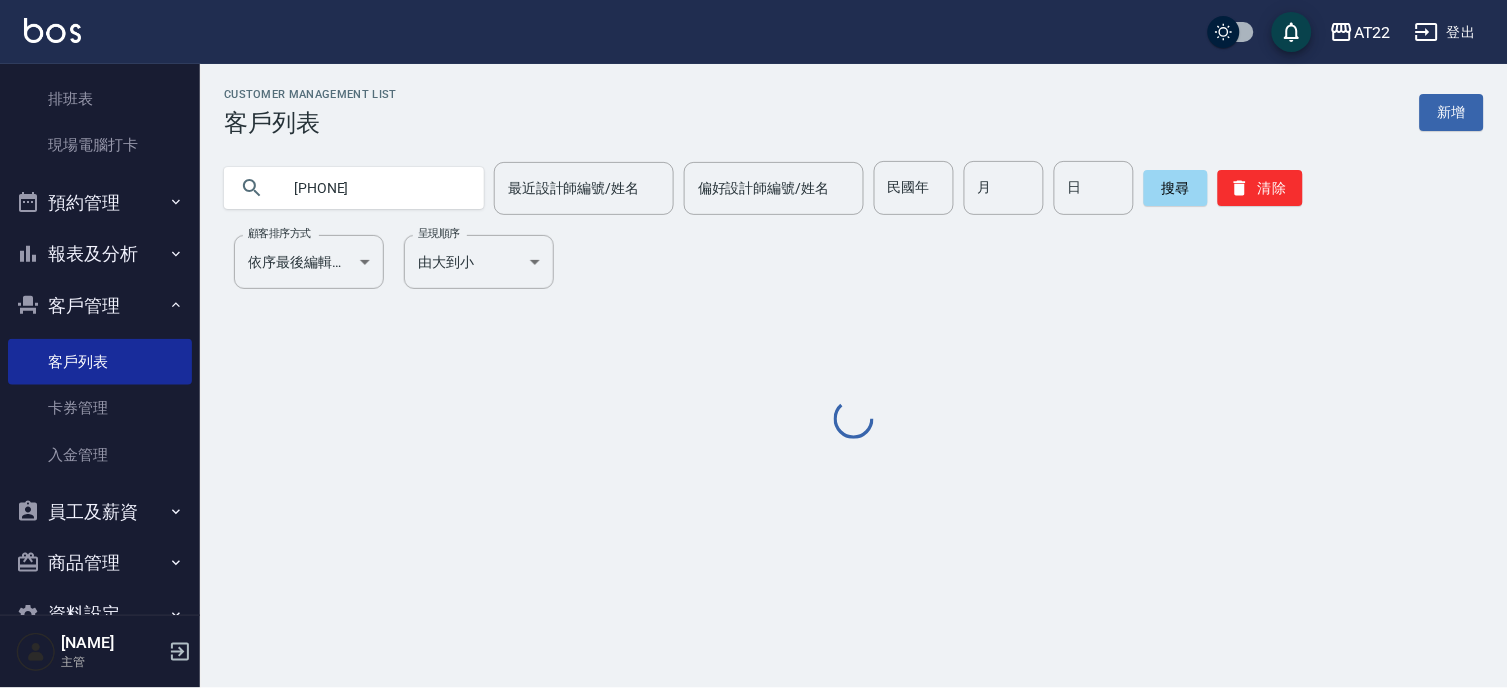type on "0925118112" 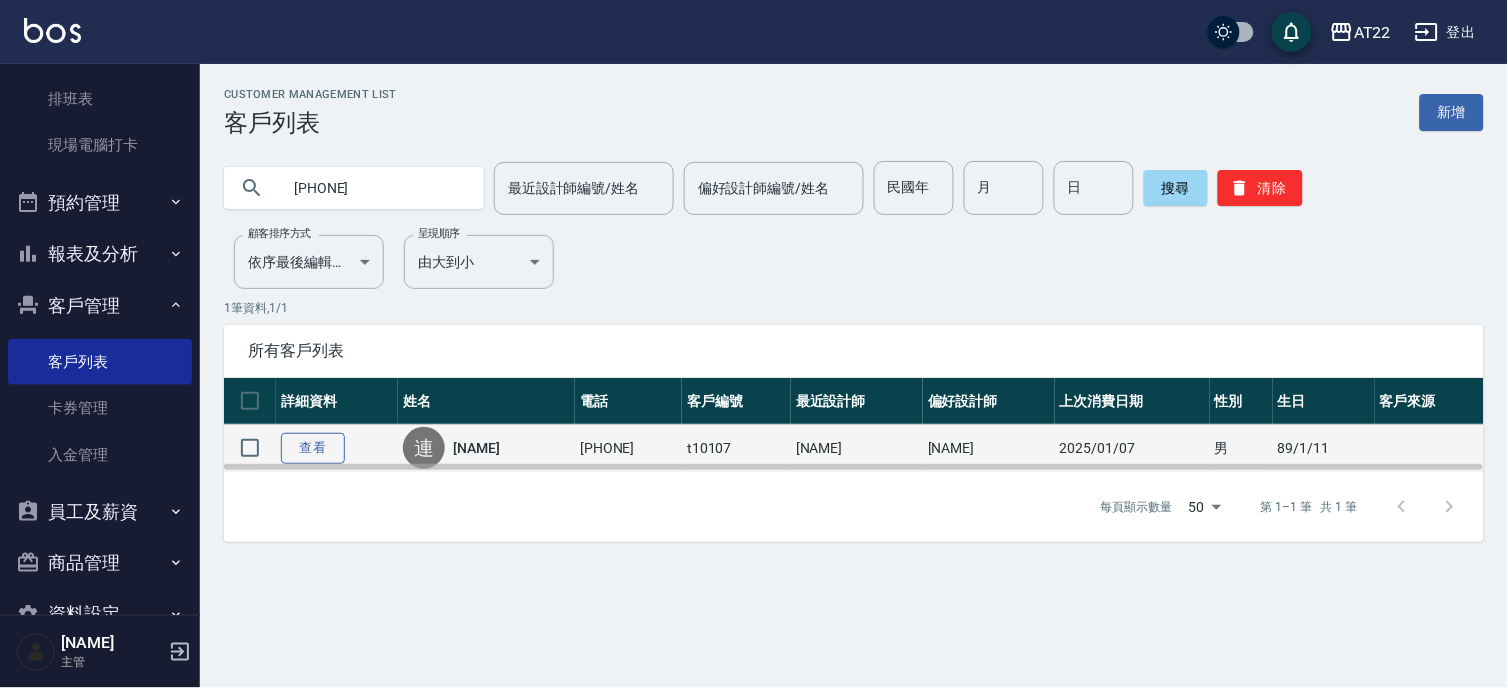click on "查看" at bounding box center (313, 448) 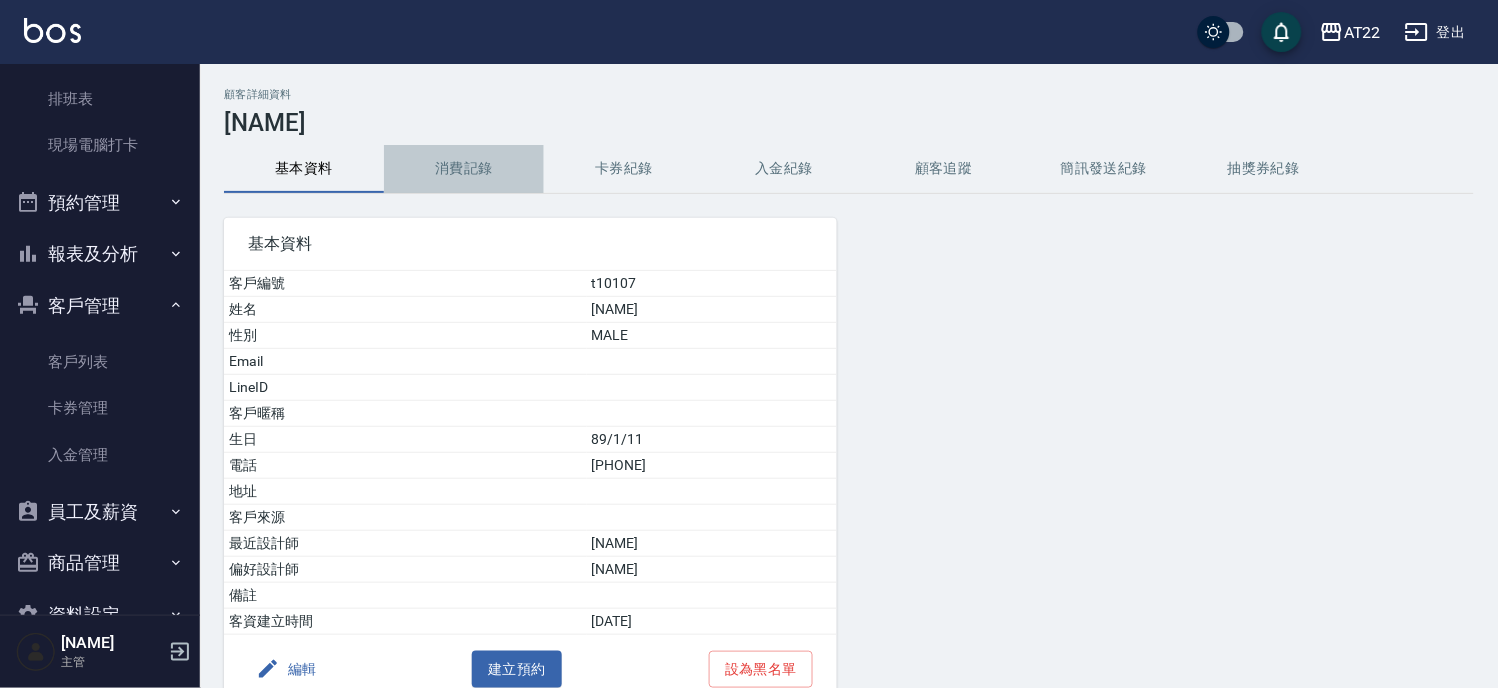 click on "消費記錄" at bounding box center (464, 169) 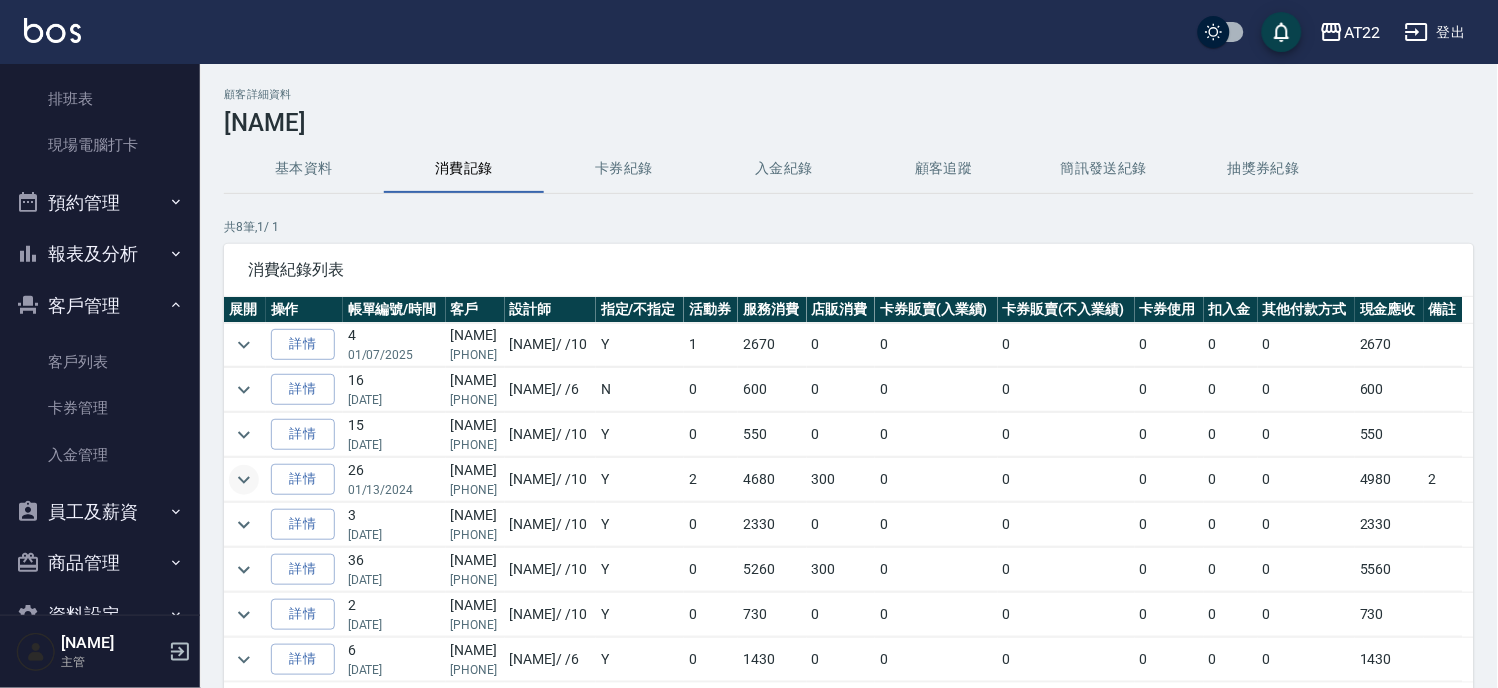 click 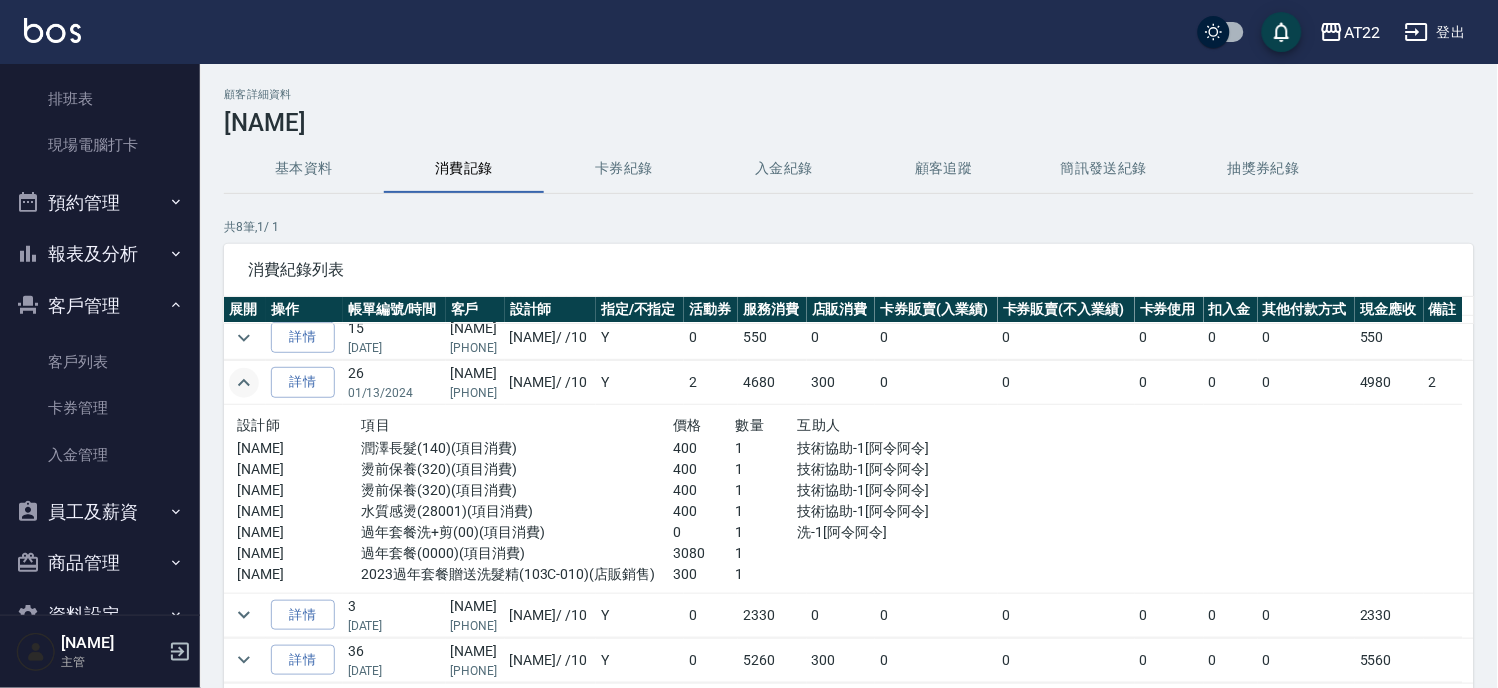 scroll, scrollTop: 186, scrollLeft: 0, axis: vertical 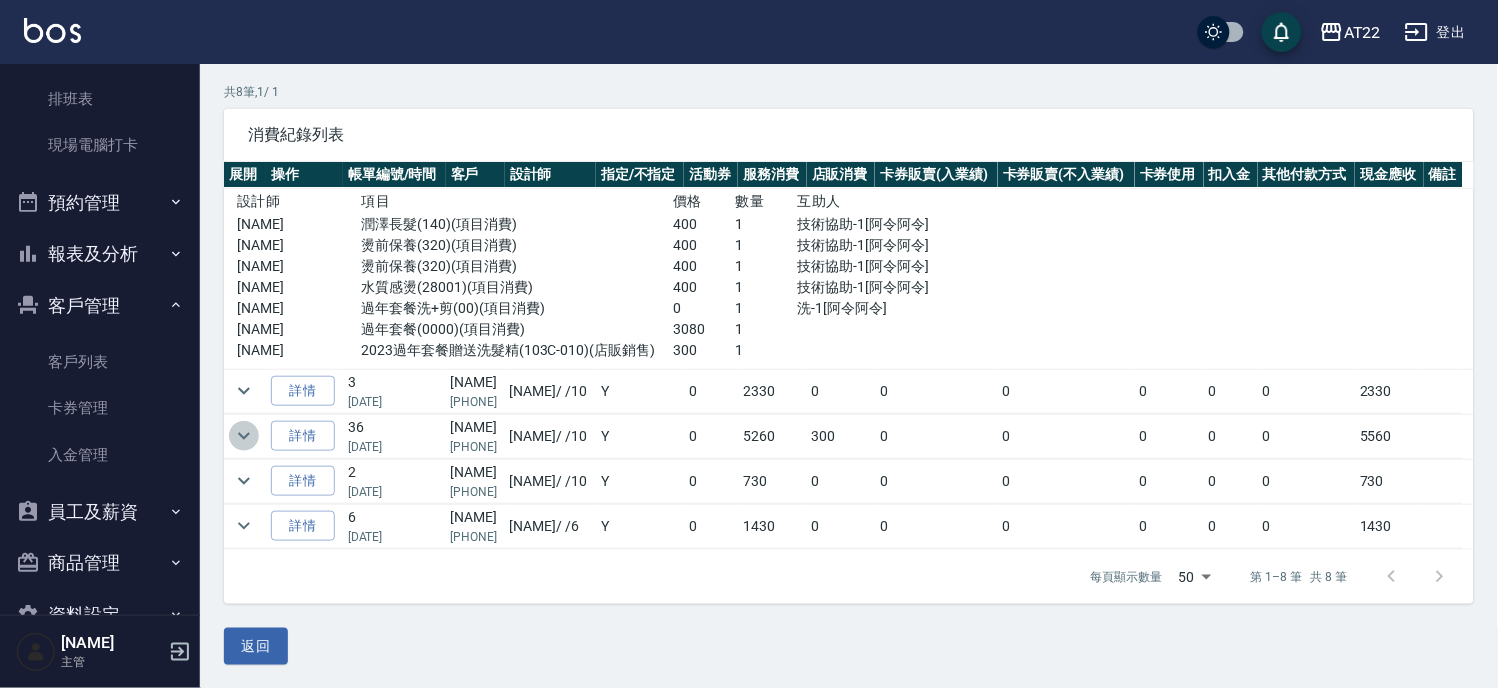 click 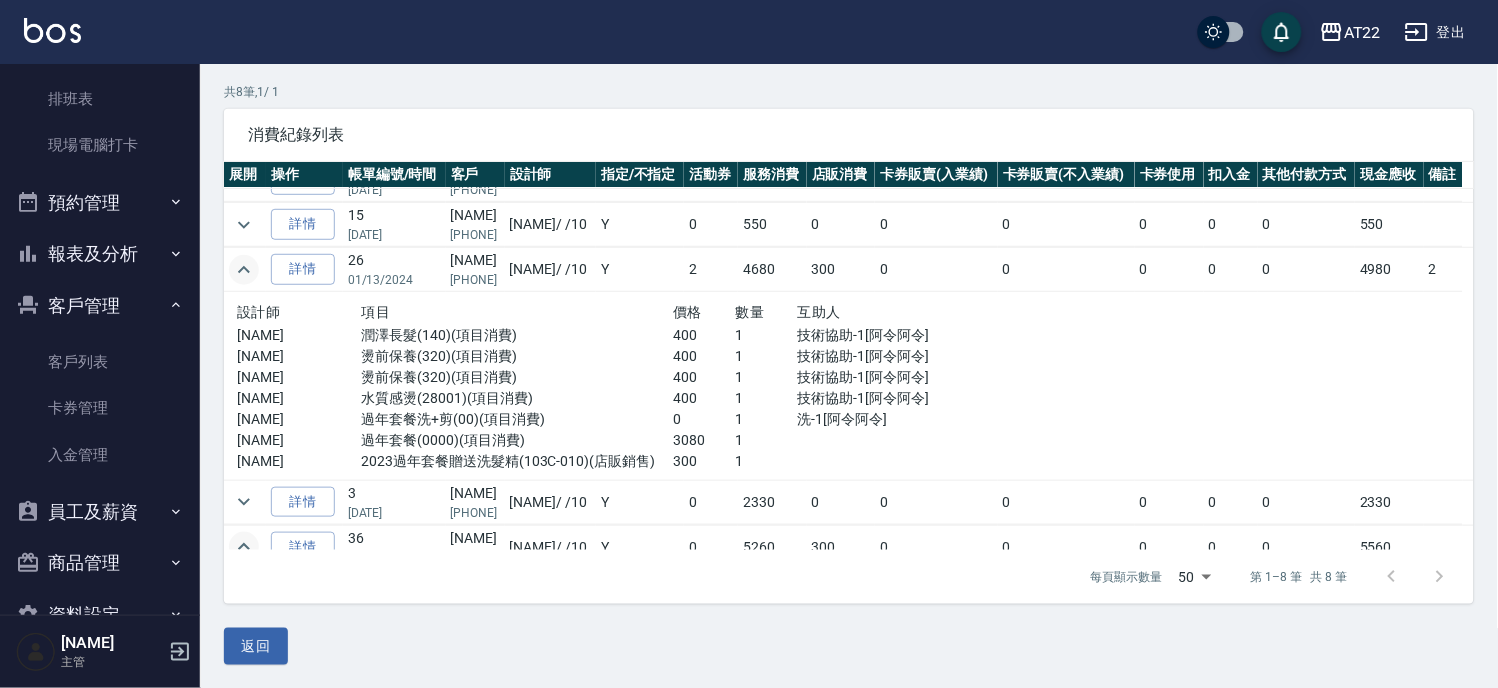 scroll, scrollTop: 0, scrollLeft: 0, axis: both 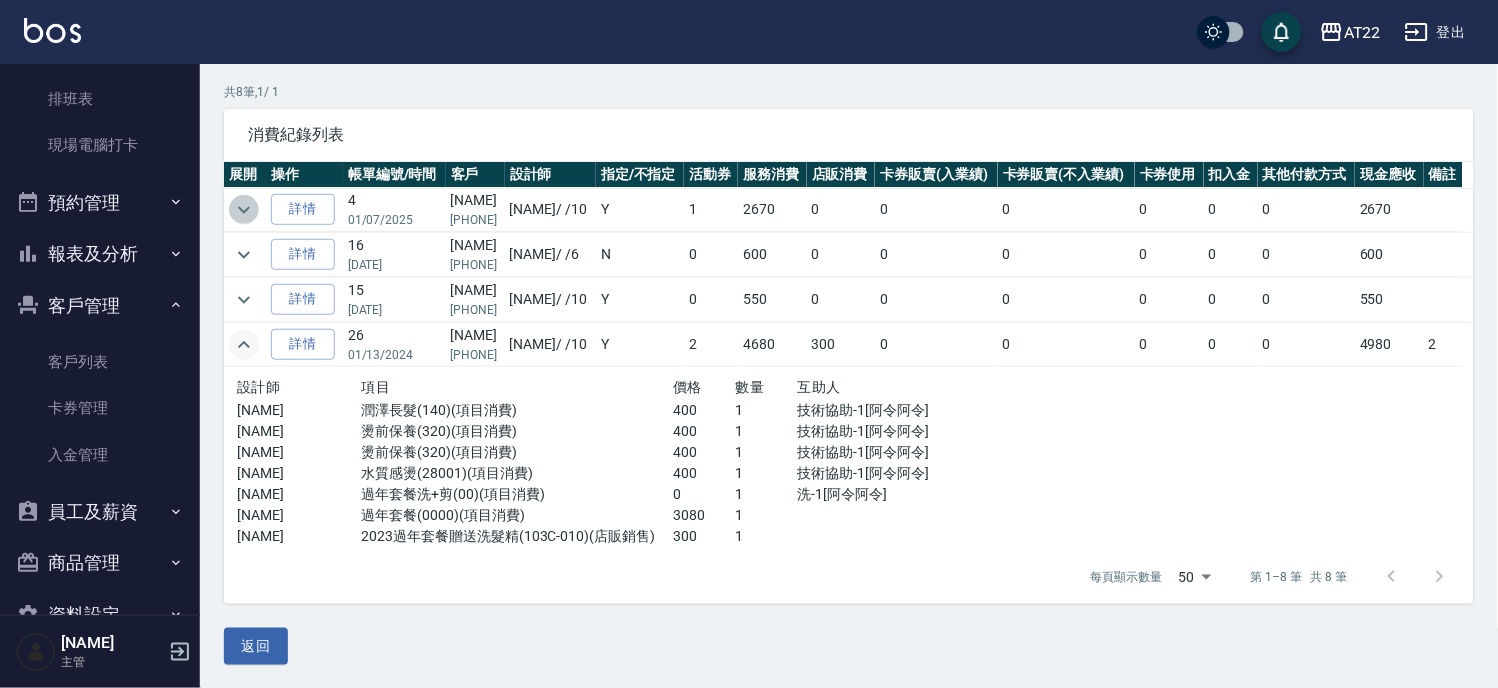click 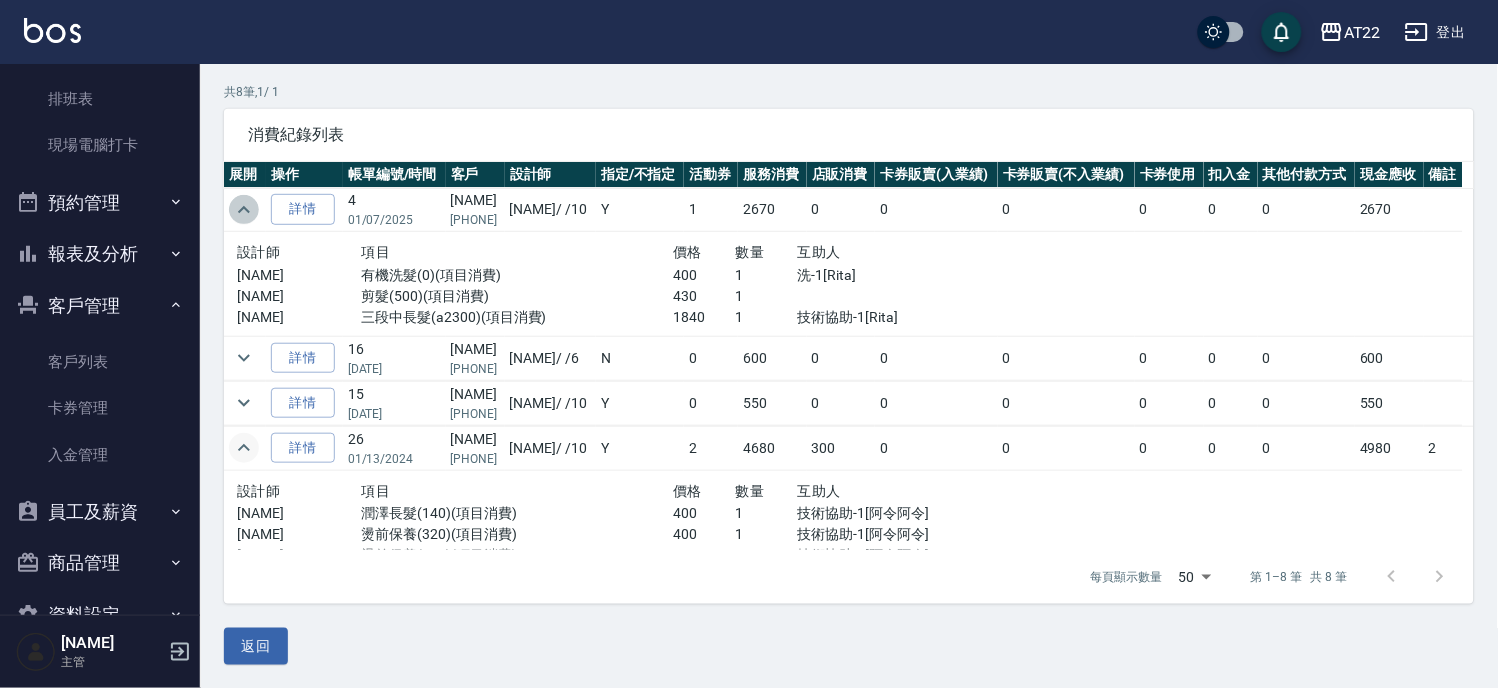 click 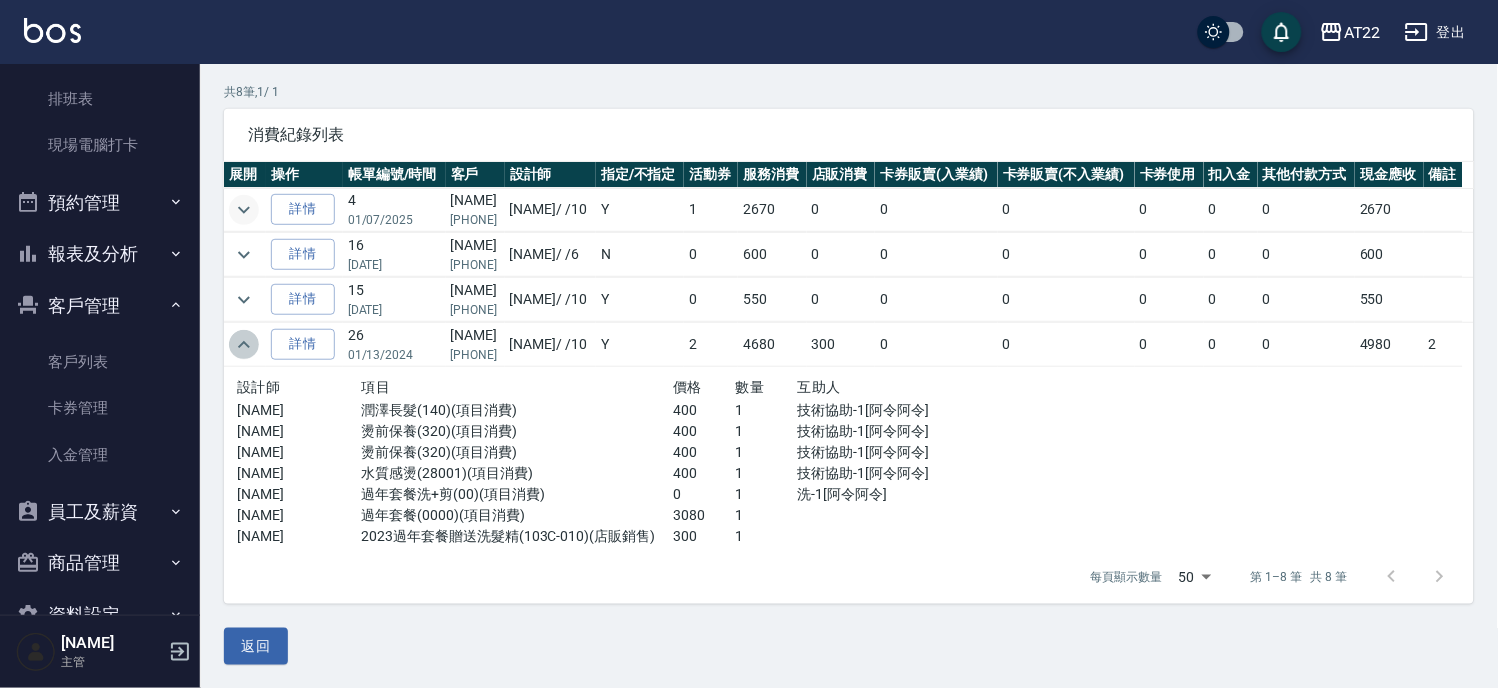 click 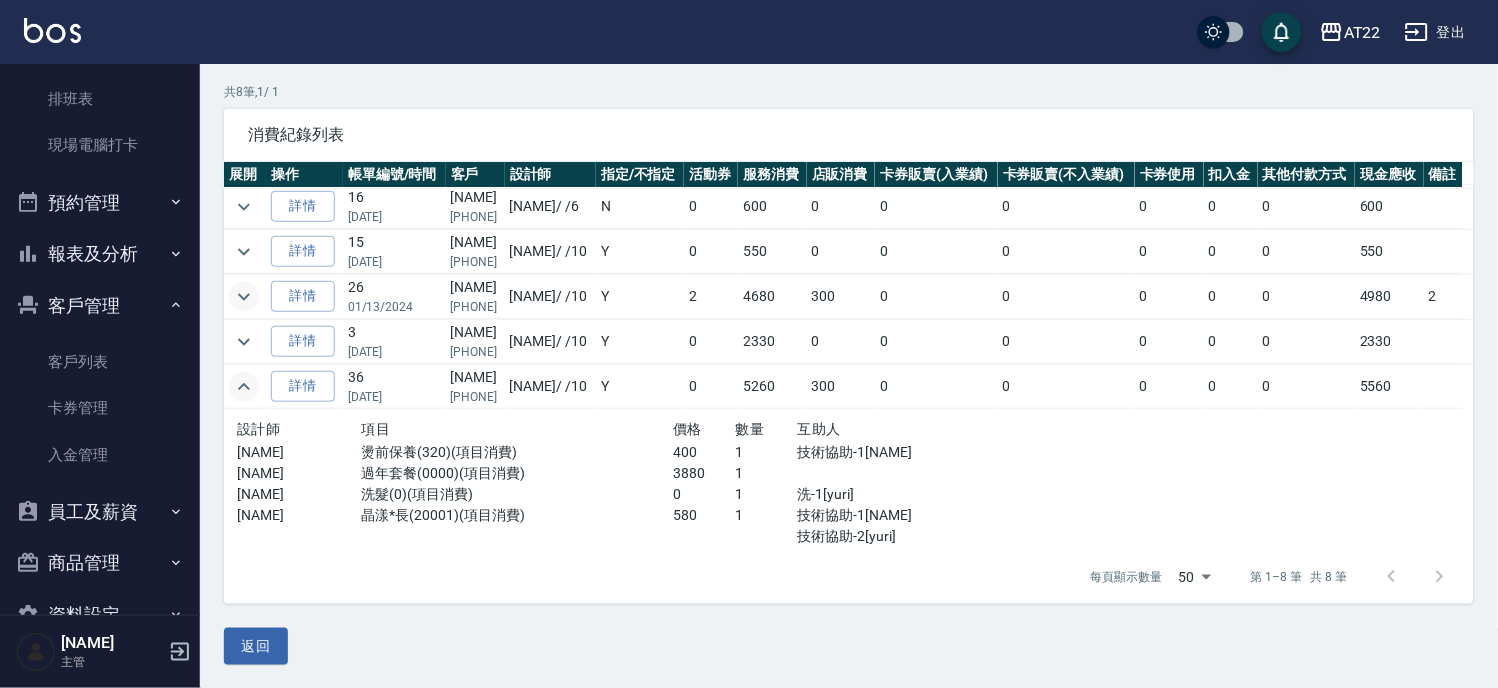 scroll, scrollTop: 0, scrollLeft: 0, axis: both 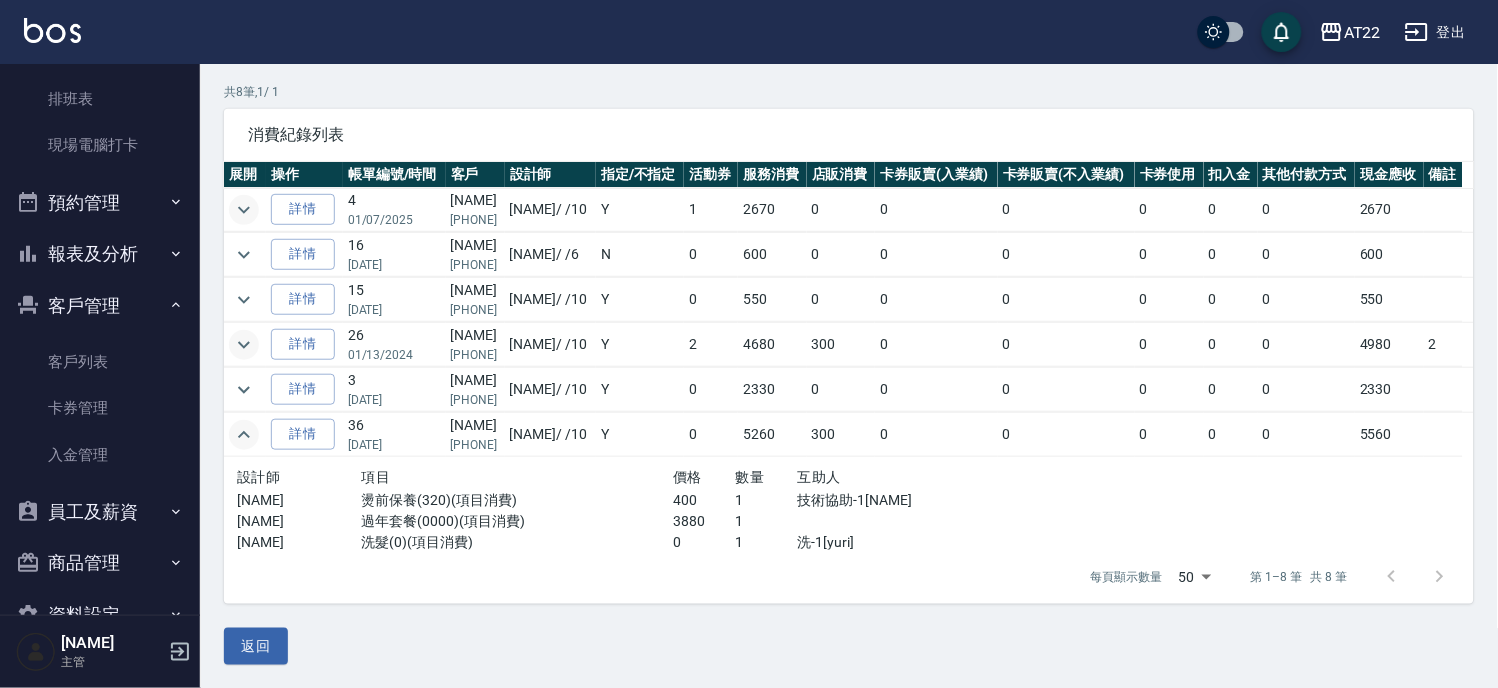 click at bounding box center (245, 435) 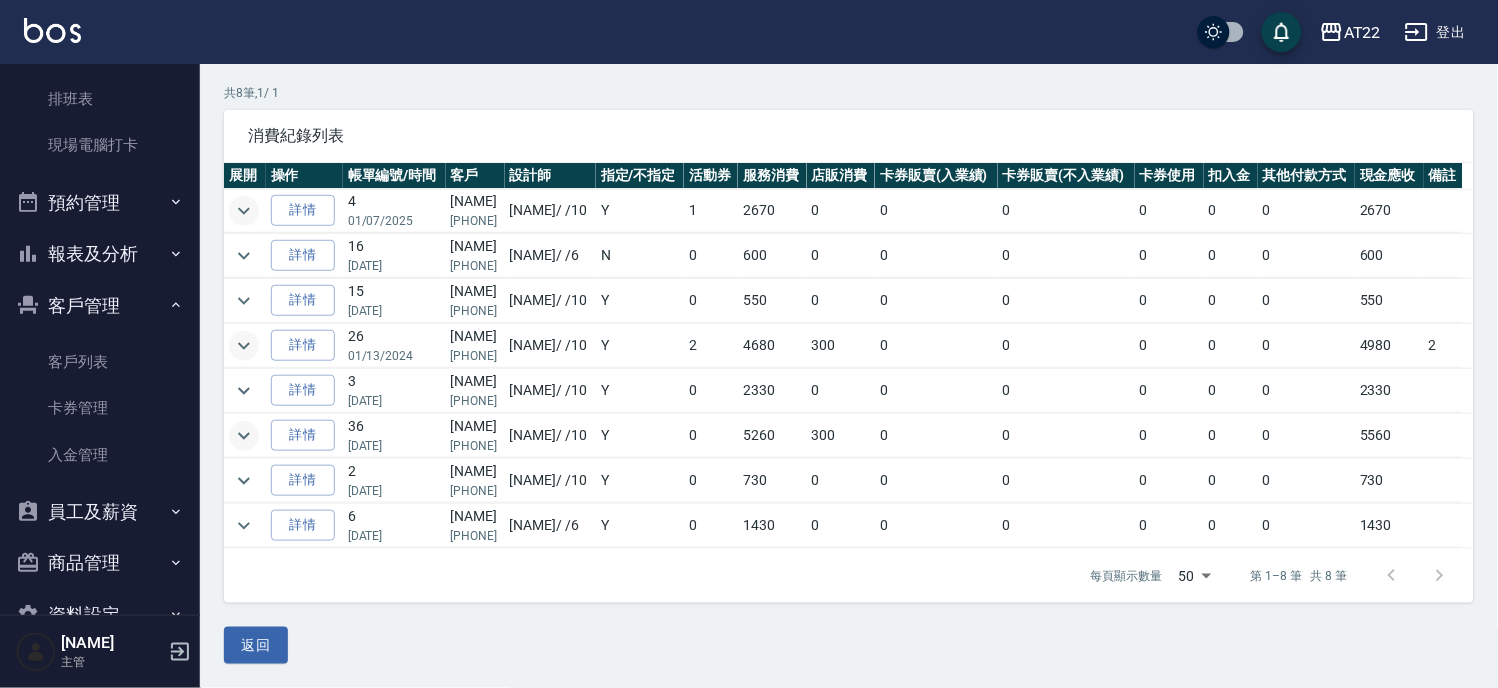 scroll, scrollTop: 134, scrollLeft: 0, axis: vertical 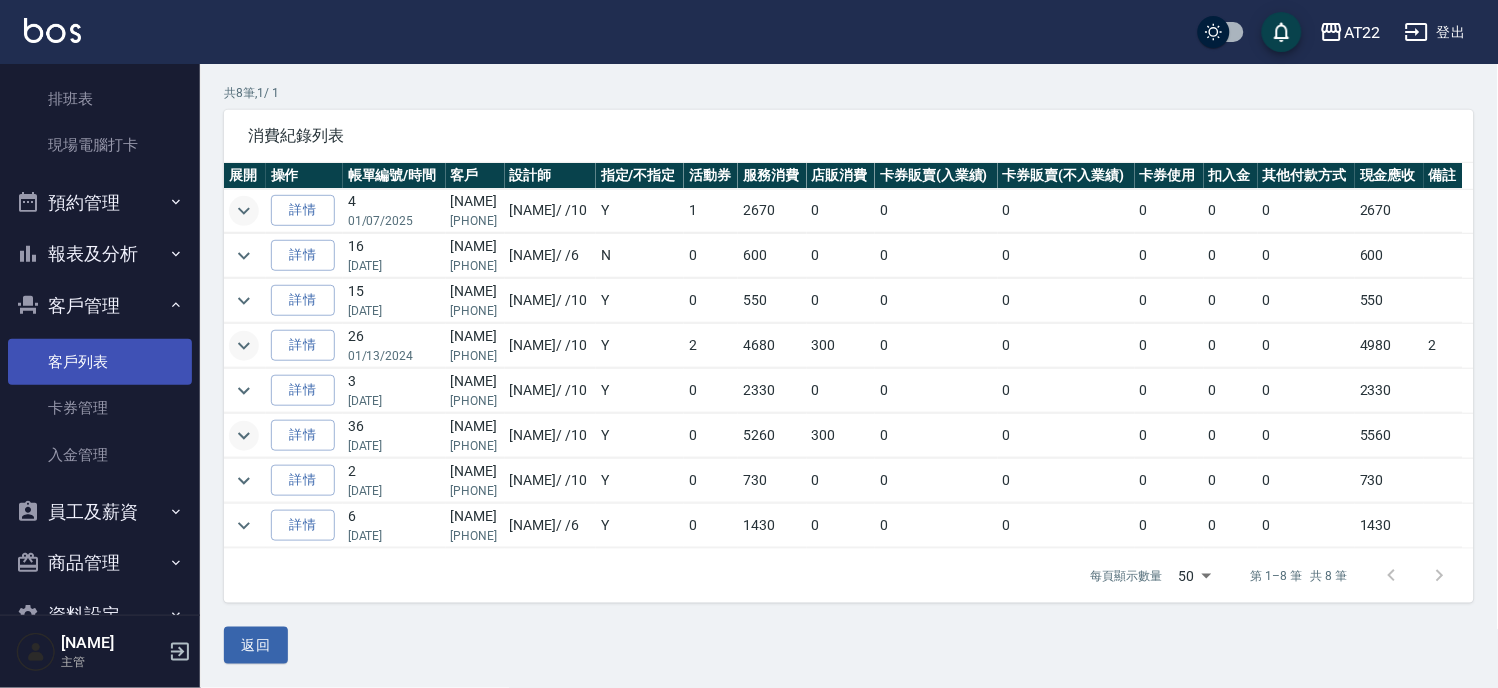click on "客戶列表" at bounding box center [100, 362] 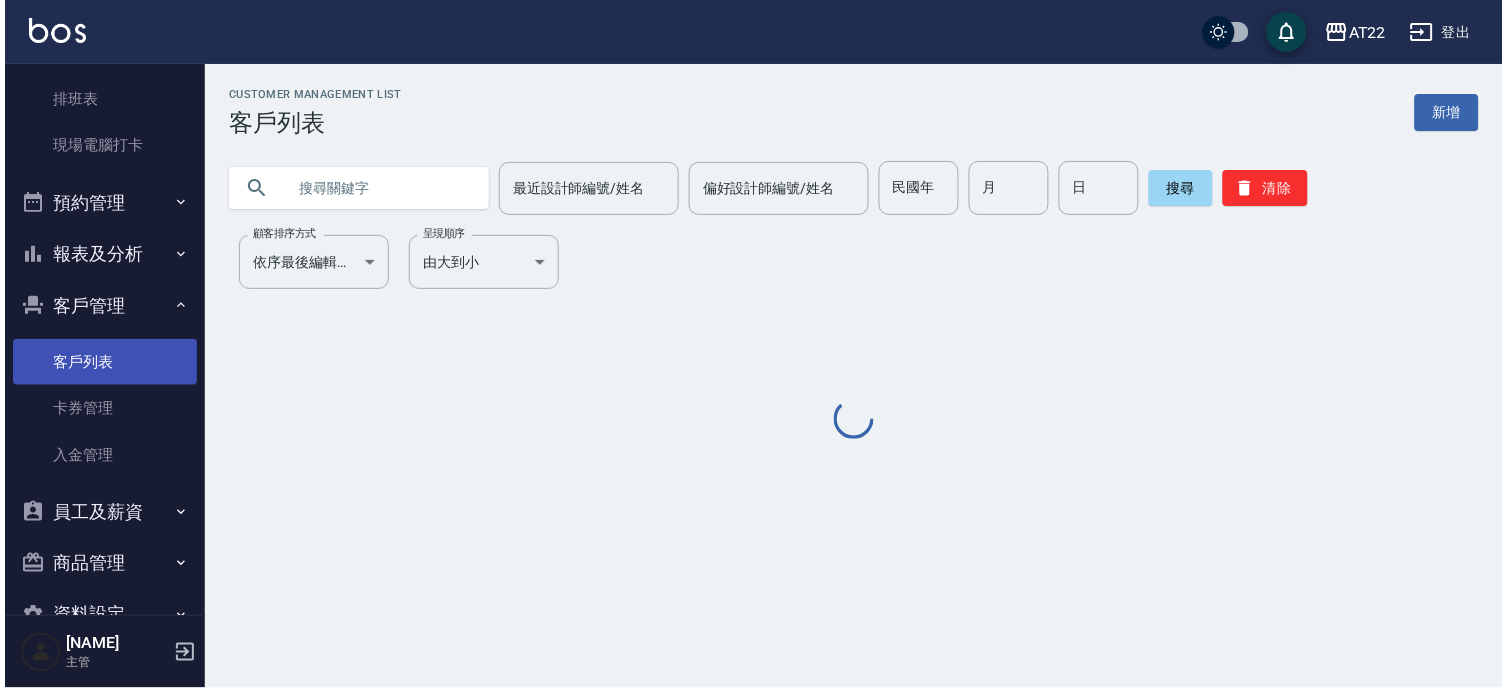 scroll, scrollTop: 0, scrollLeft: 0, axis: both 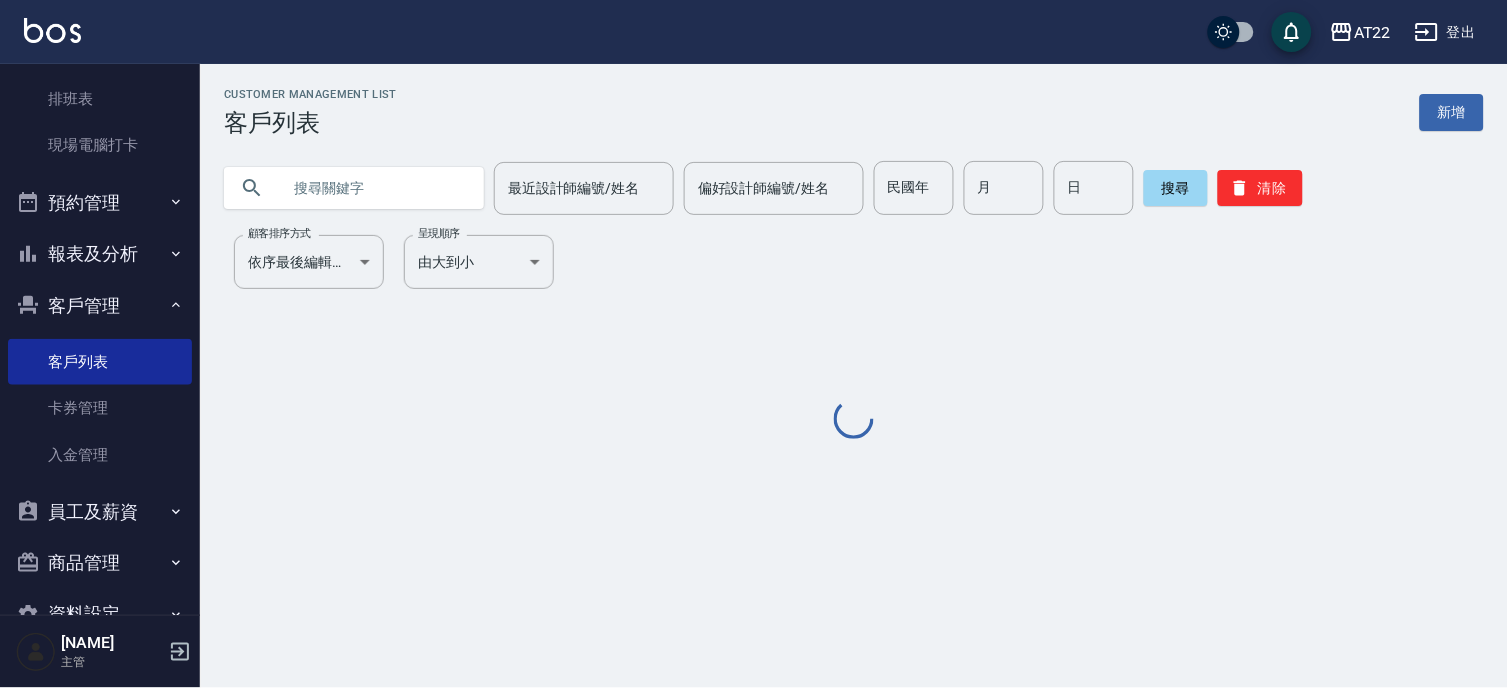click at bounding box center (374, 188) 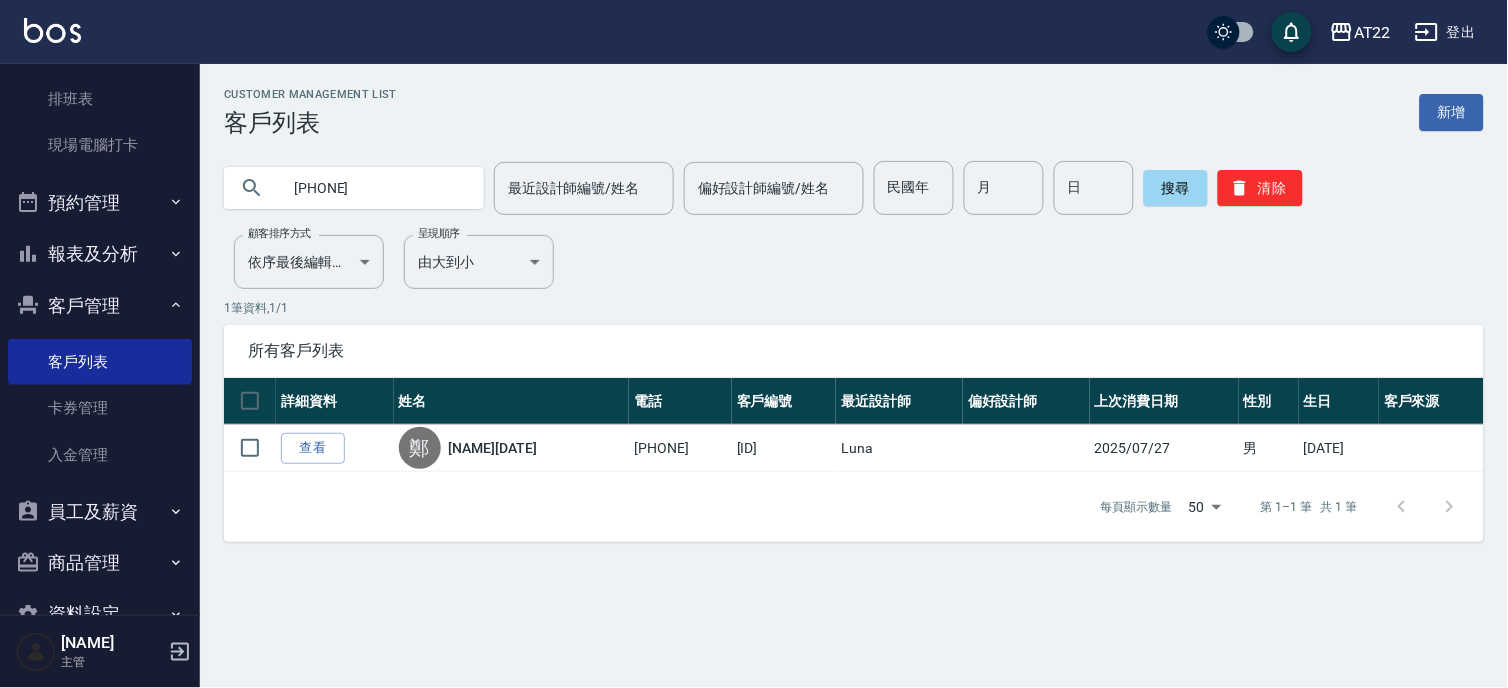 click on "0963721551" at bounding box center (374, 188) 